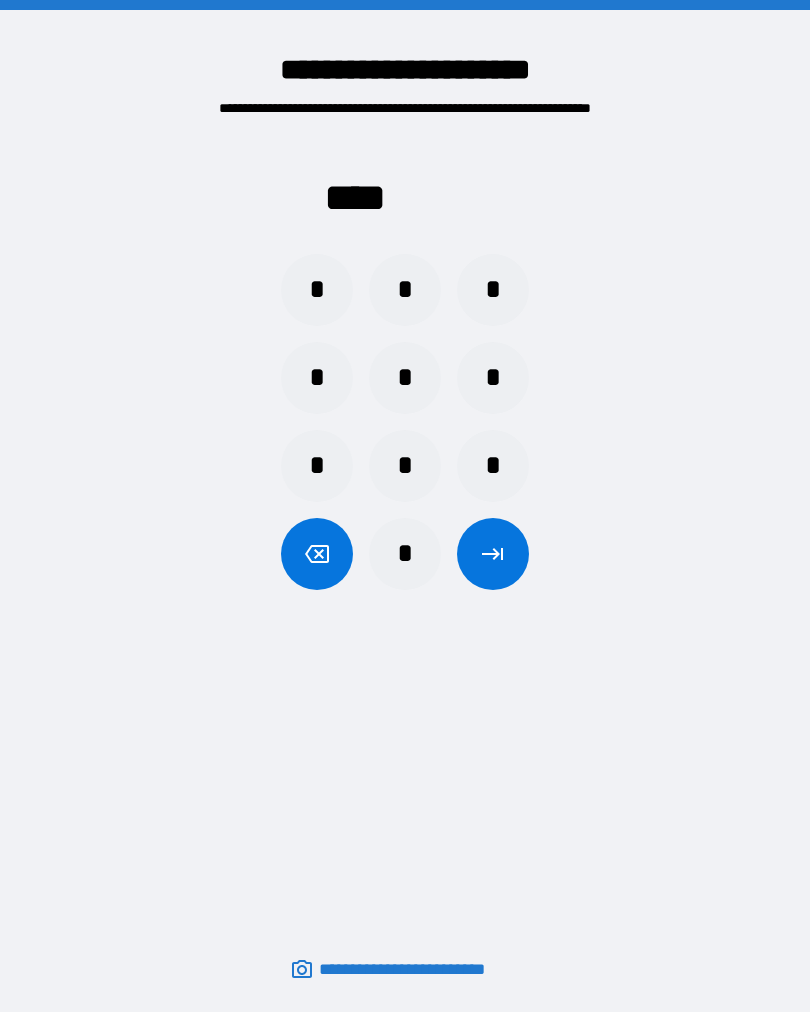 scroll, scrollTop: 0, scrollLeft: 0, axis: both 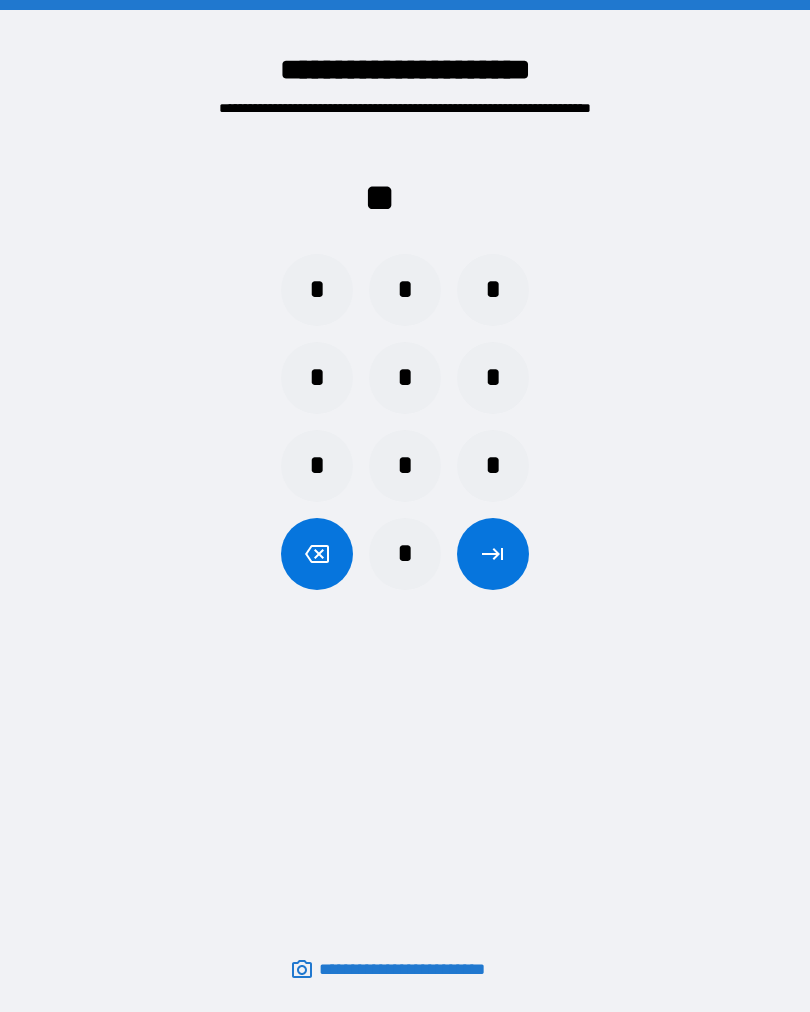 click on "*" at bounding box center (405, 554) 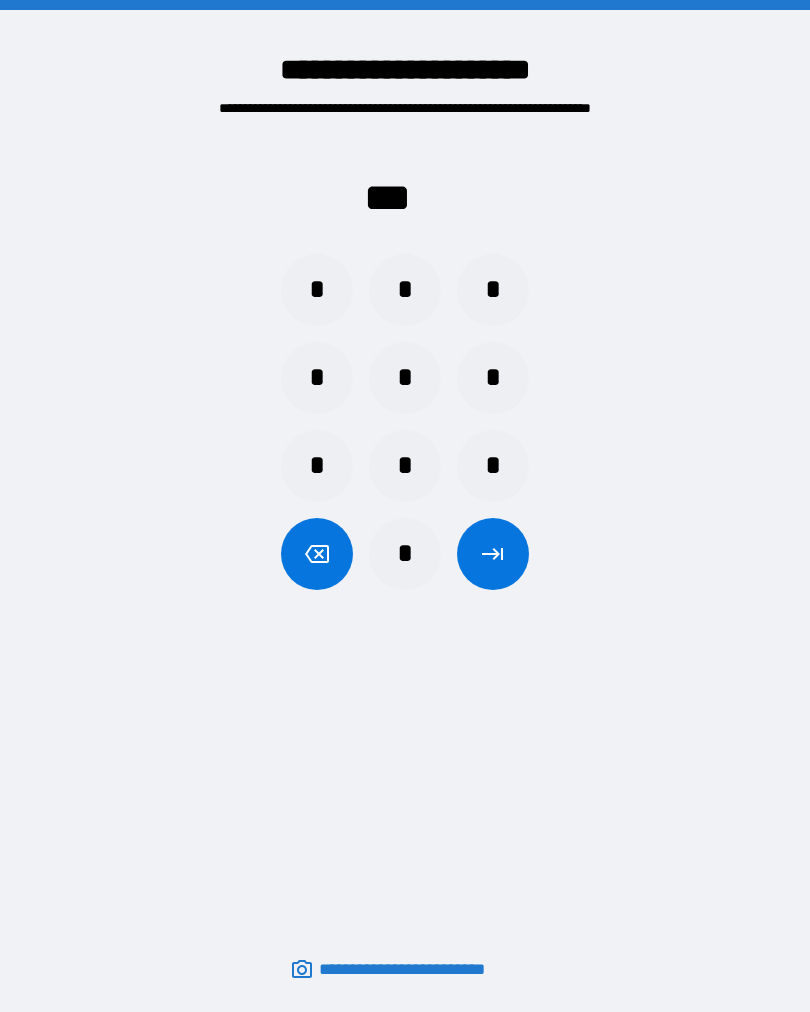 click on "*" at bounding box center [405, 554] 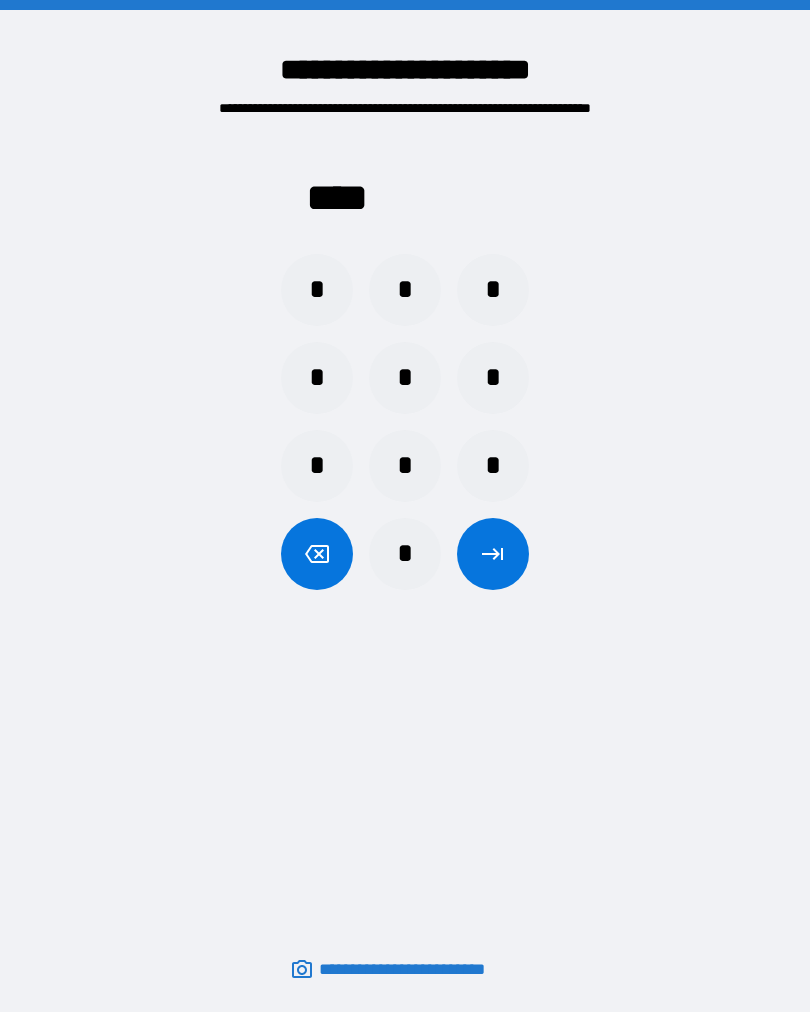 click at bounding box center (493, 554) 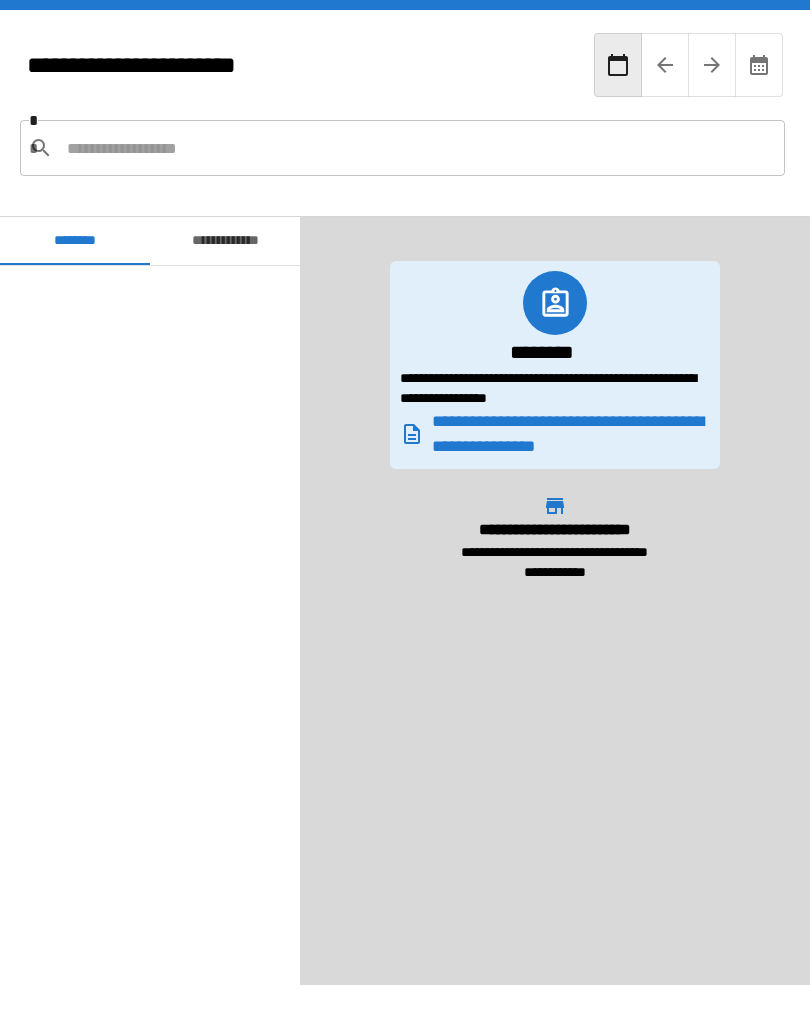 scroll, scrollTop: 5820, scrollLeft: 0, axis: vertical 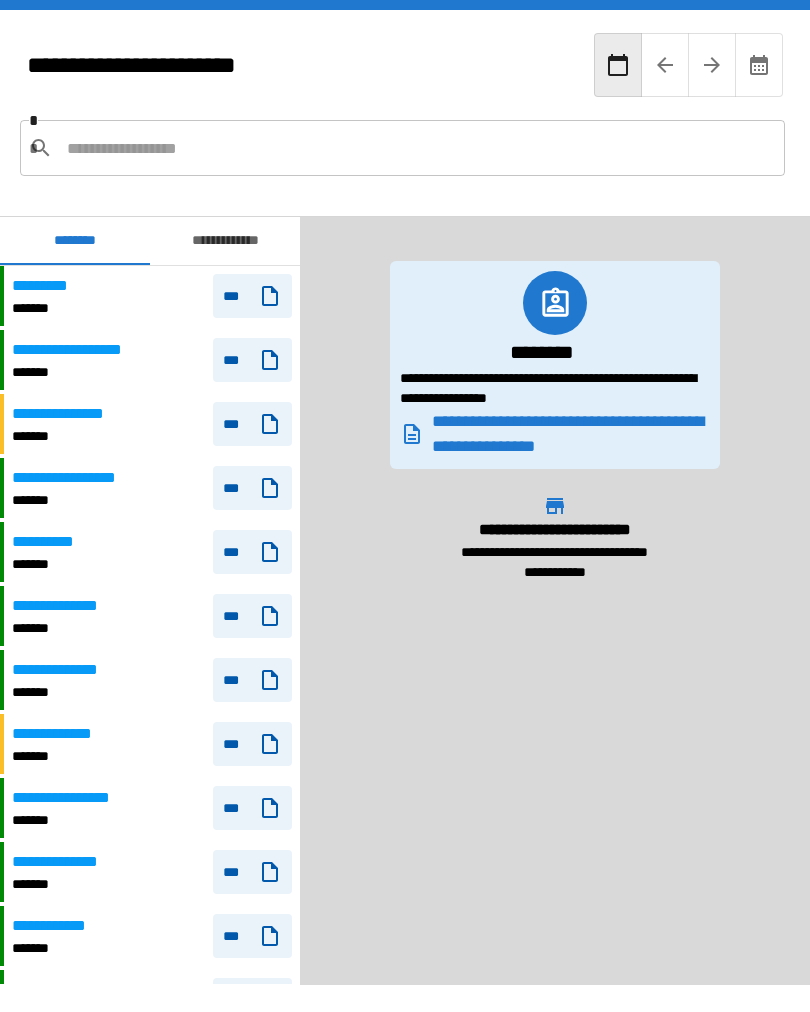 click at bounding box center (418, 148) 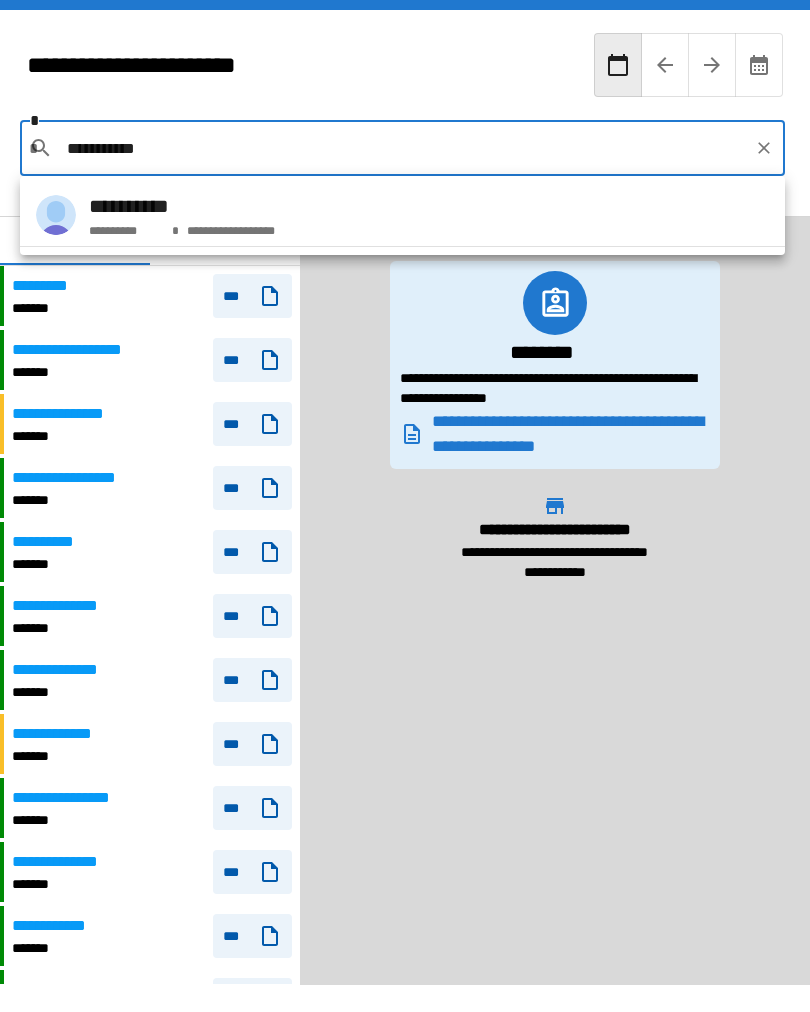 click on "[FIRST] [LAST]" at bounding box center (402, 215) 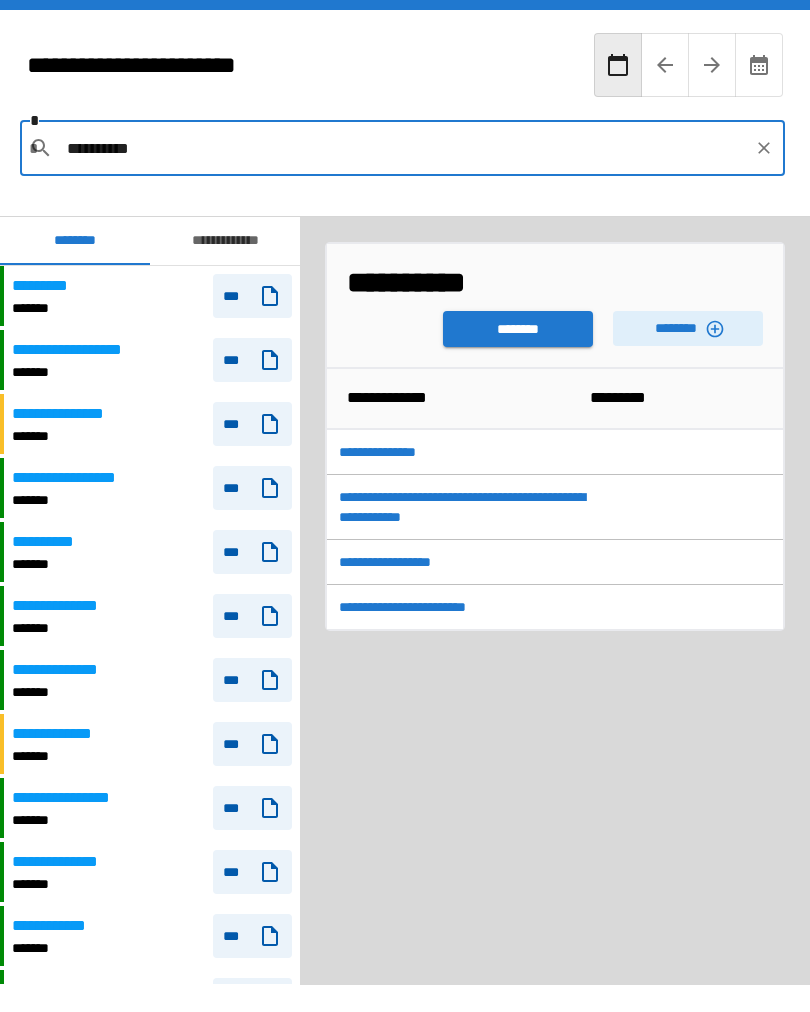 click on "********" at bounding box center [518, 329] 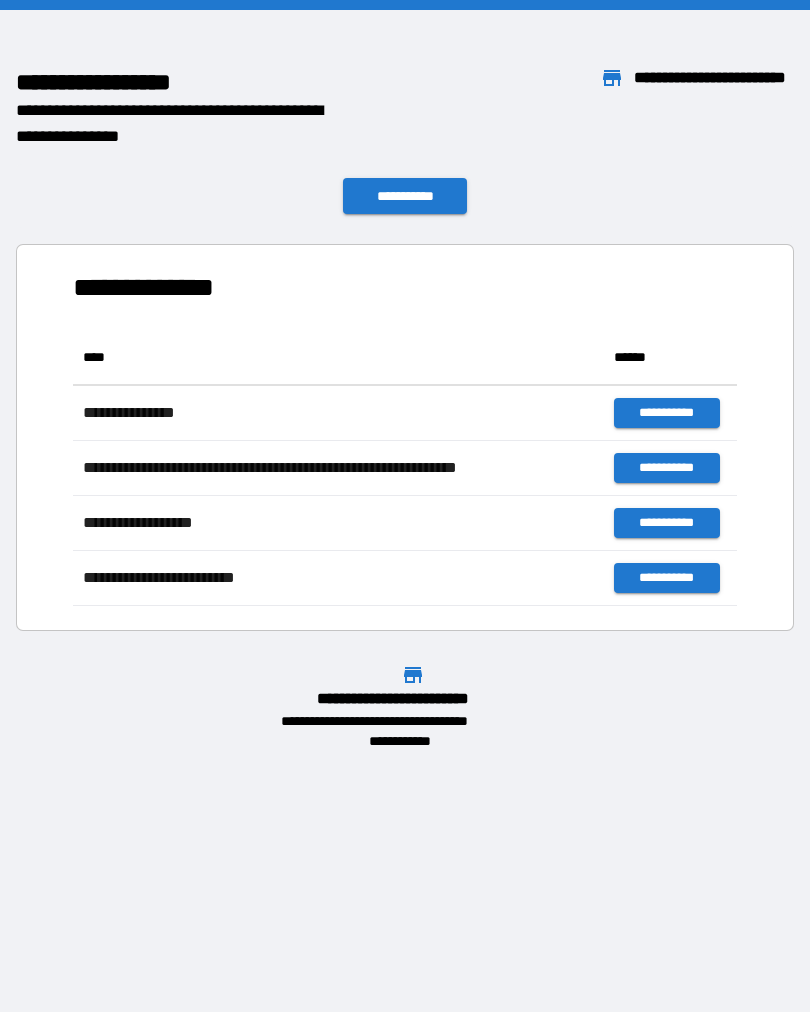 scroll, scrollTop: 1, scrollLeft: 1, axis: both 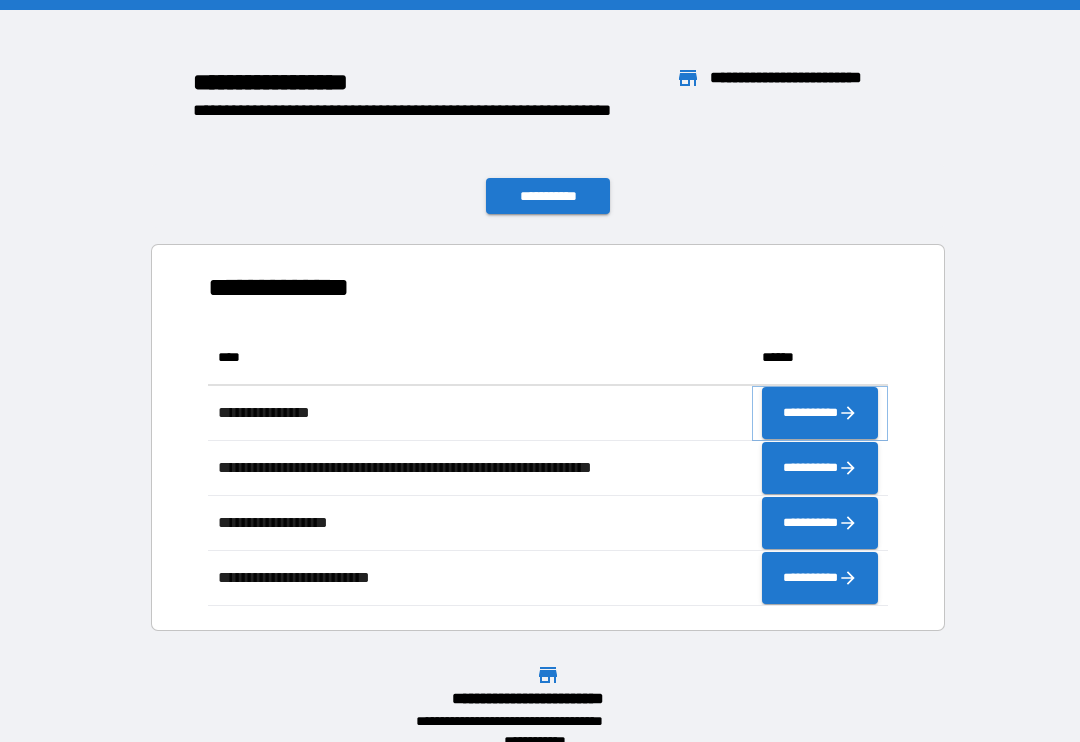 click on "**********" at bounding box center [820, 413] 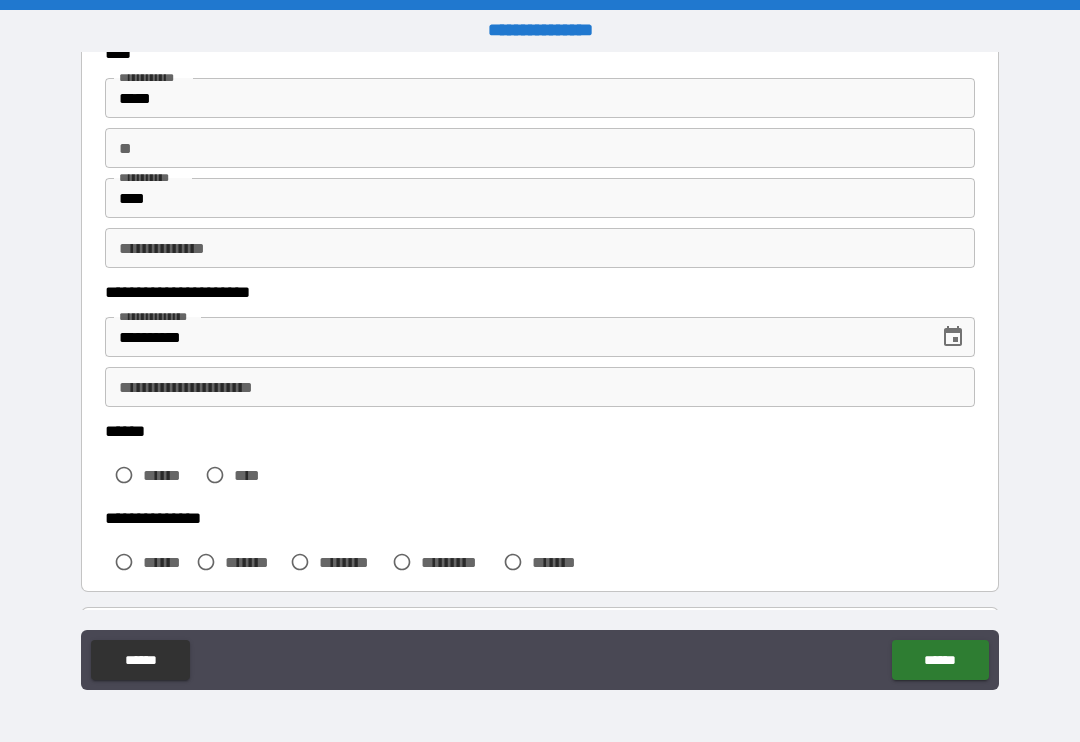 scroll, scrollTop: 167, scrollLeft: 0, axis: vertical 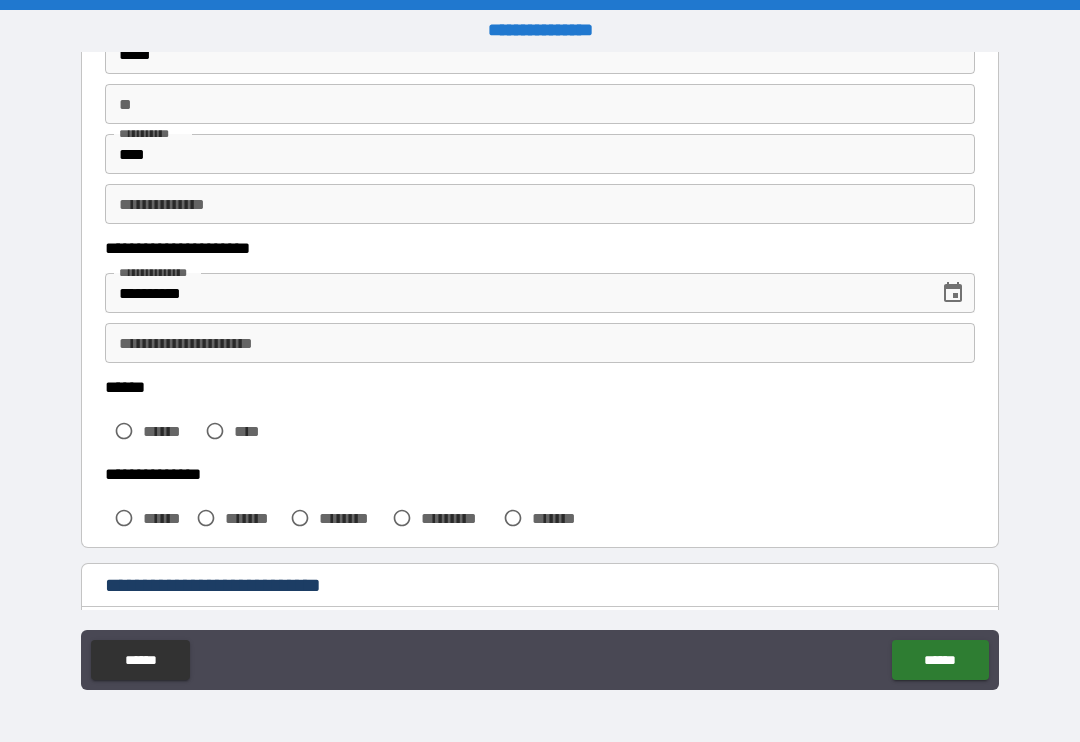 click on "****" at bounding box center (252, 431) 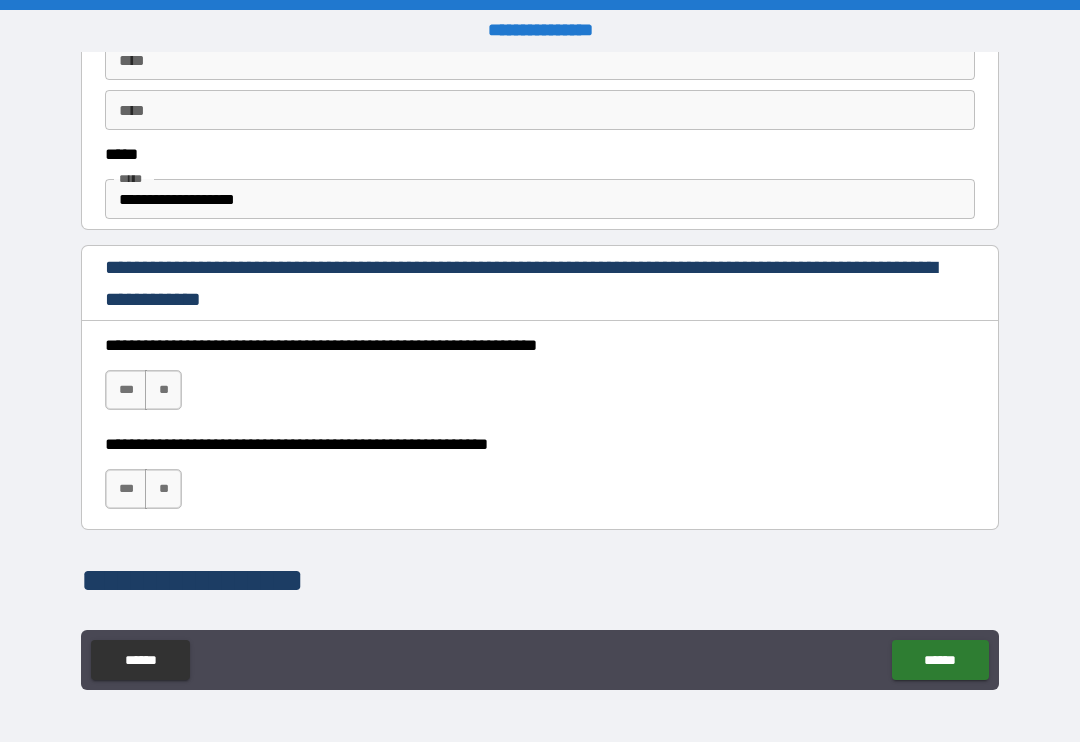 scroll, scrollTop: 1117, scrollLeft: 0, axis: vertical 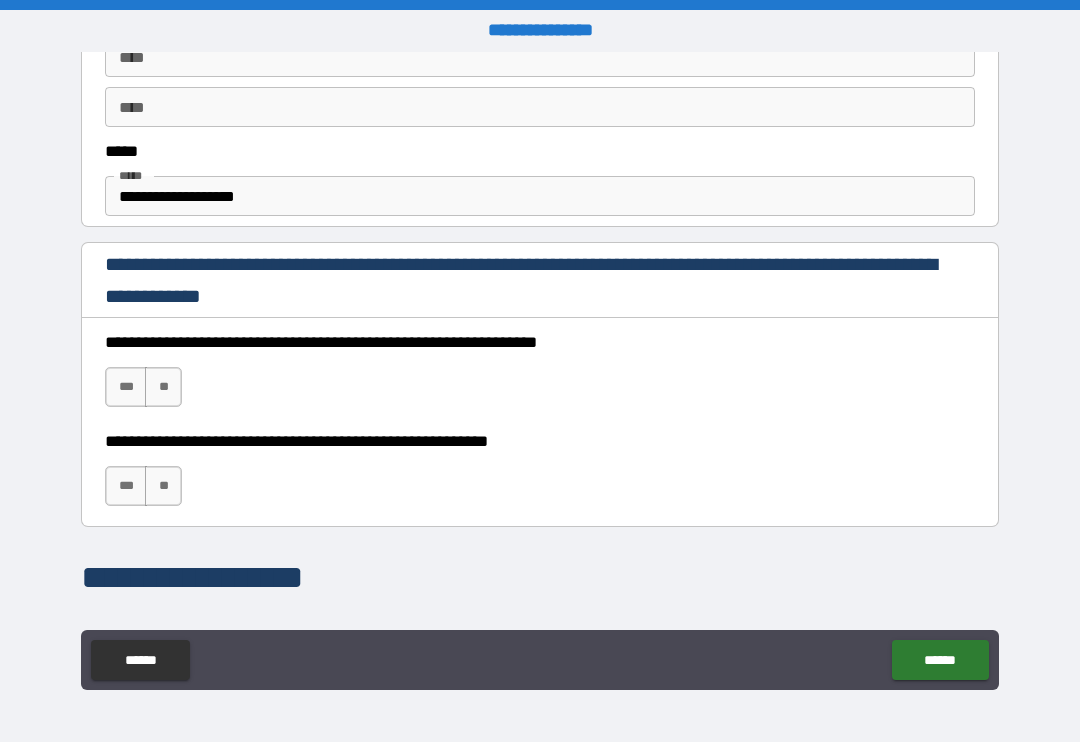 click on "***" at bounding box center [126, 387] 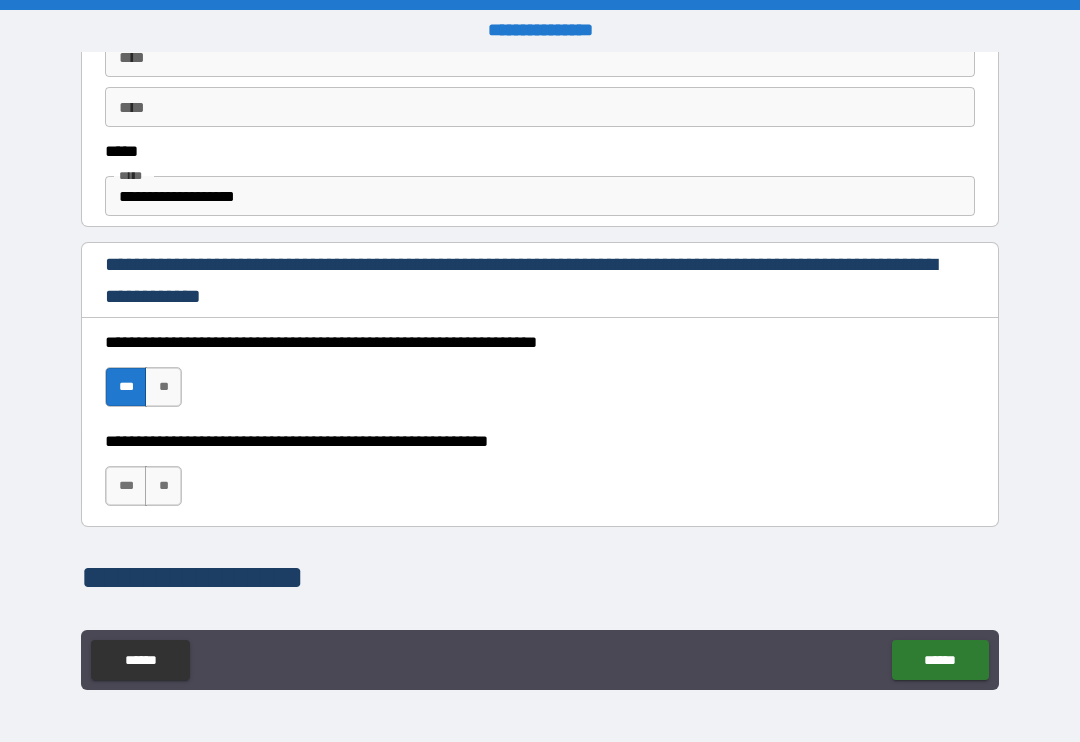 click on "***" at bounding box center (126, 486) 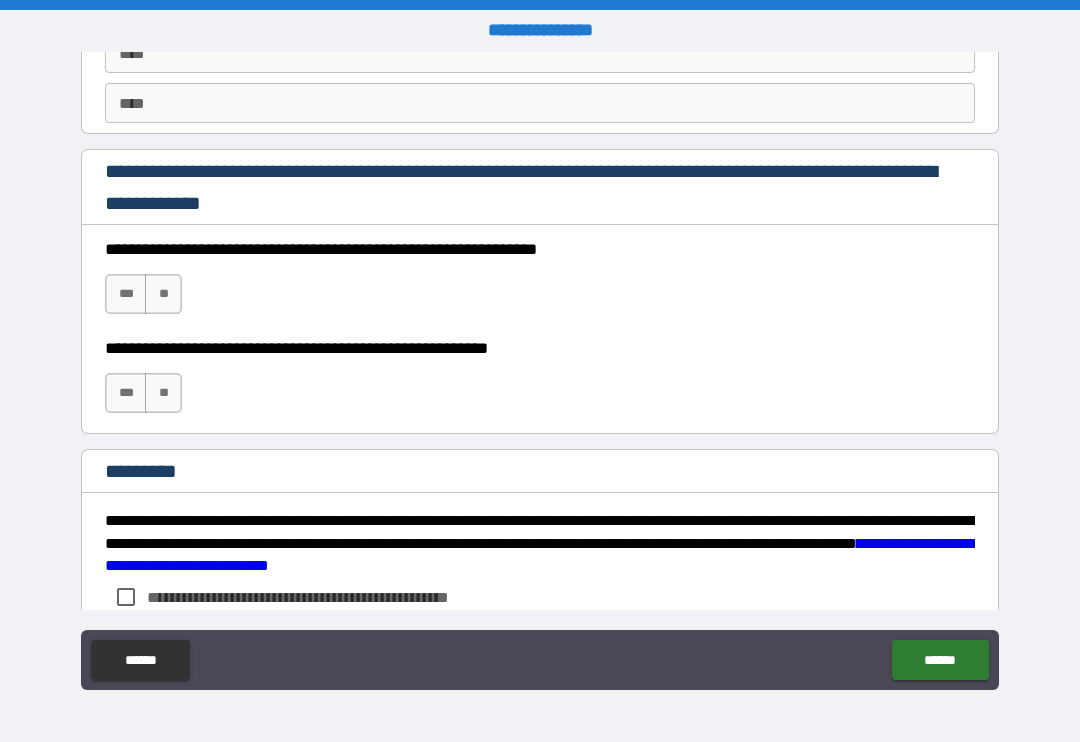 scroll, scrollTop: 2801, scrollLeft: 0, axis: vertical 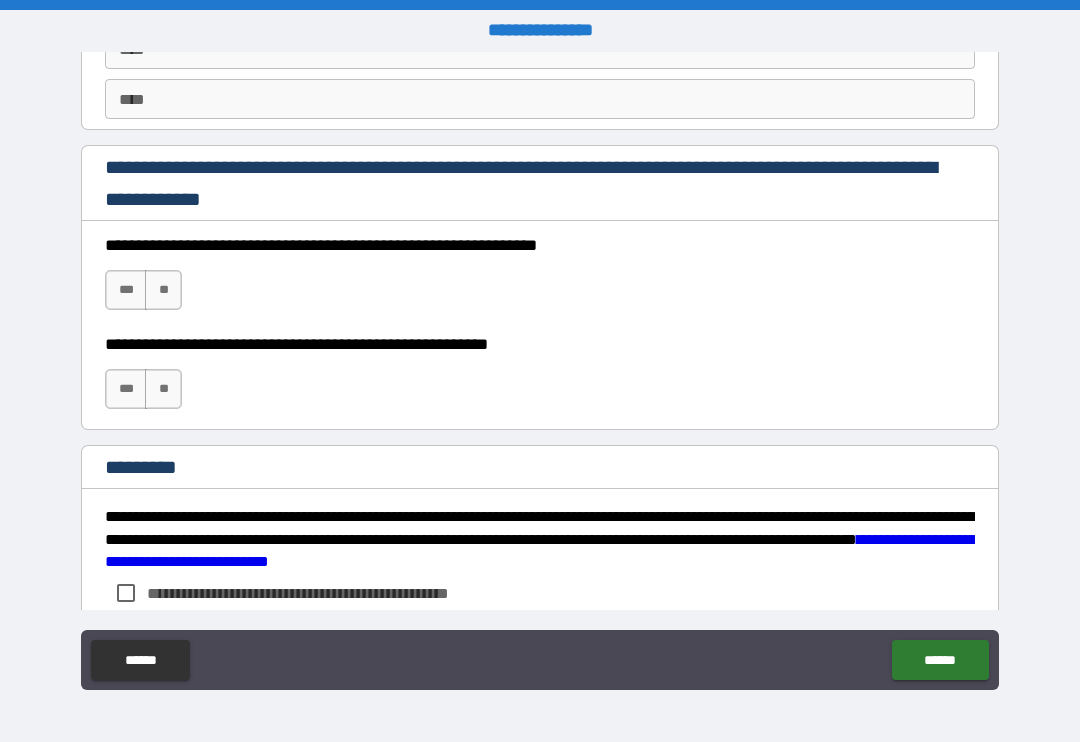 click on "***" at bounding box center (126, 290) 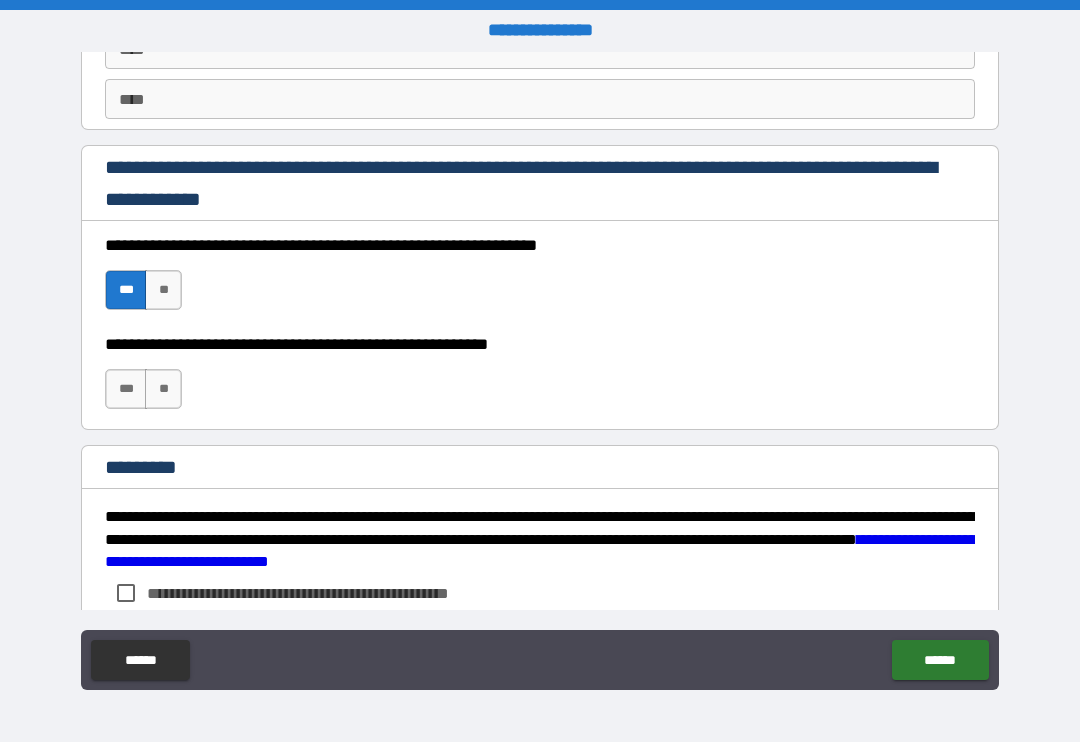 click on "***" at bounding box center (126, 389) 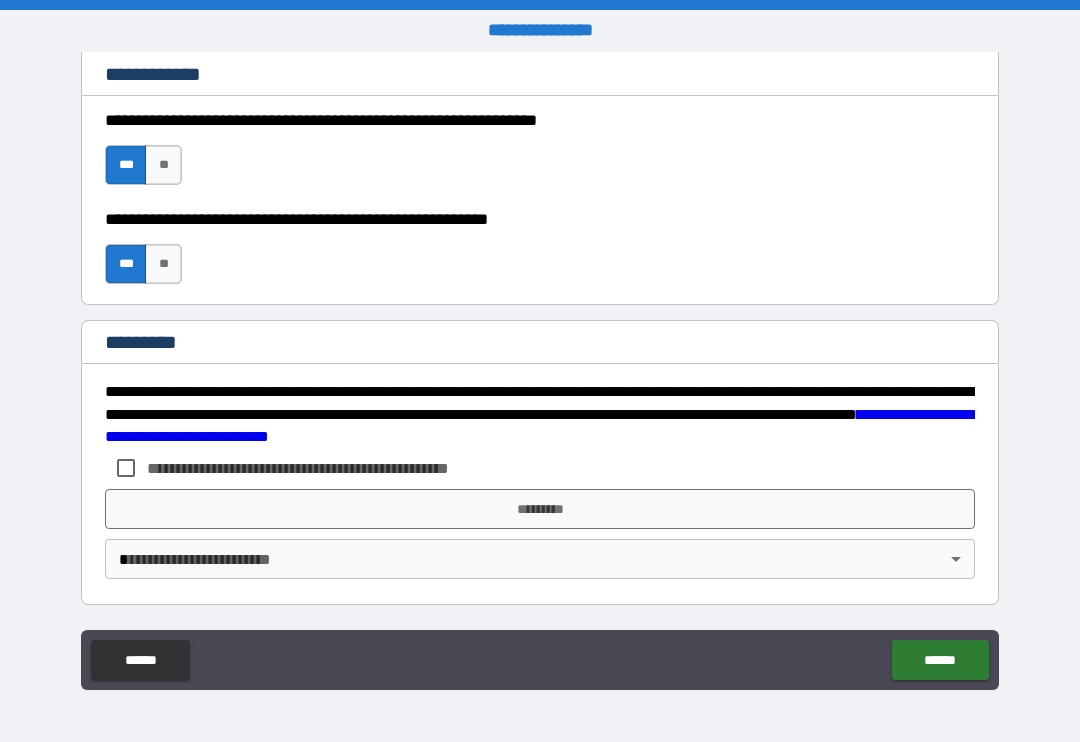 scroll, scrollTop: 2926, scrollLeft: 0, axis: vertical 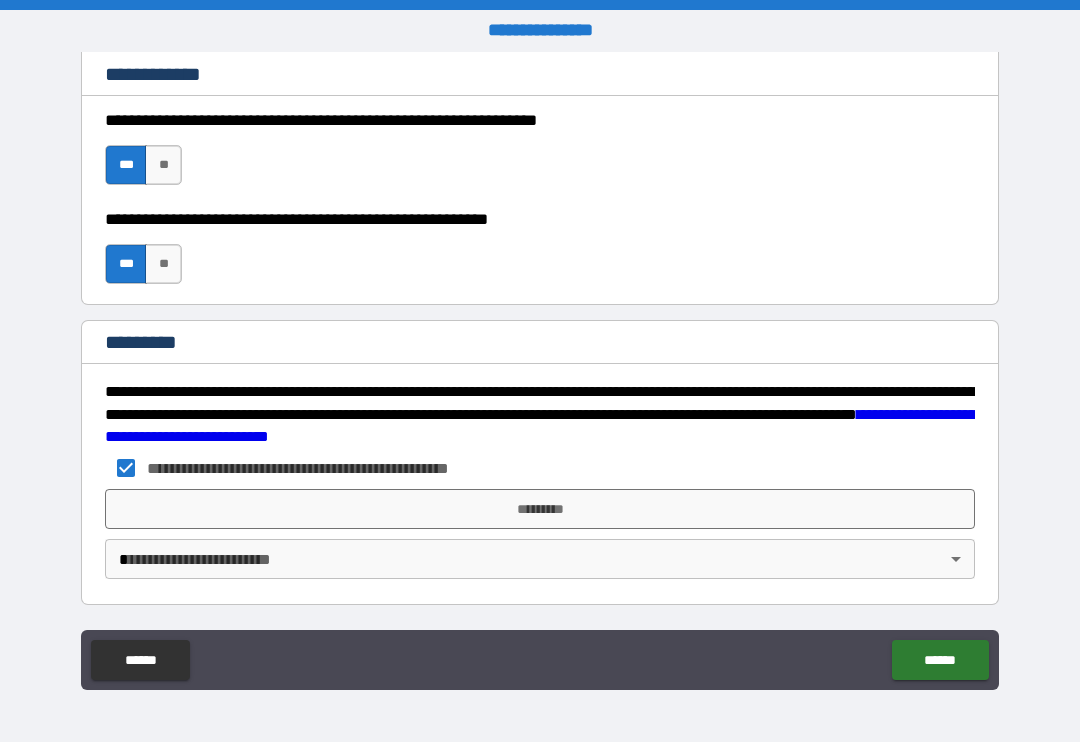 click on "*********" at bounding box center [540, 509] 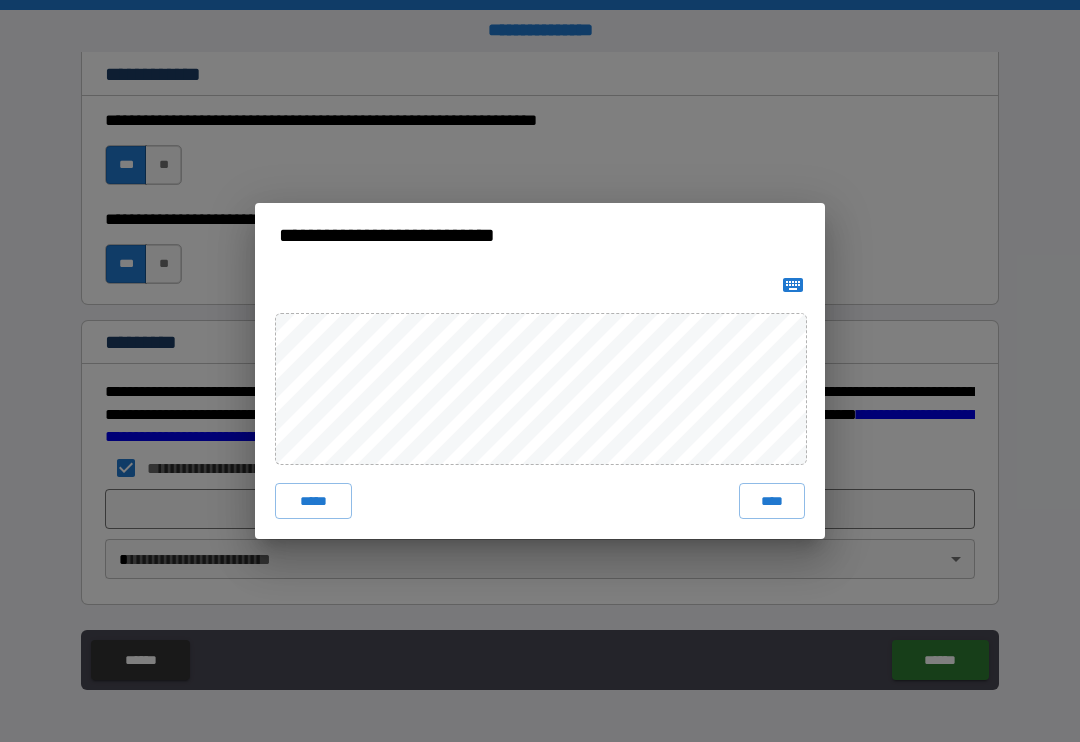 click on "****" at bounding box center (772, 501) 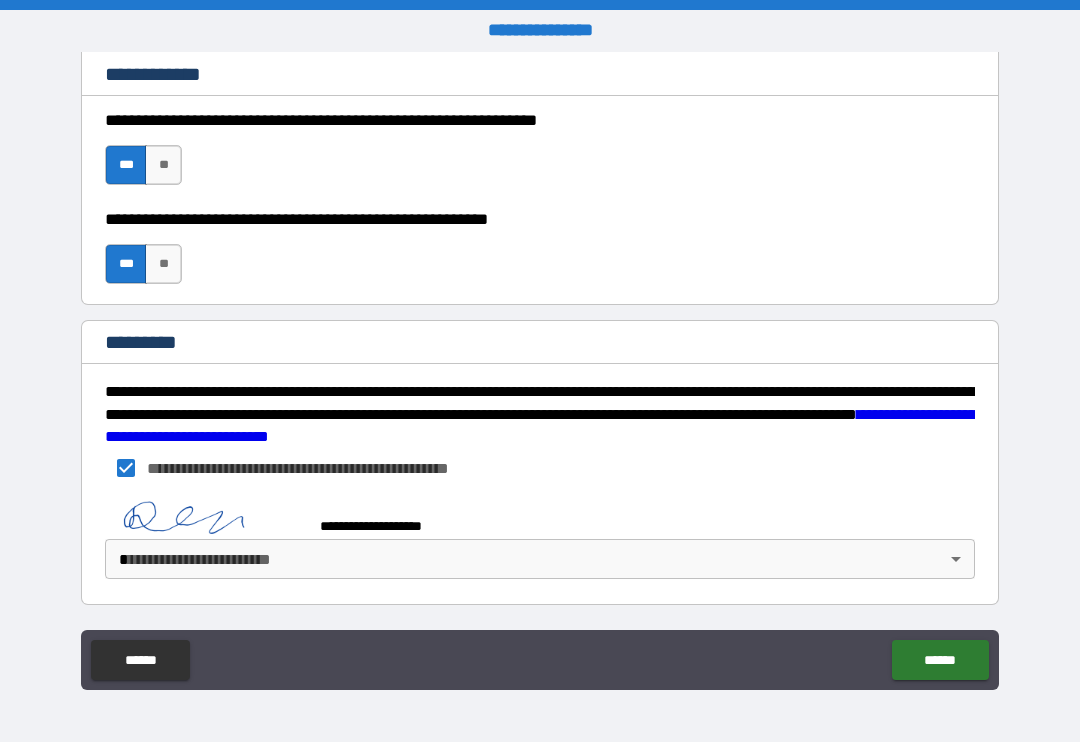 scroll, scrollTop: 2916, scrollLeft: 0, axis: vertical 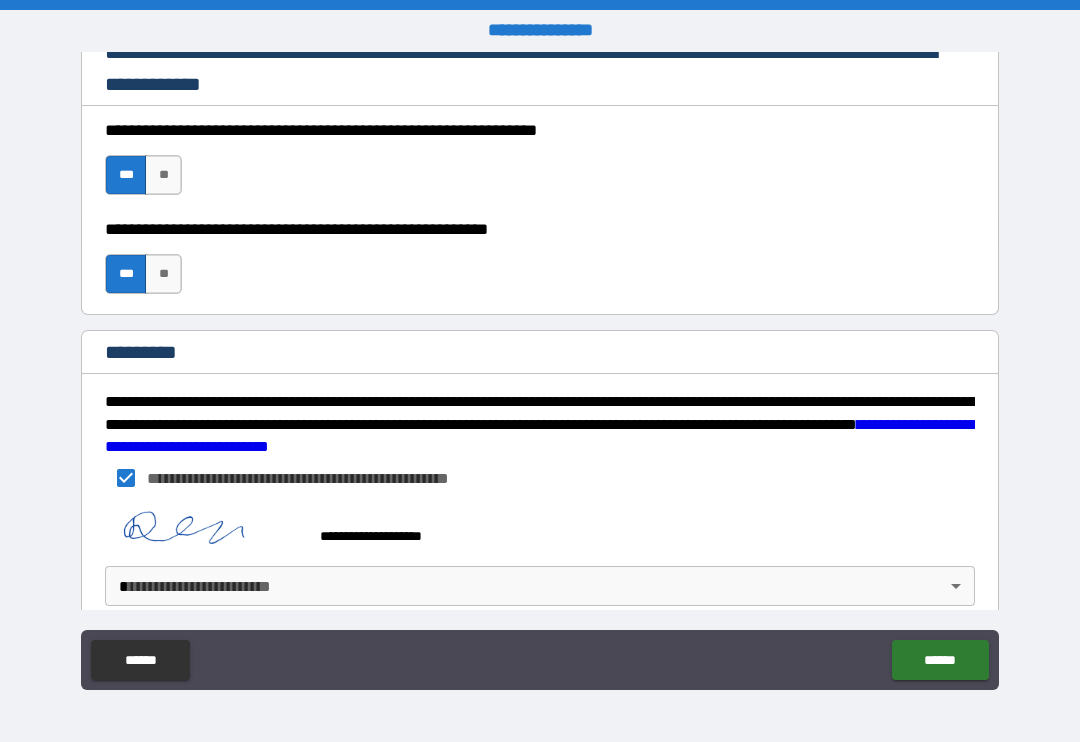 click on "[FIRST] [LAST] [STREET] [CITY], [STATE] [ZIP] [COUNTRY] [PHONE] [EMAIL] [DOB] [SSN] [DLN] [CCNUM]" at bounding box center (540, 371) 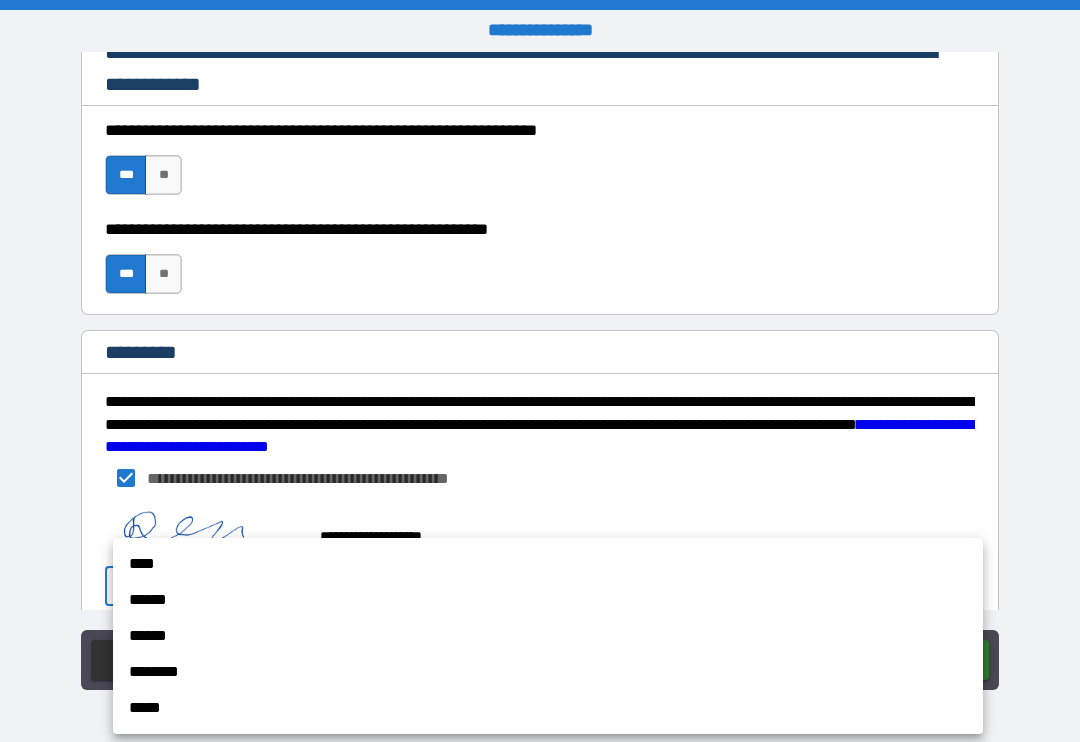 click on "******" at bounding box center [548, 600] 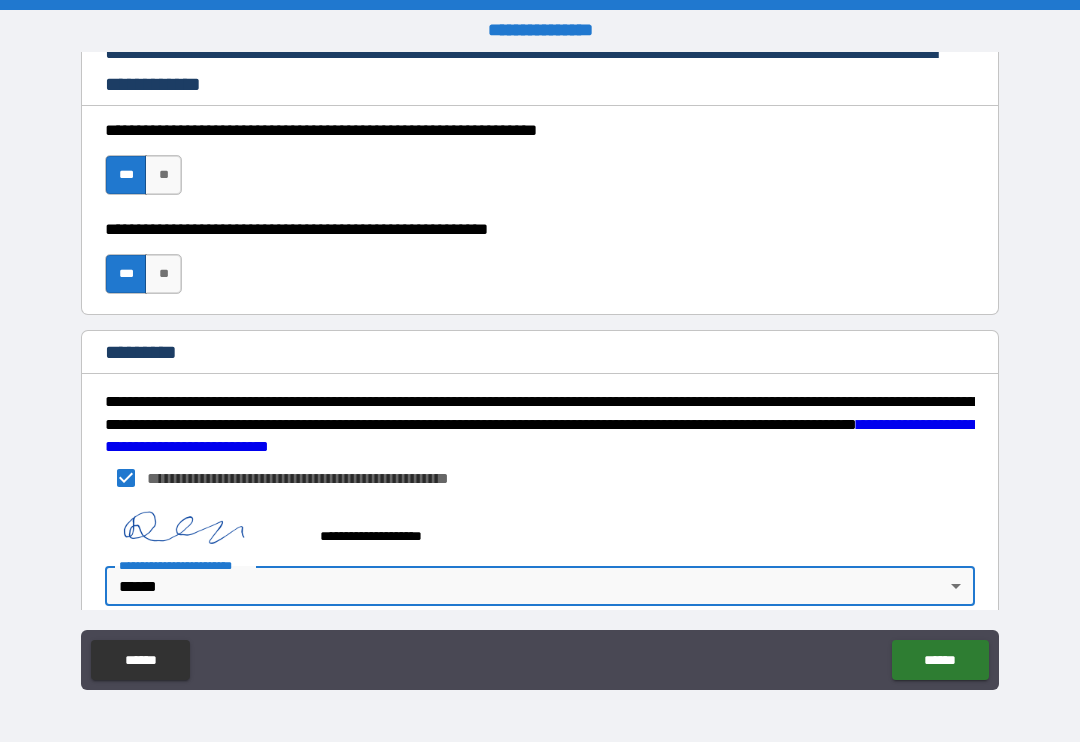 click on "******" at bounding box center [940, 660] 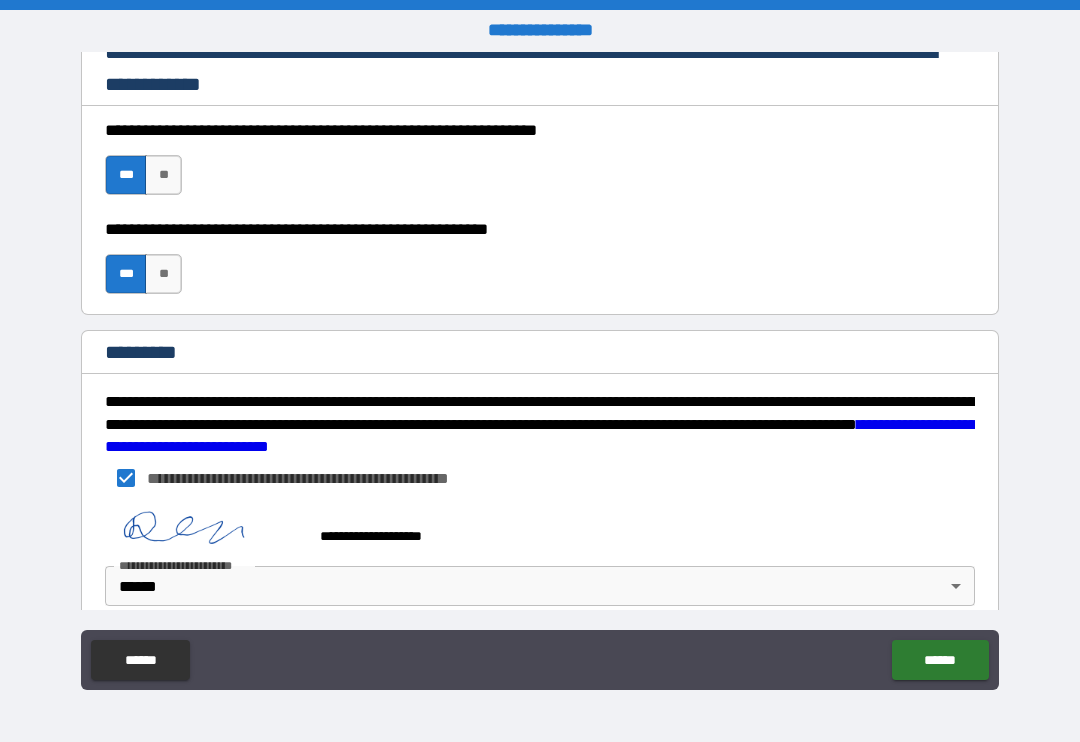 click on "******" at bounding box center [940, 660] 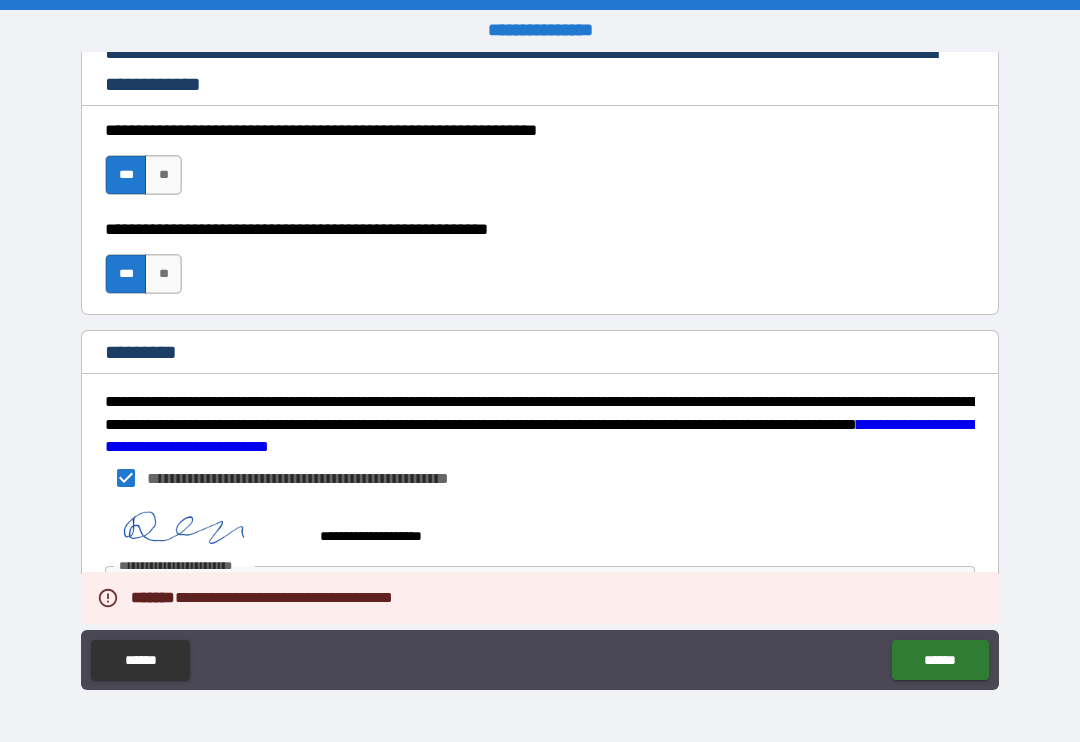 click on "******" at bounding box center (940, 660) 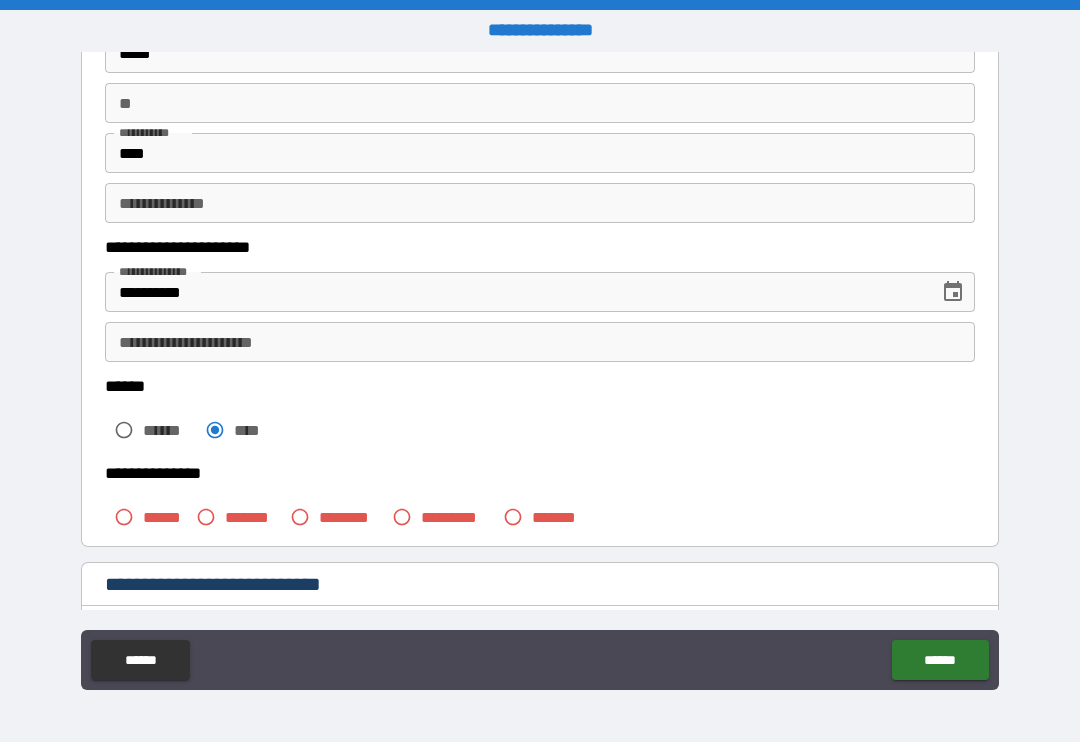 scroll, scrollTop: 254, scrollLeft: 0, axis: vertical 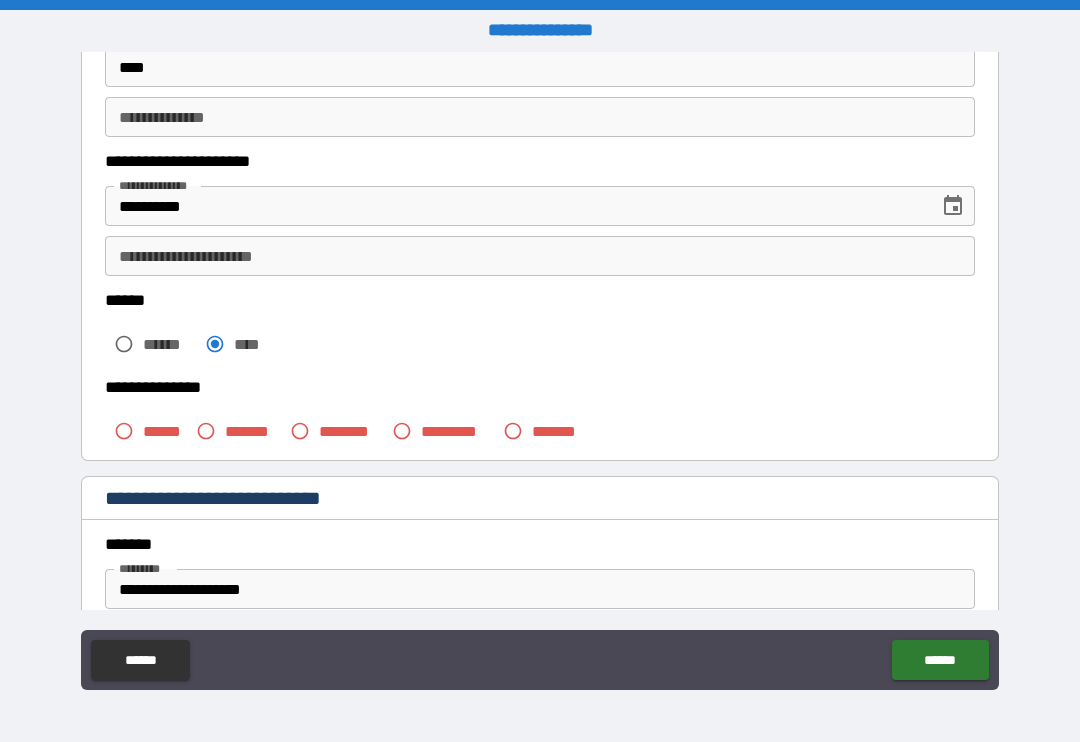 click on "******" at bounding box center [165, 431] 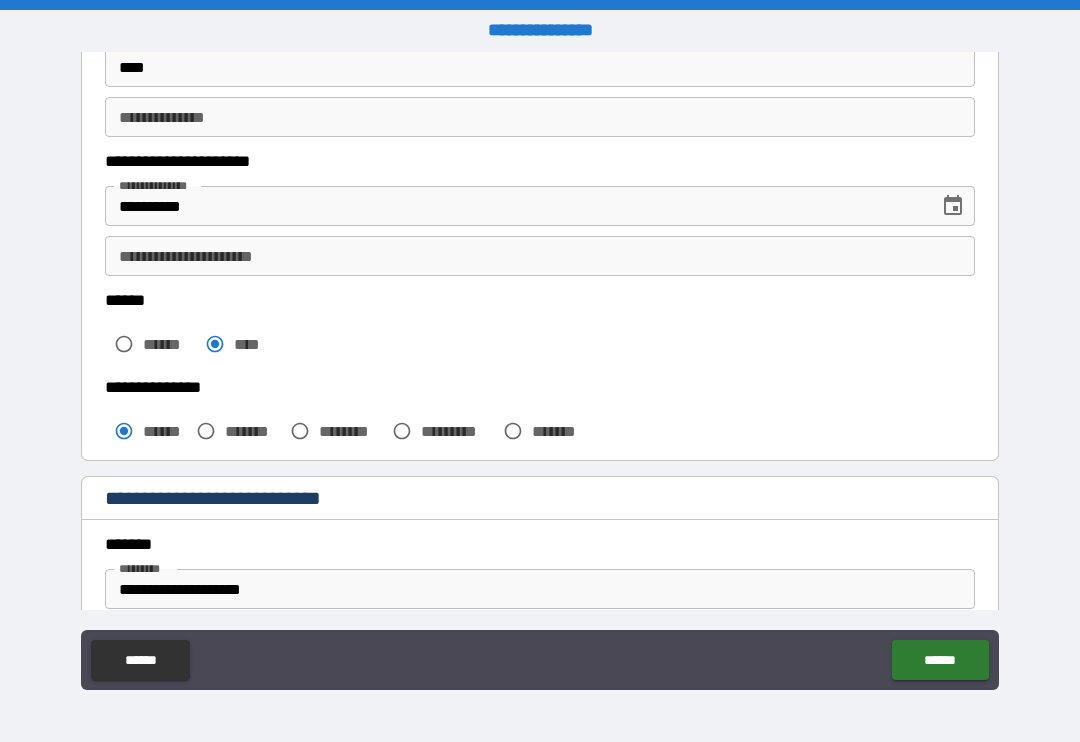 click on "******" at bounding box center [940, 660] 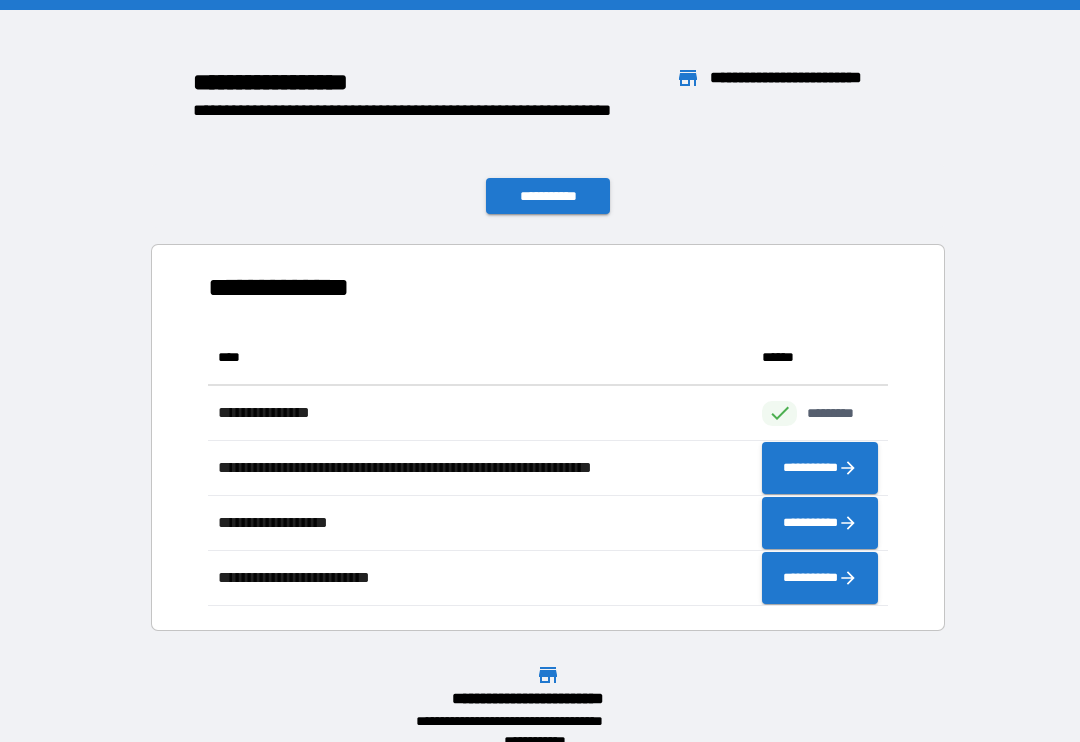scroll, scrollTop: 1, scrollLeft: 1, axis: both 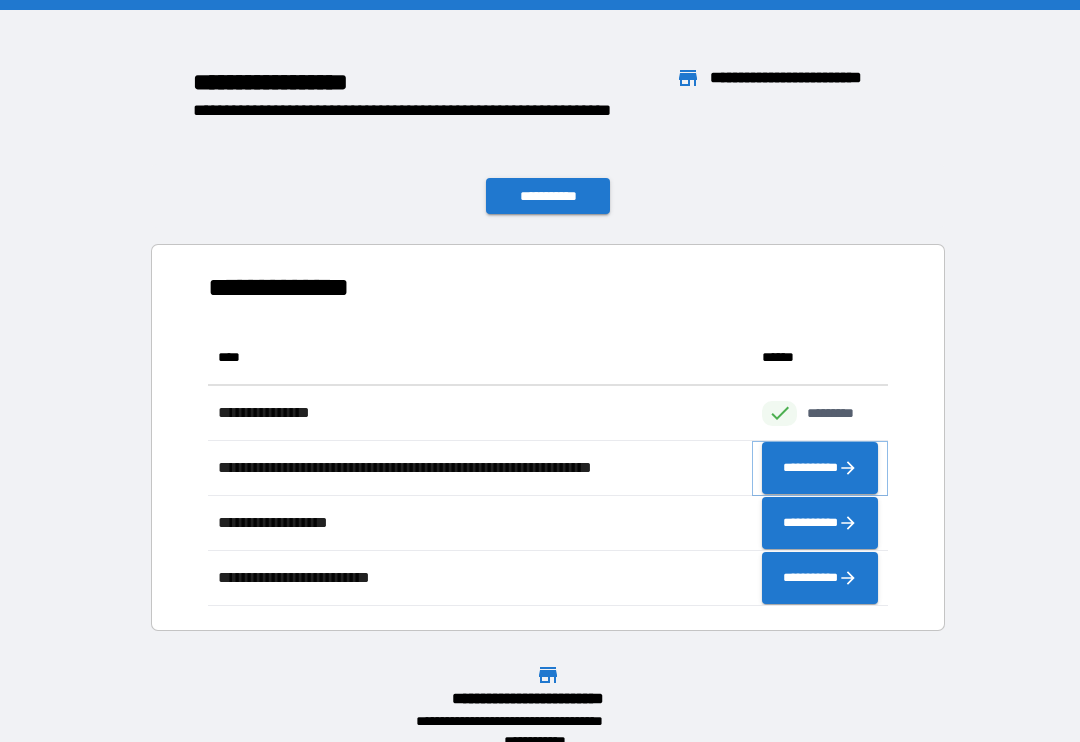 click on "**********" at bounding box center (820, 468) 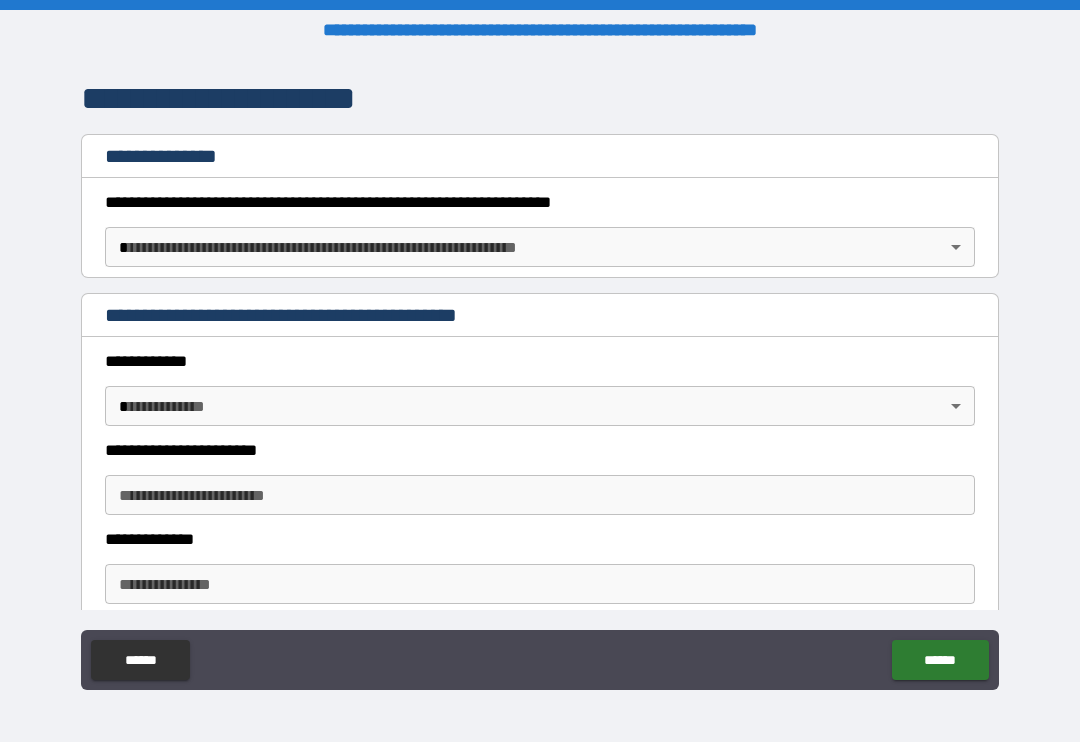scroll, scrollTop: 255, scrollLeft: 0, axis: vertical 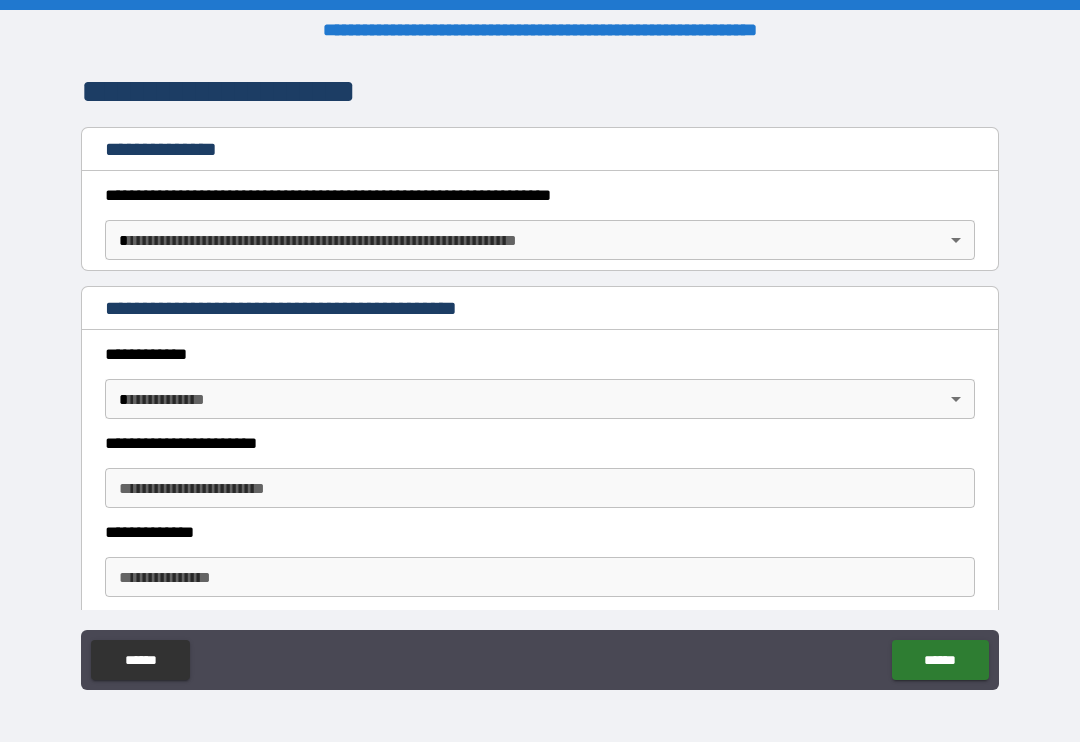click on "[FIRST] [LAST] [STREET] [CITY], [STATE] [ZIP] [COUNTRY] [PHONE] [EMAIL] [DOB] [SSN] [DLN] [CCNUM]" at bounding box center [540, 371] 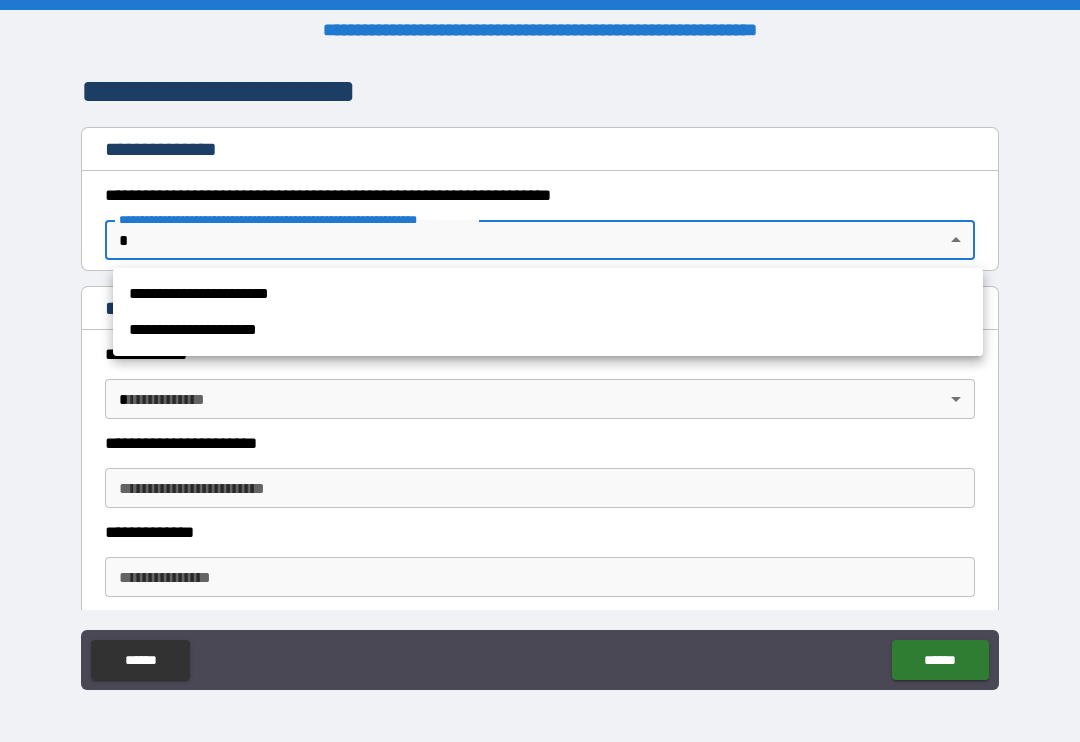click on "**********" at bounding box center [548, 294] 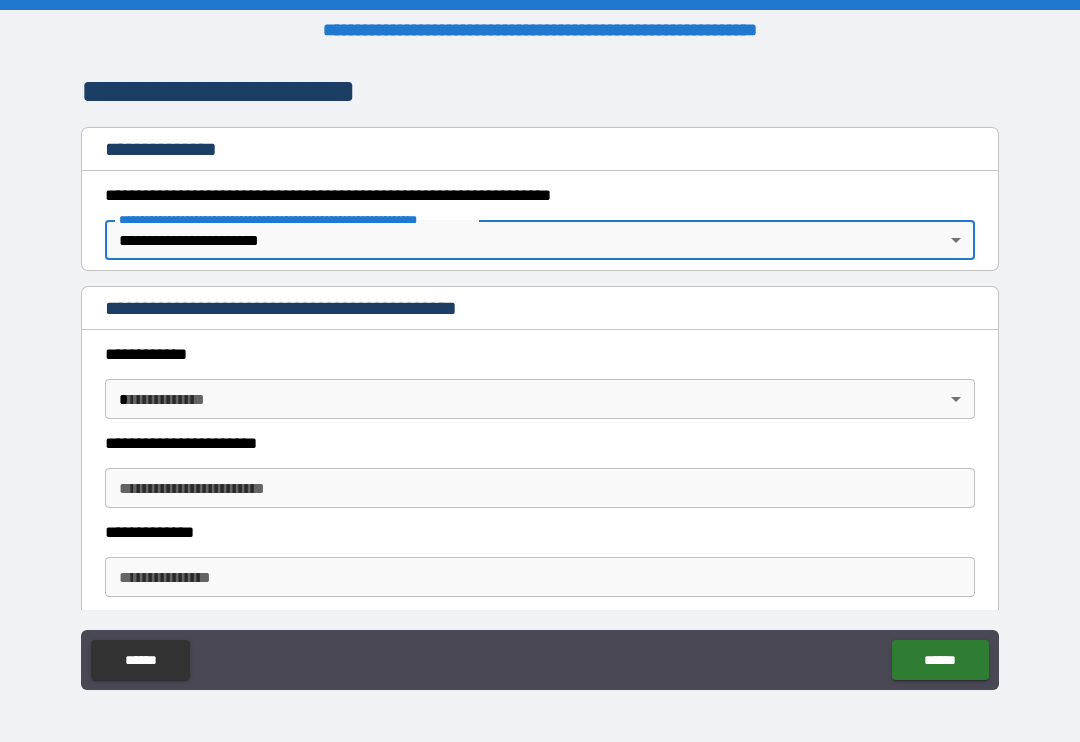 type on "*" 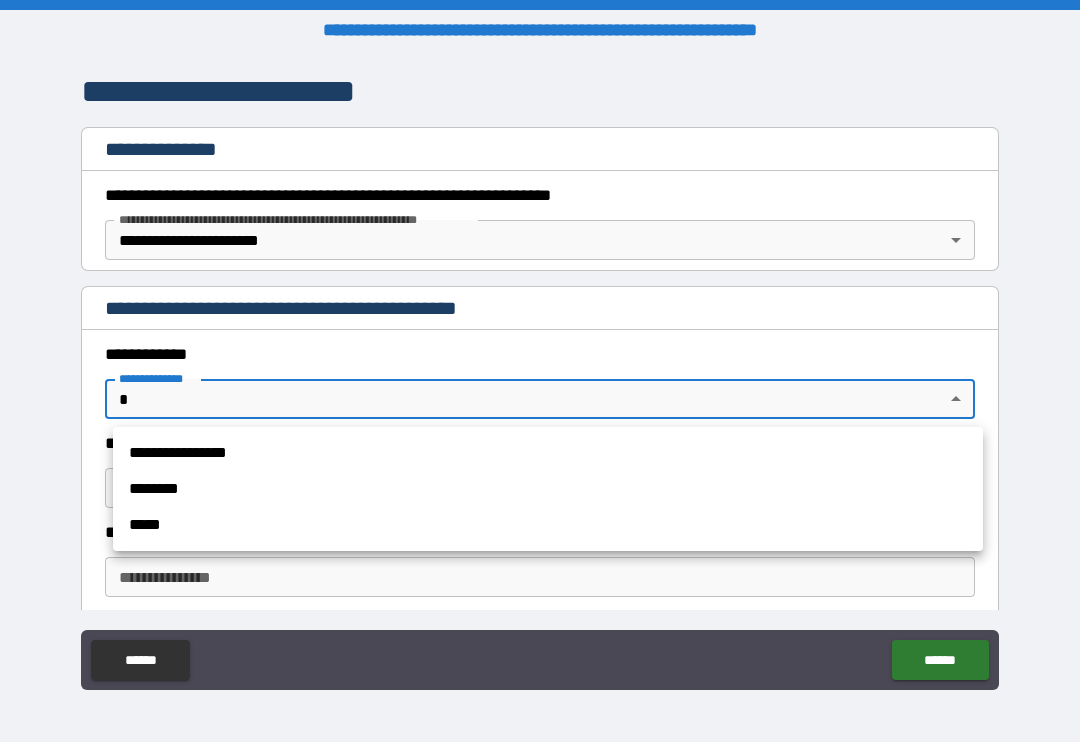 click on "**********" at bounding box center (548, 453) 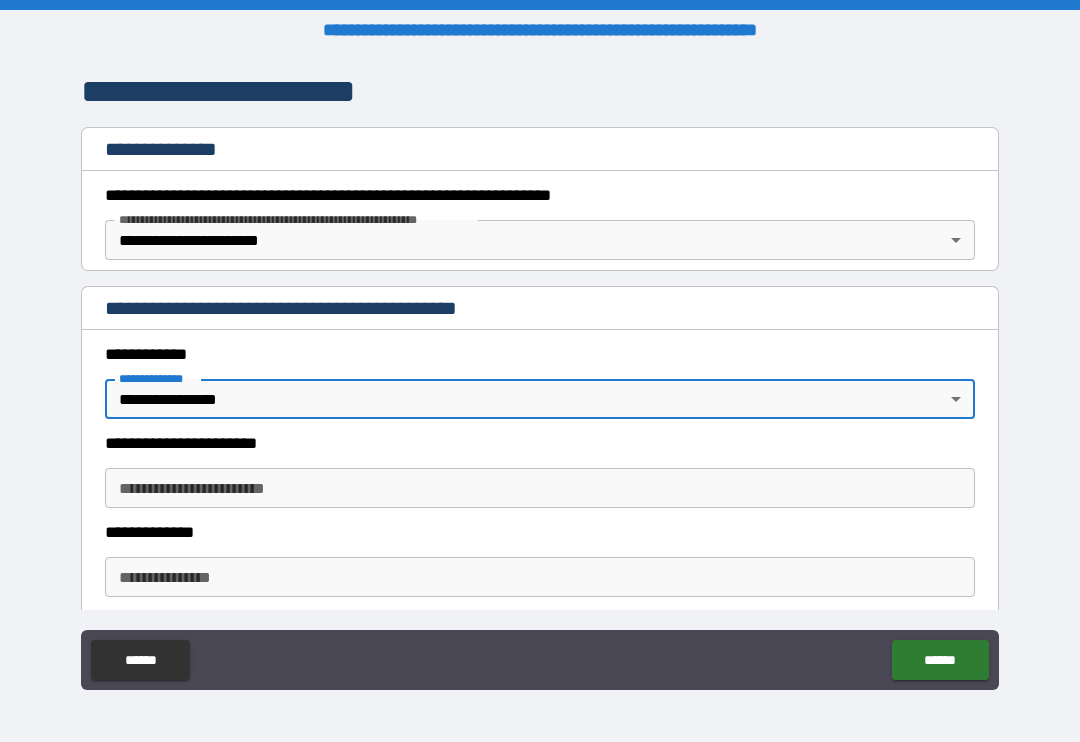 click on "**********" at bounding box center (540, 488) 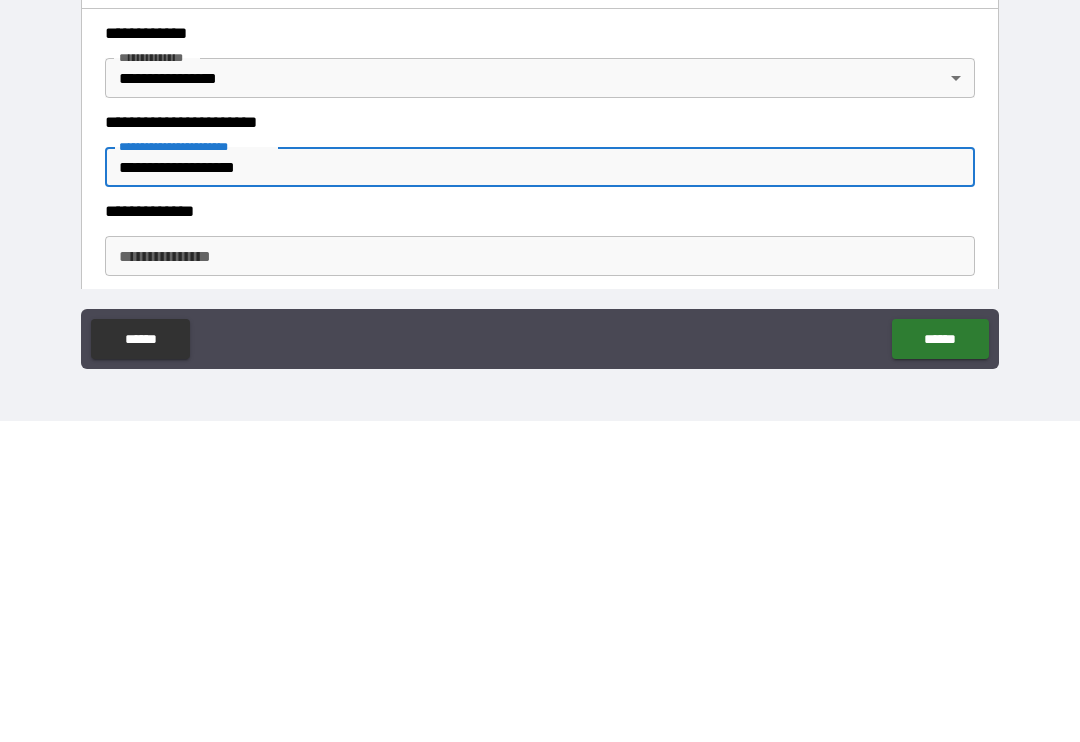 type on "**********" 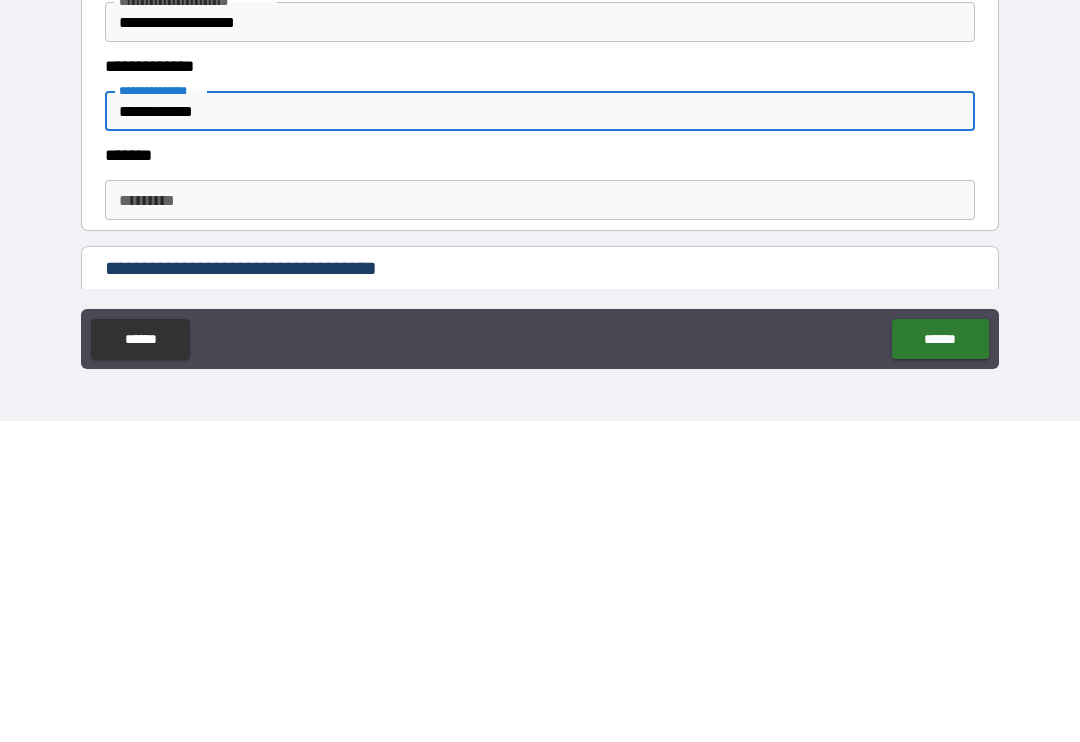 scroll, scrollTop: 399, scrollLeft: 0, axis: vertical 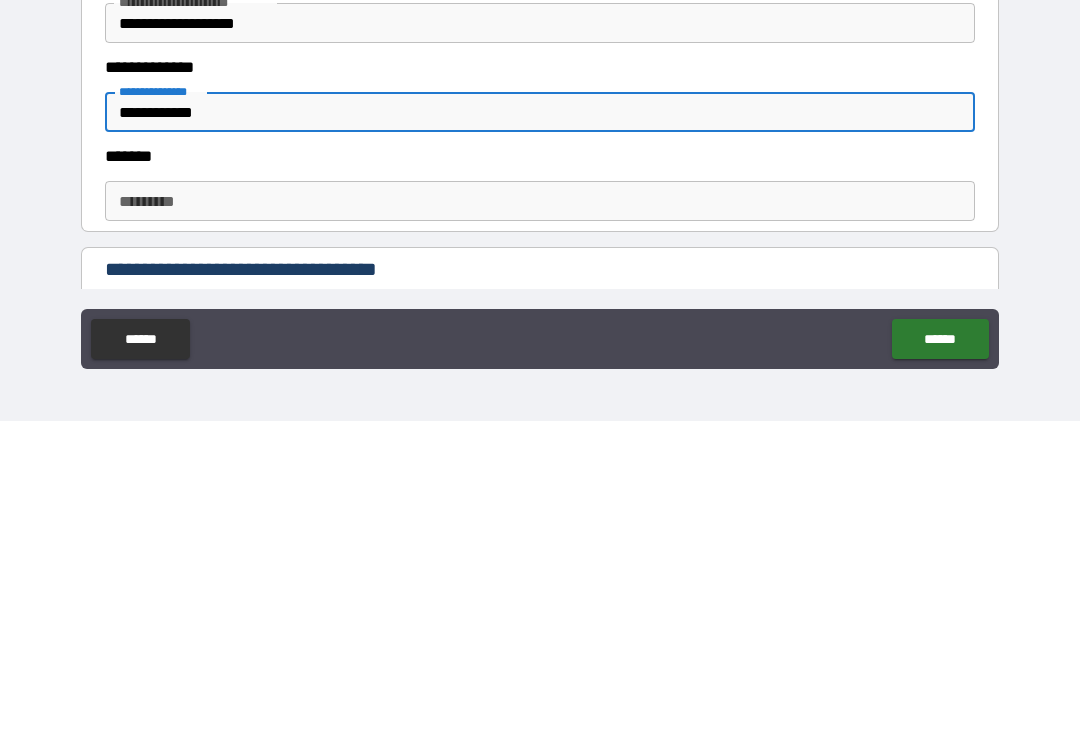 type on "**********" 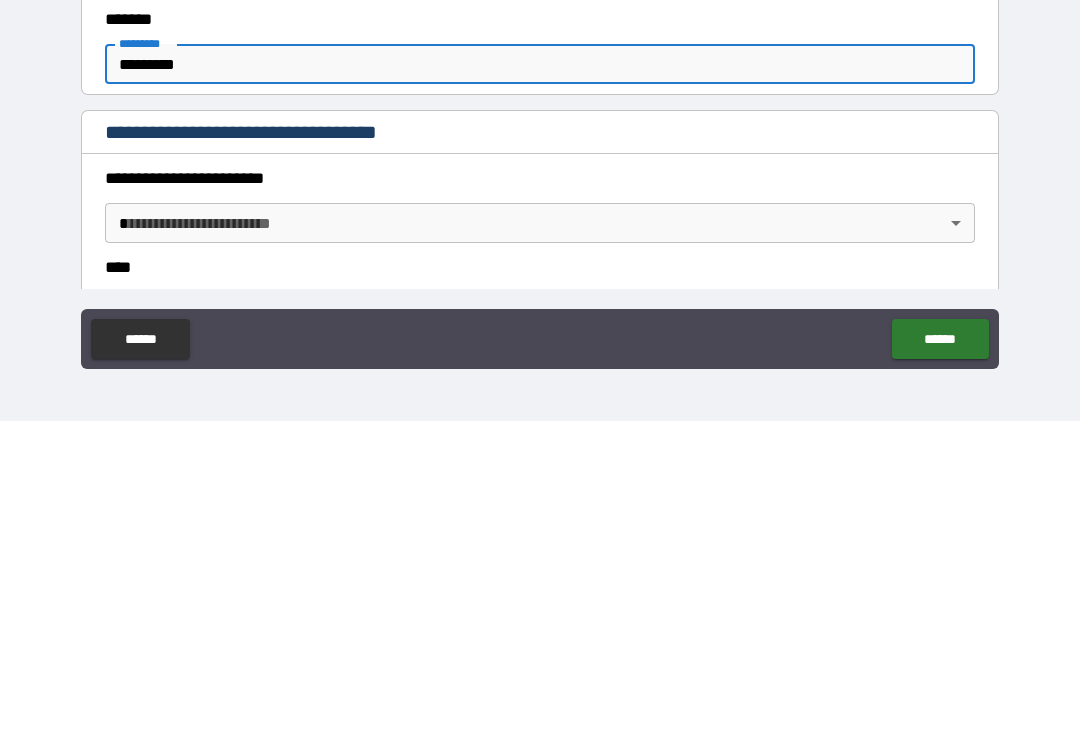 scroll, scrollTop: 543, scrollLeft: 0, axis: vertical 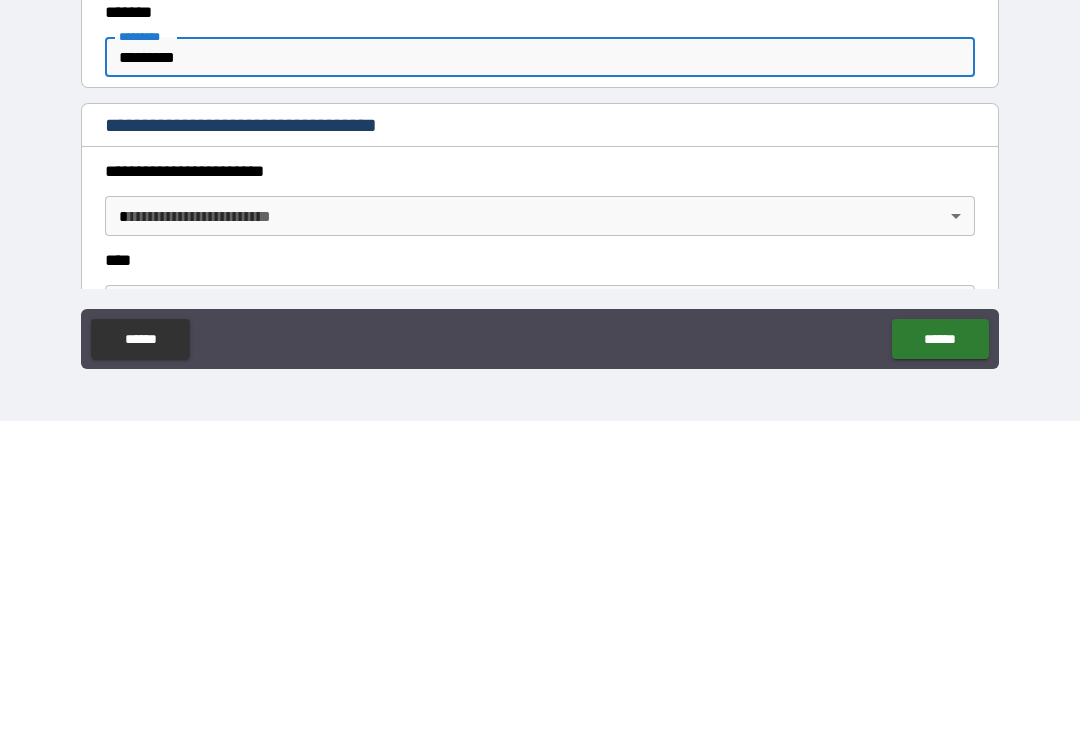 type on "*********" 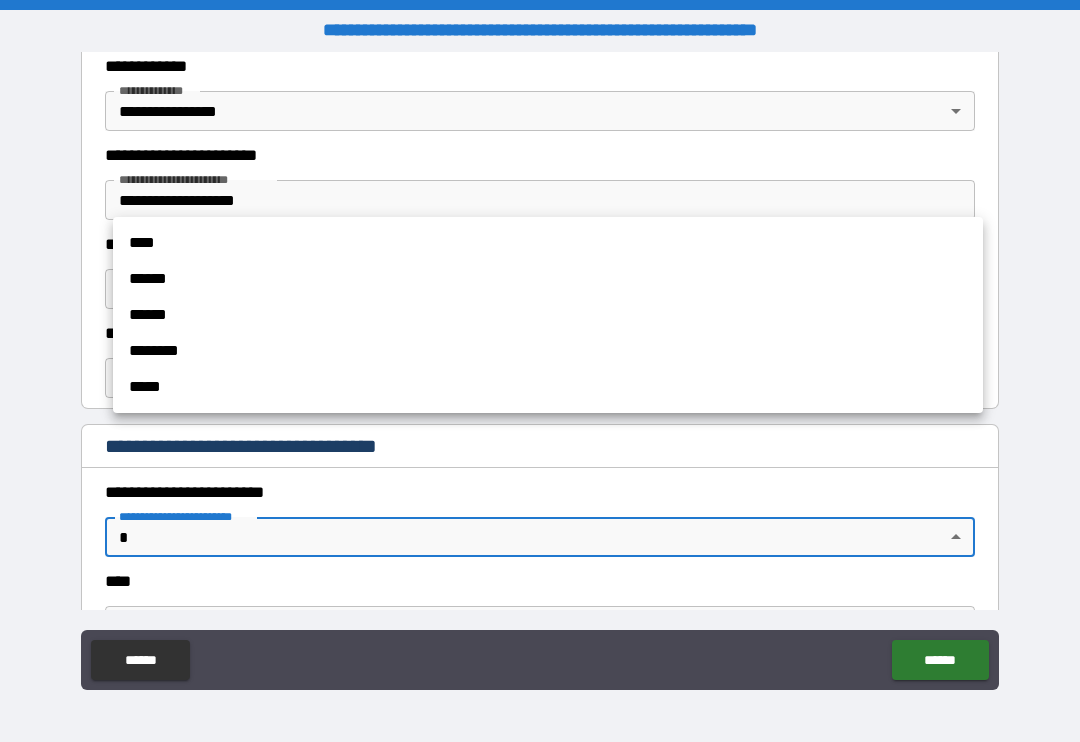 click on "******" at bounding box center [548, 279] 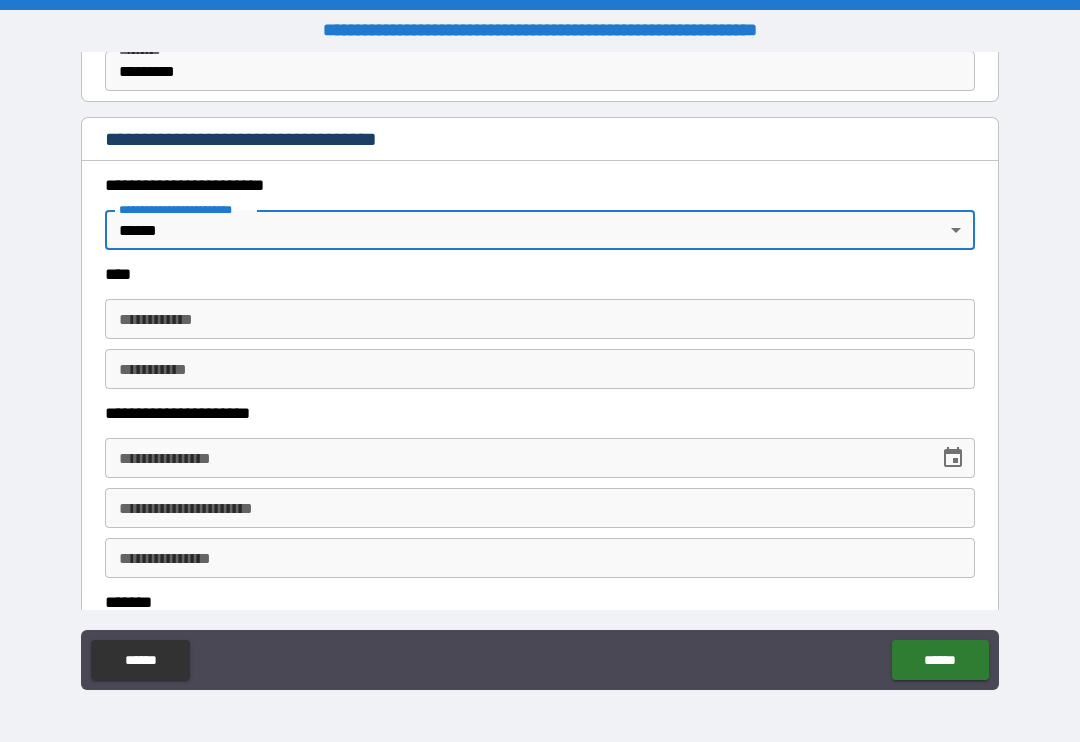 scroll, scrollTop: 854, scrollLeft: 0, axis: vertical 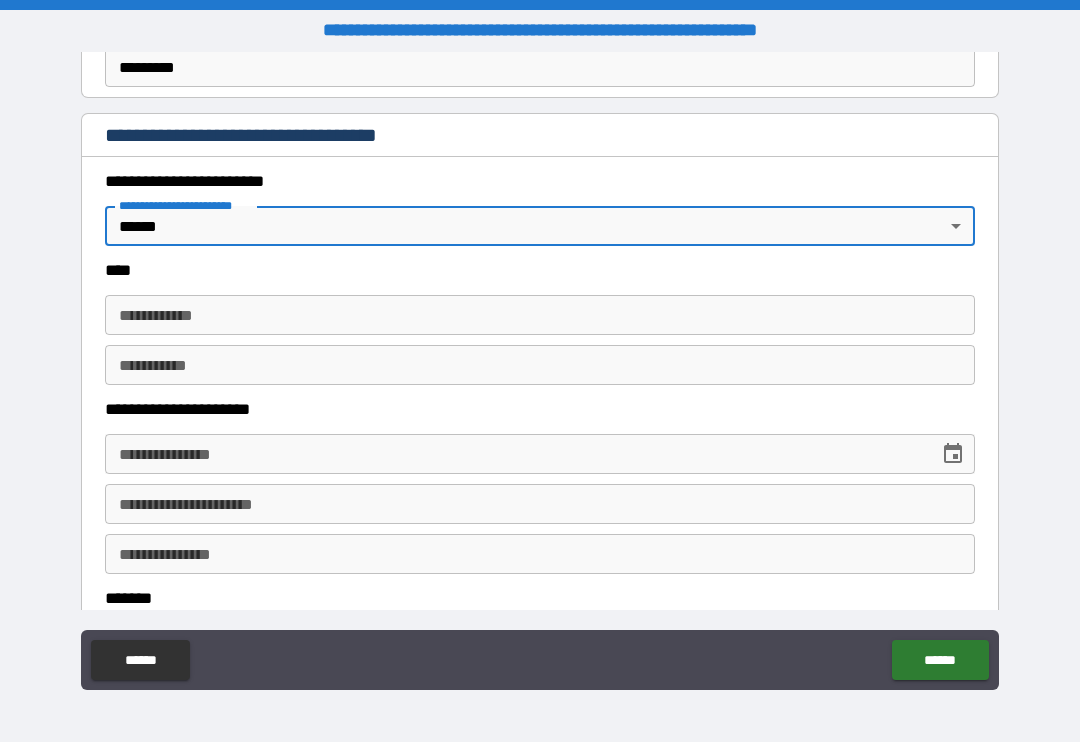 click on "**********" at bounding box center (540, 315) 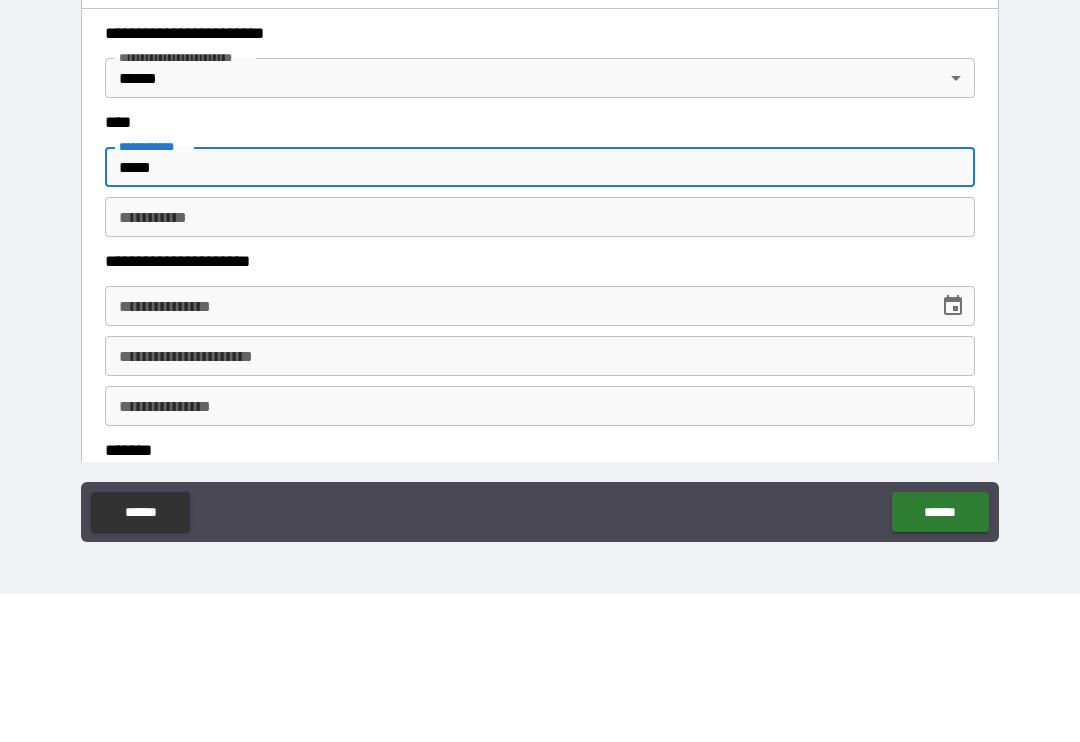 type on "*****" 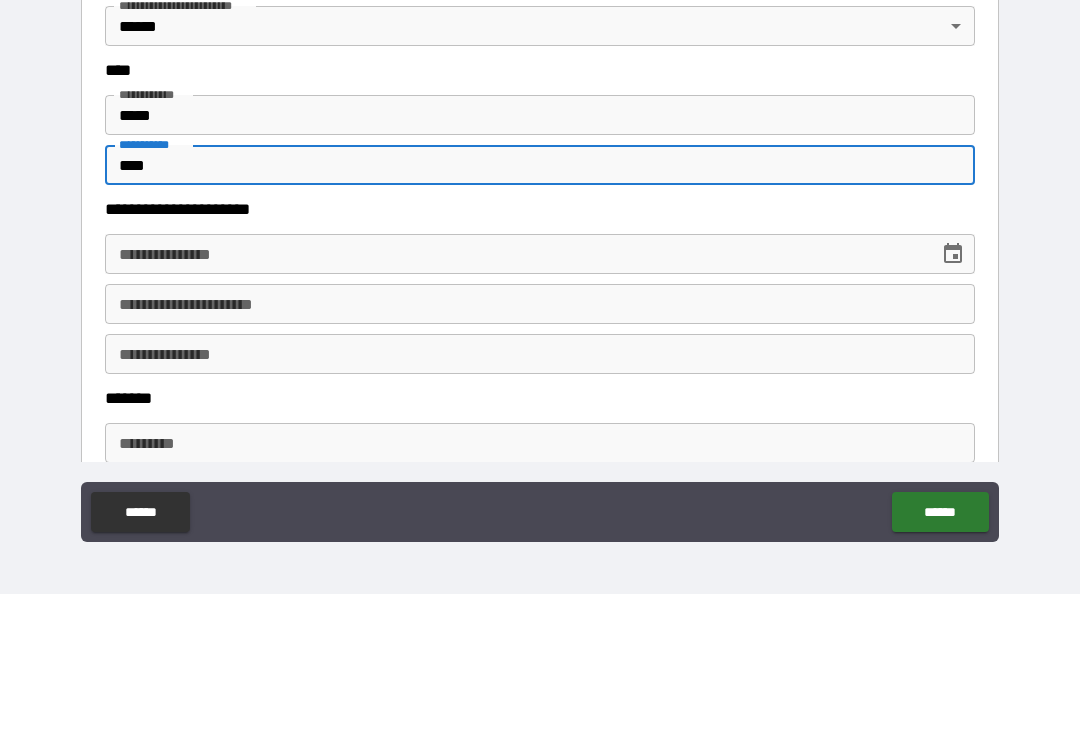 scroll, scrollTop: 913, scrollLeft: 0, axis: vertical 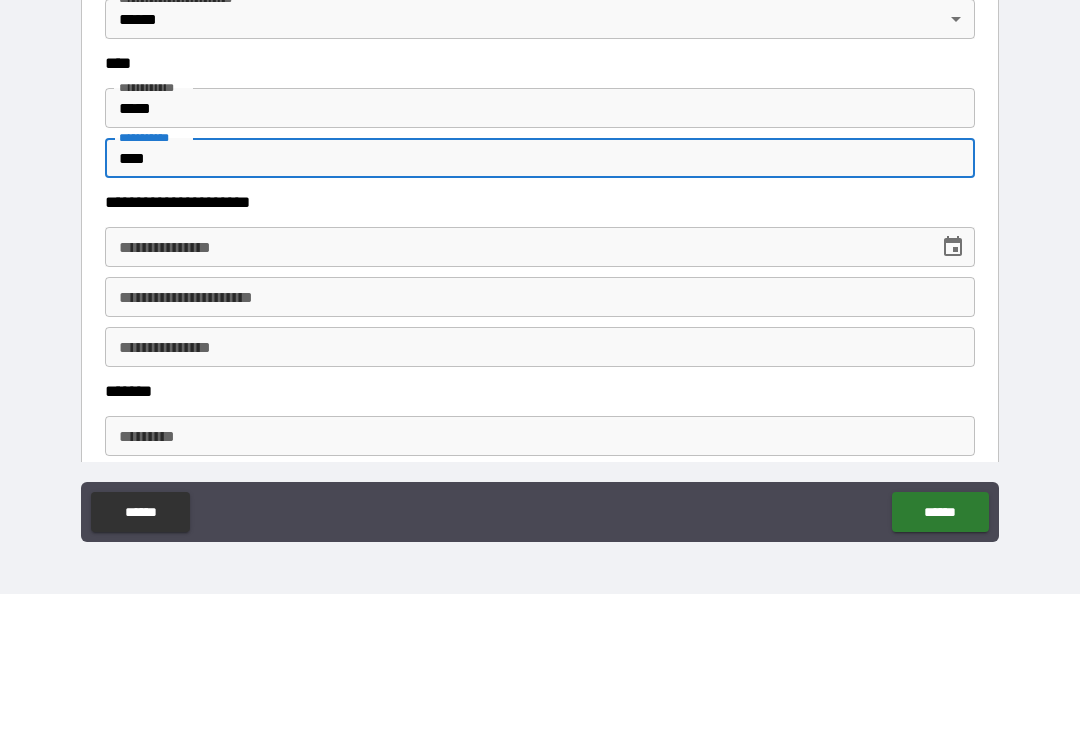 type on "****" 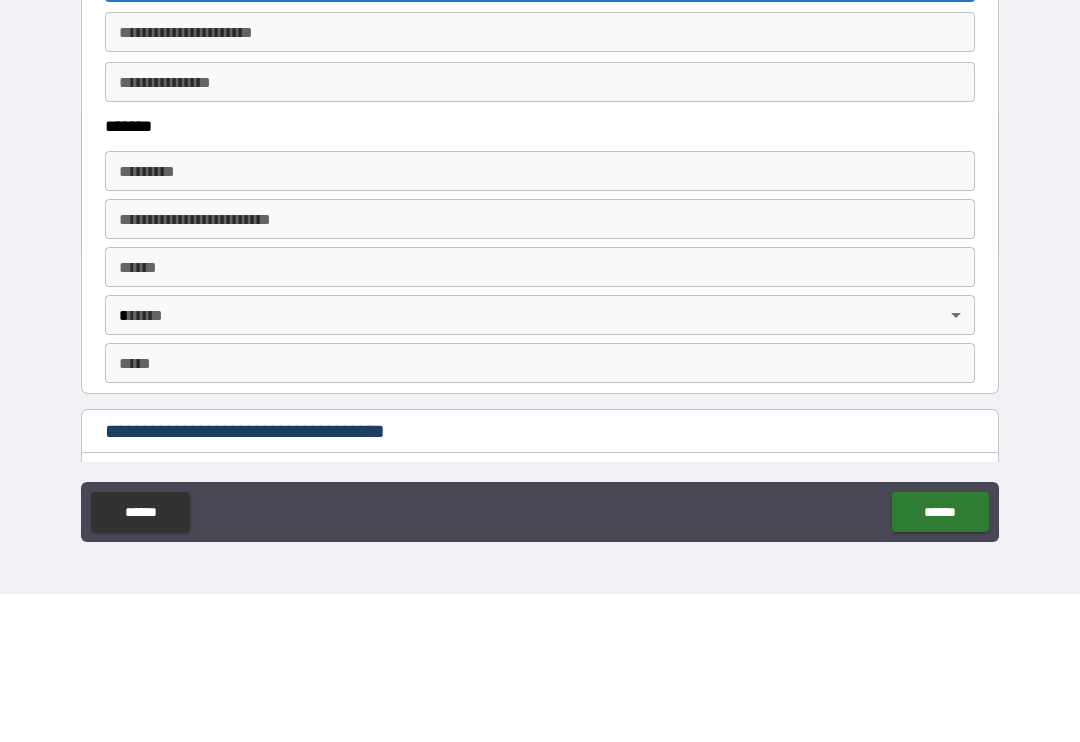 scroll, scrollTop: 1179, scrollLeft: 0, axis: vertical 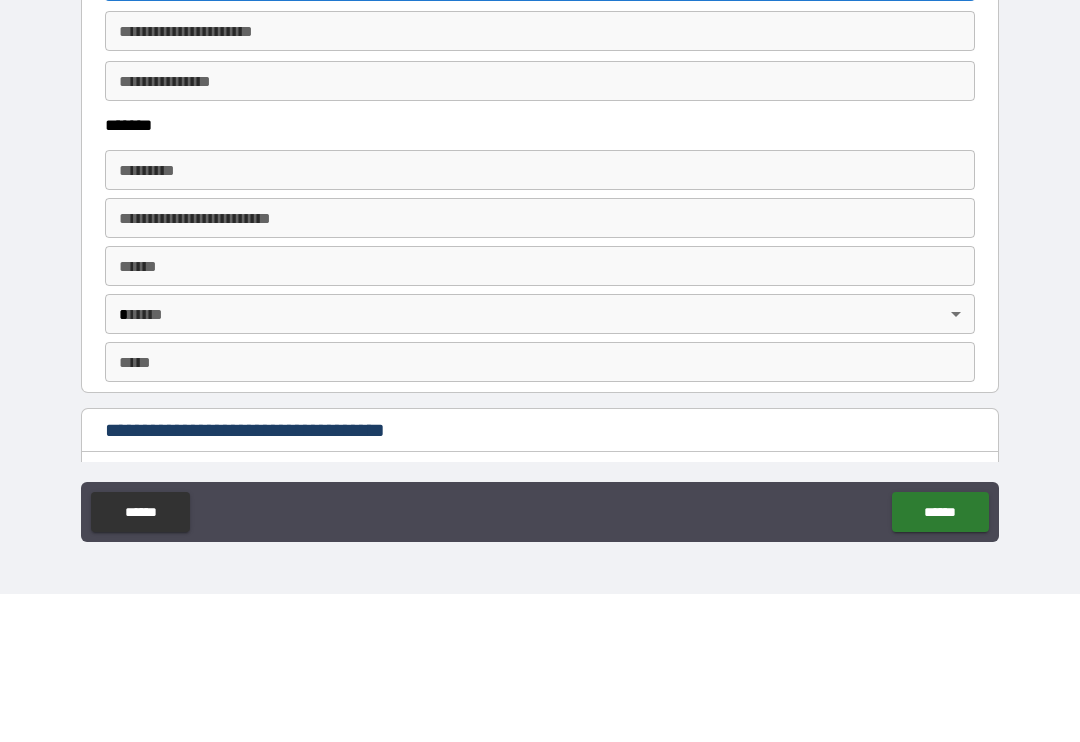 type on "**********" 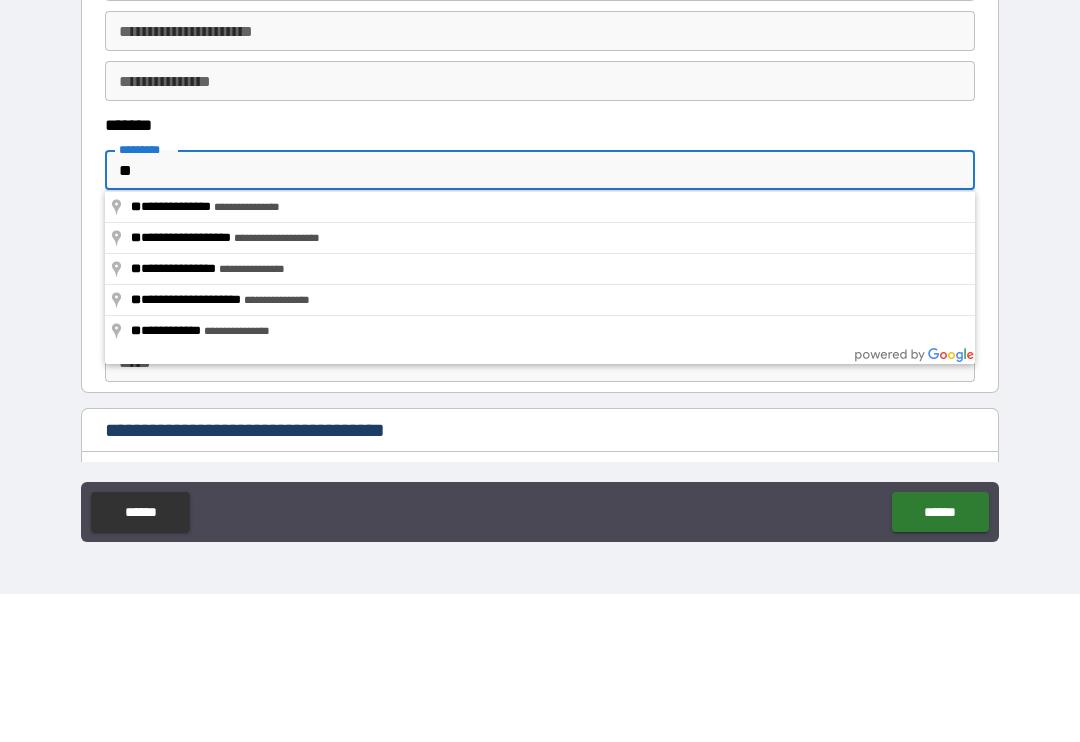 type on "*" 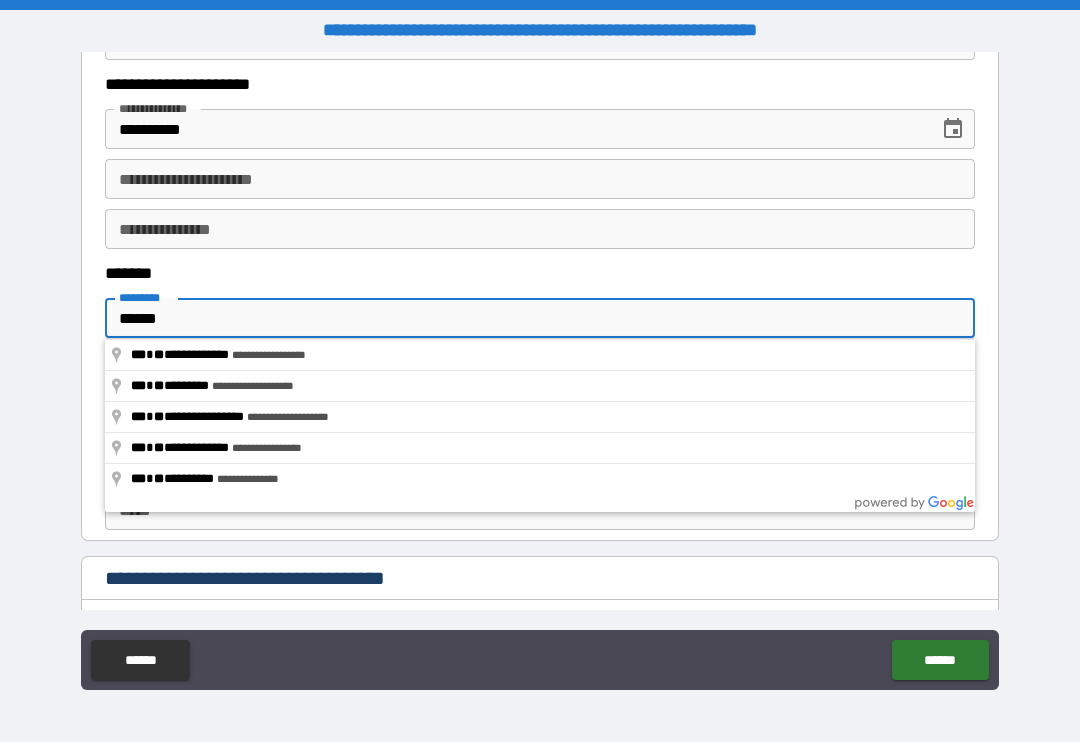 type on "**********" 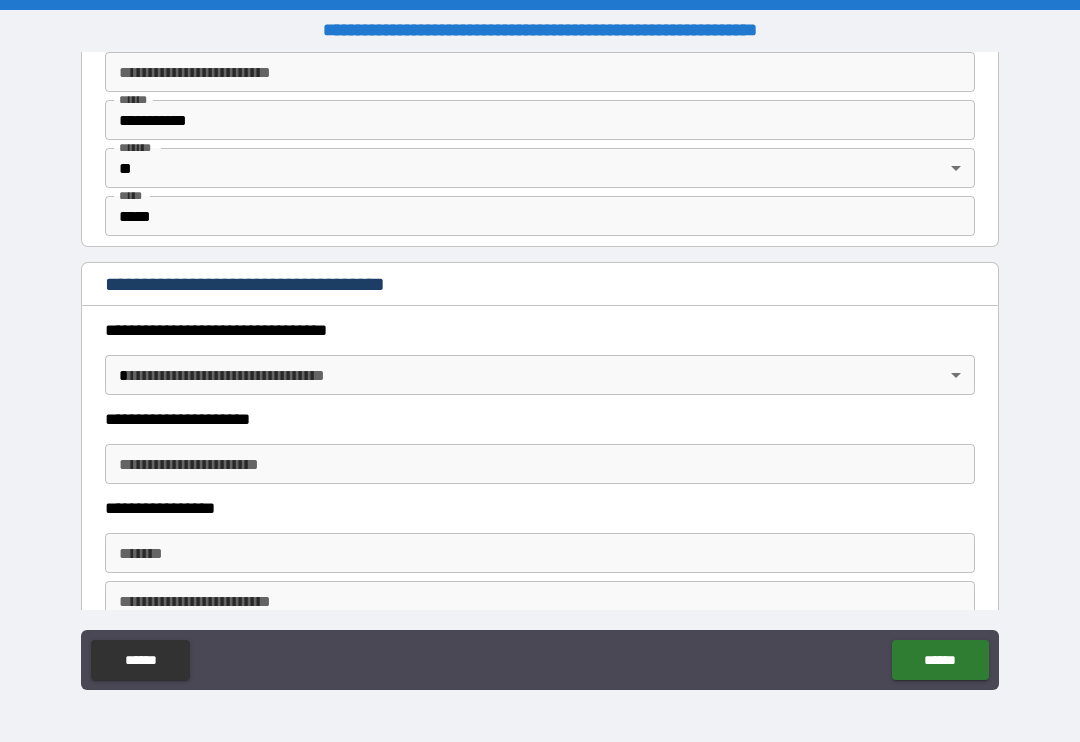 scroll, scrollTop: 1485, scrollLeft: 0, axis: vertical 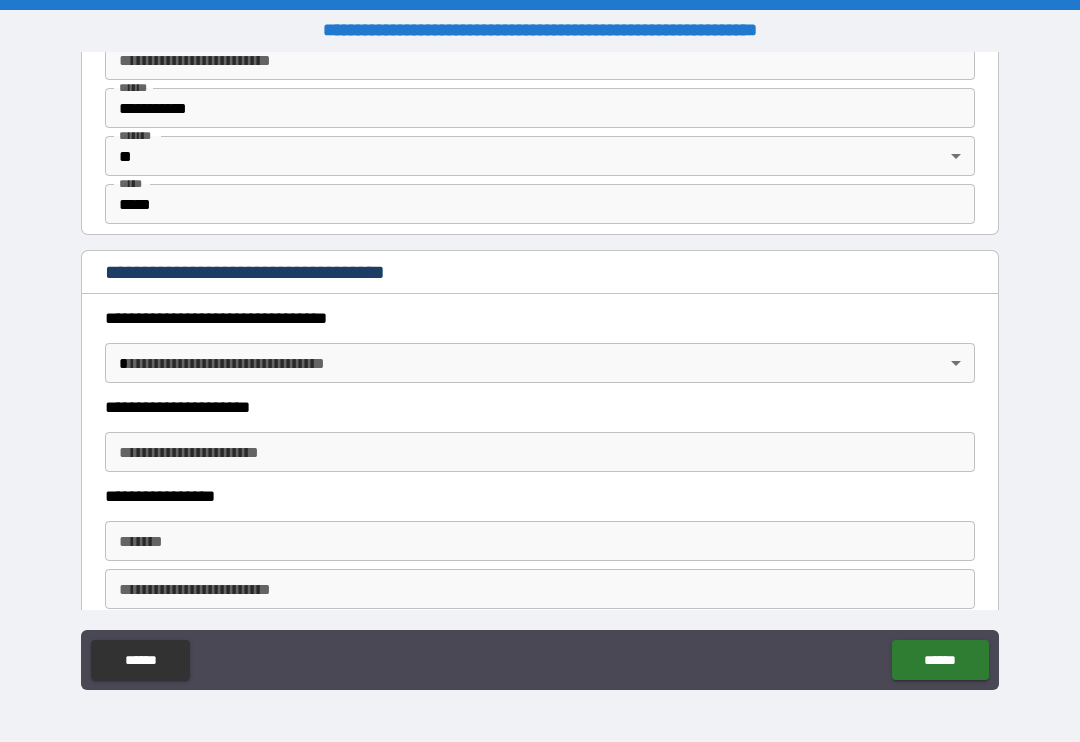 click on "[FIRST] [LAST] [STREET] [CITY], [STATE] [ZIP] [COUNTRY] [PHONE] [EMAIL] [DOB] [SSN] [DLN] [CCNUM]" at bounding box center (540, 371) 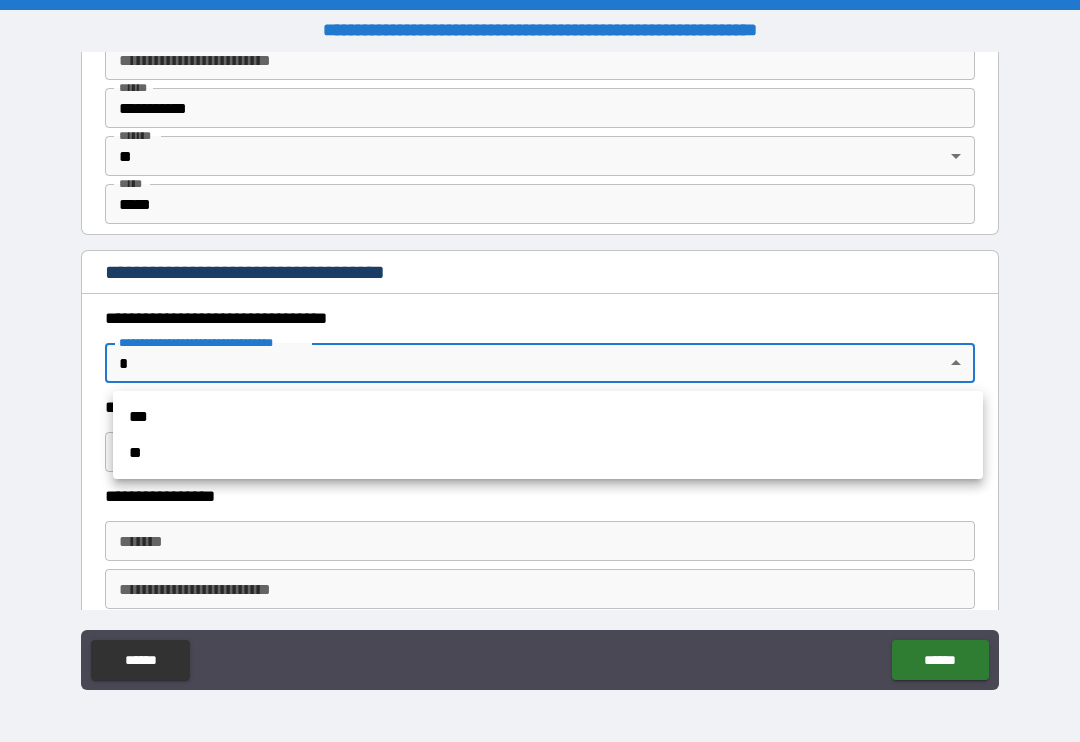 click on "***" at bounding box center [548, 417] 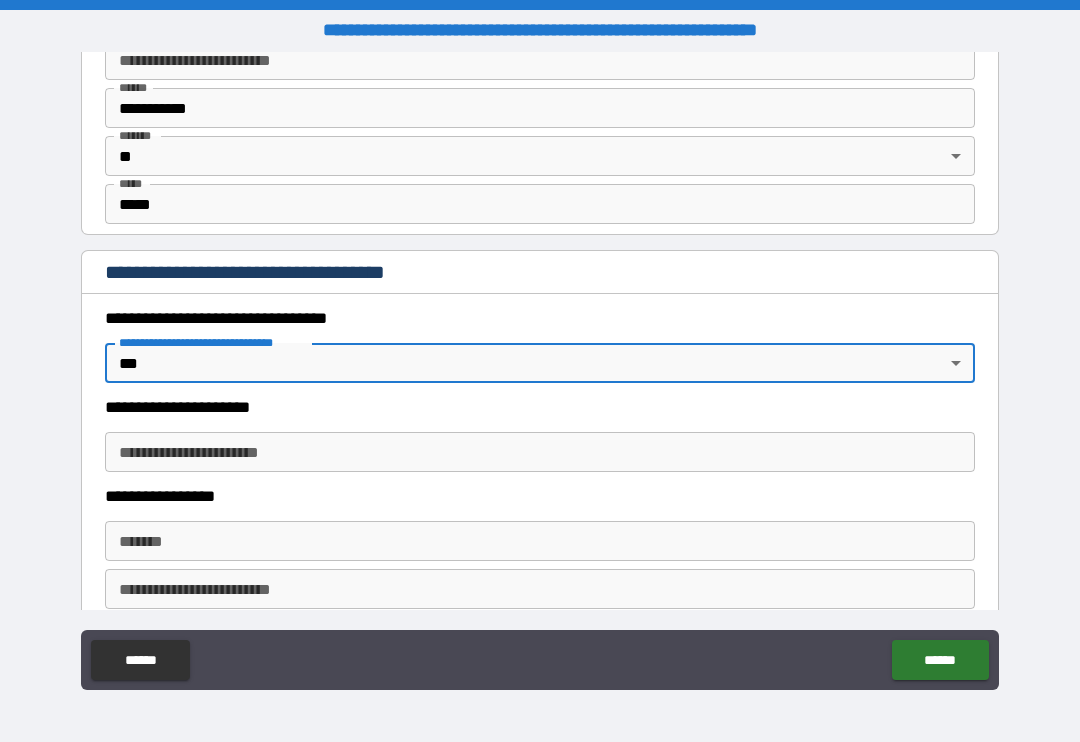 click on "**********" at bounding box center [540, 452] 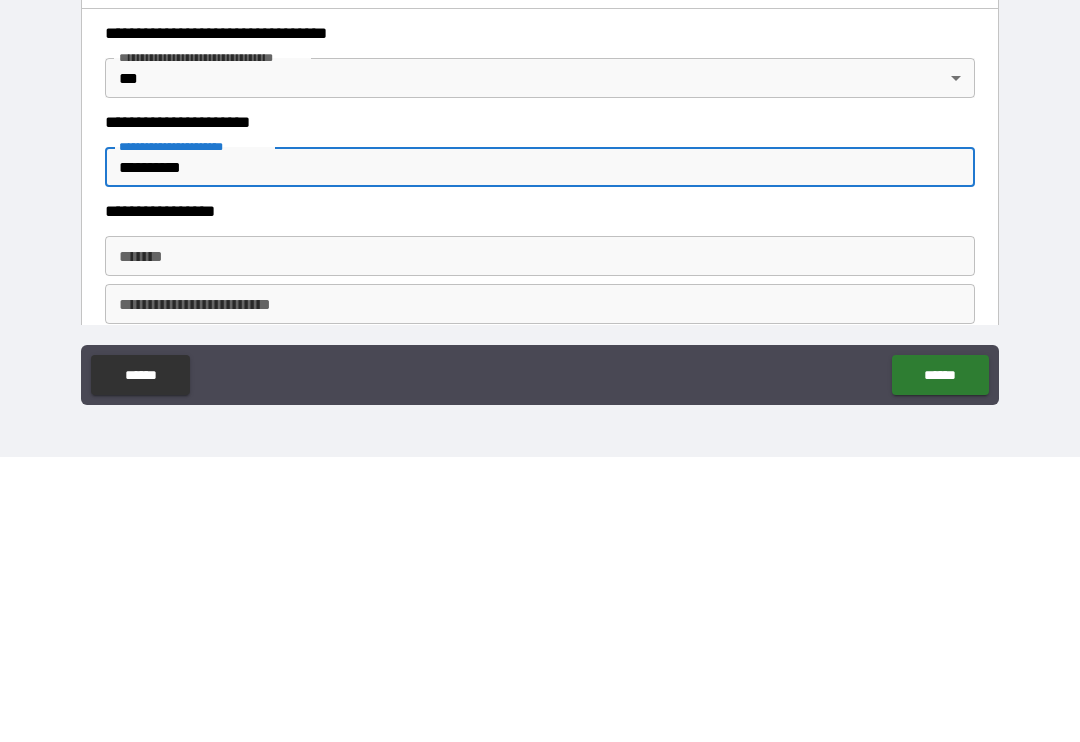 click on "*********" at bounding box center (540, 452) 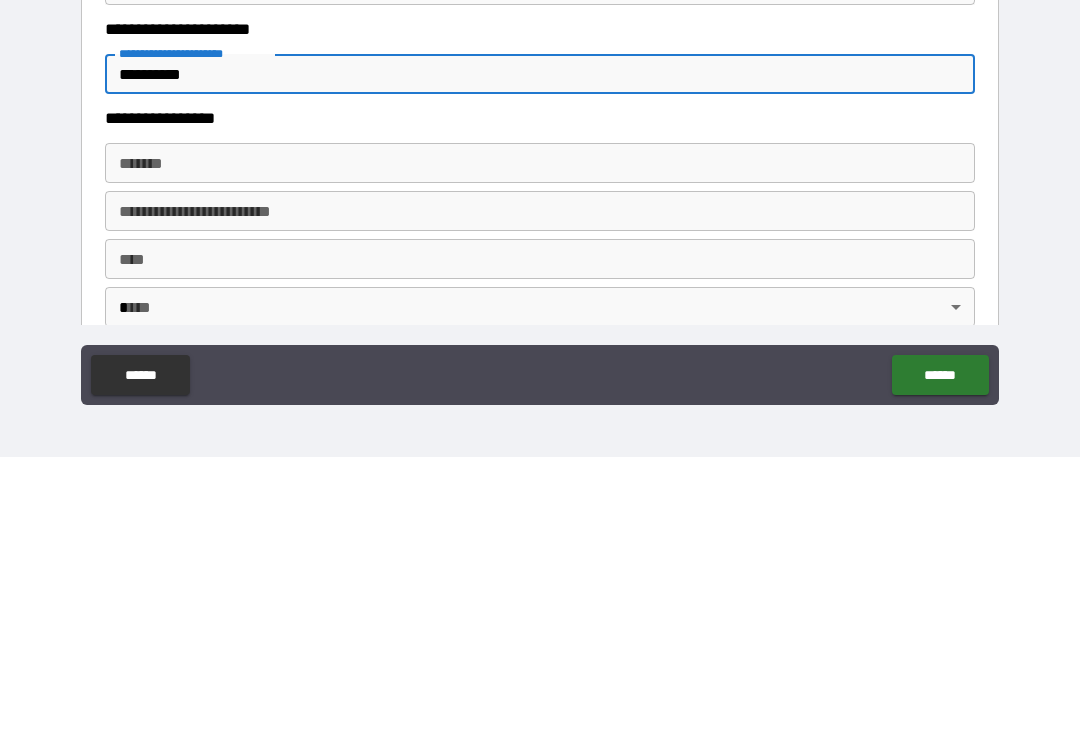 scroll, scrollTop: 1579, scrollLeft: 0, axis: vertical 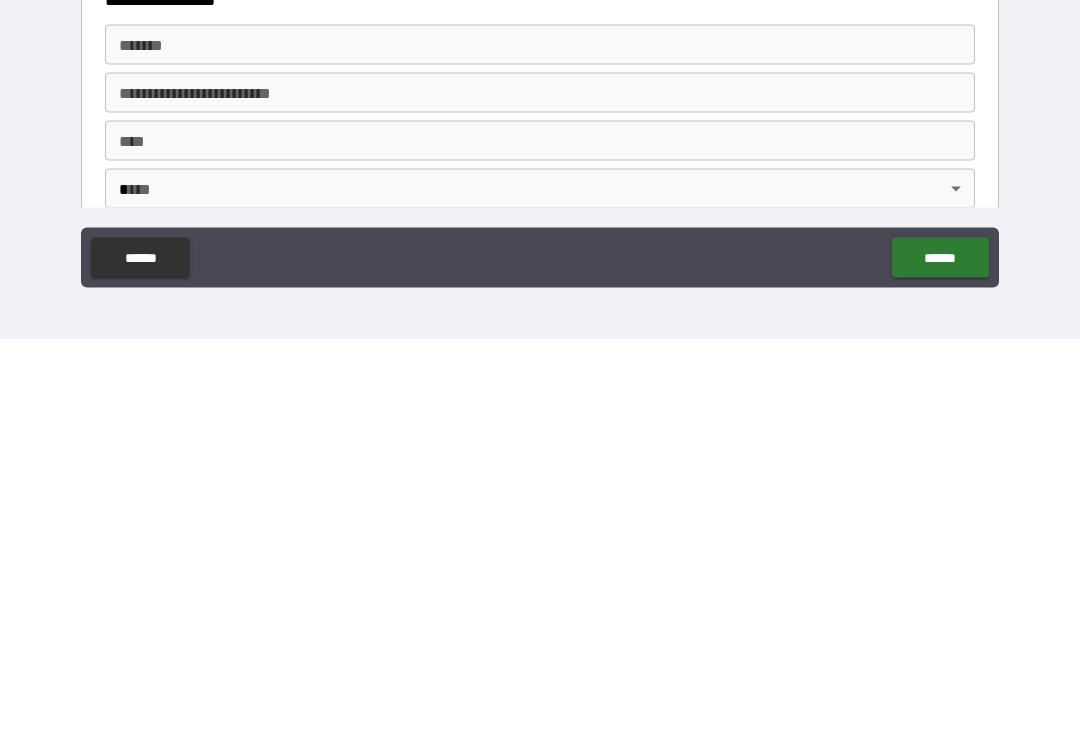 type on "*********" 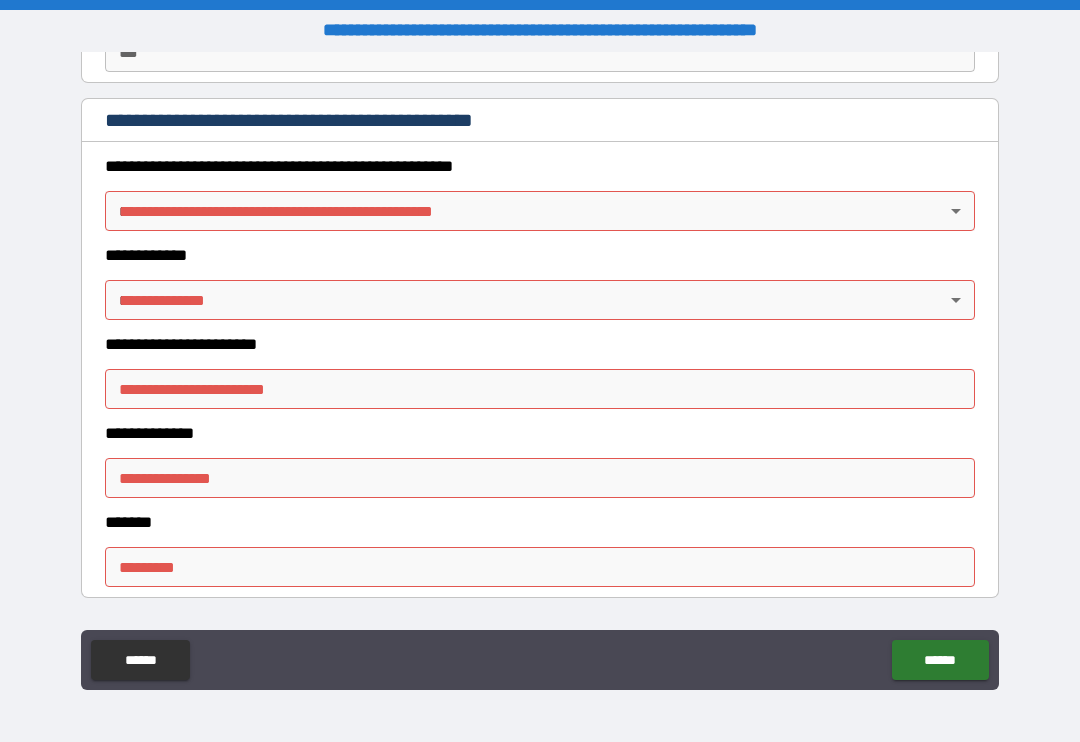scroll, scrollTop: 2163, scrollLeft: 0, axis: vertical 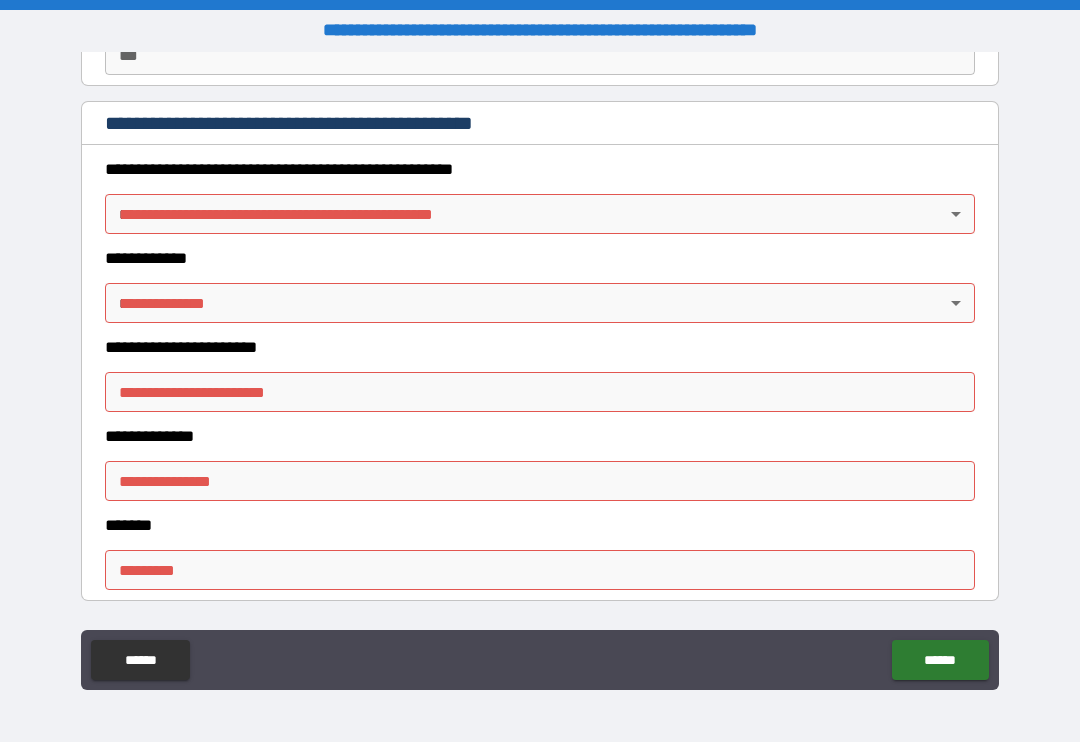 click on "[FIRST] [LAST] [STREET] [CITY], [STATE] [ZIP] [COUNTRY] [PHONE] [EMAIL] [DOB] [SSN] [DLN] [CCNUM]" at bounding box center [540, 371] 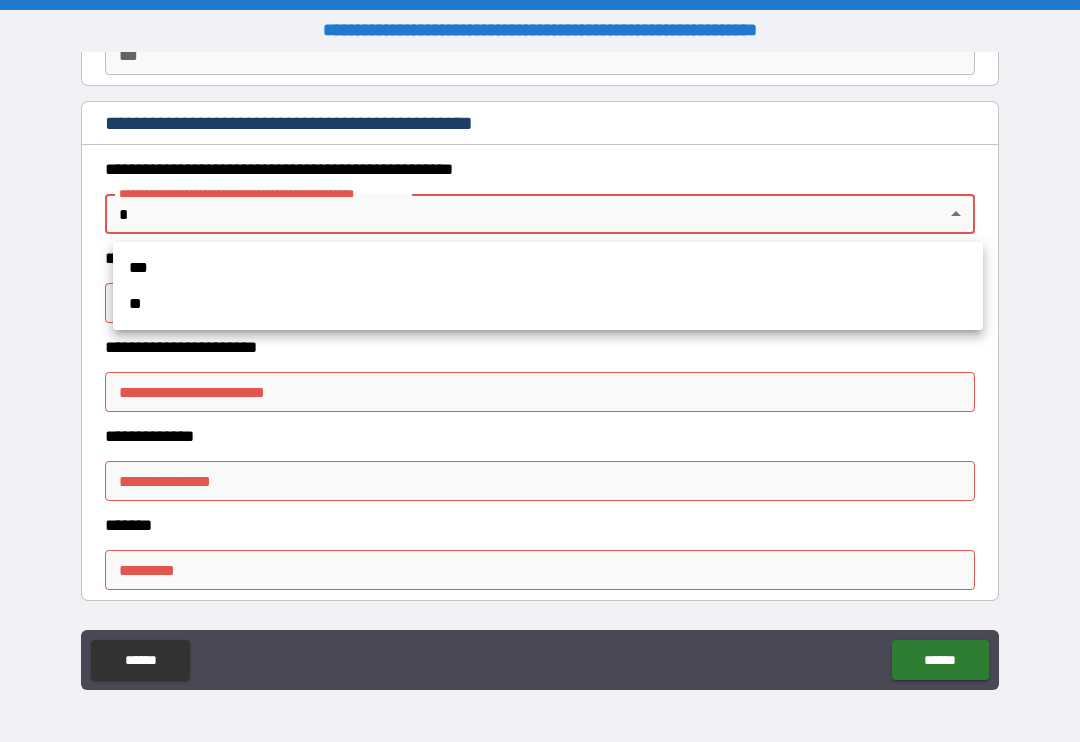 click on "**" at bounding box center [548, 304] 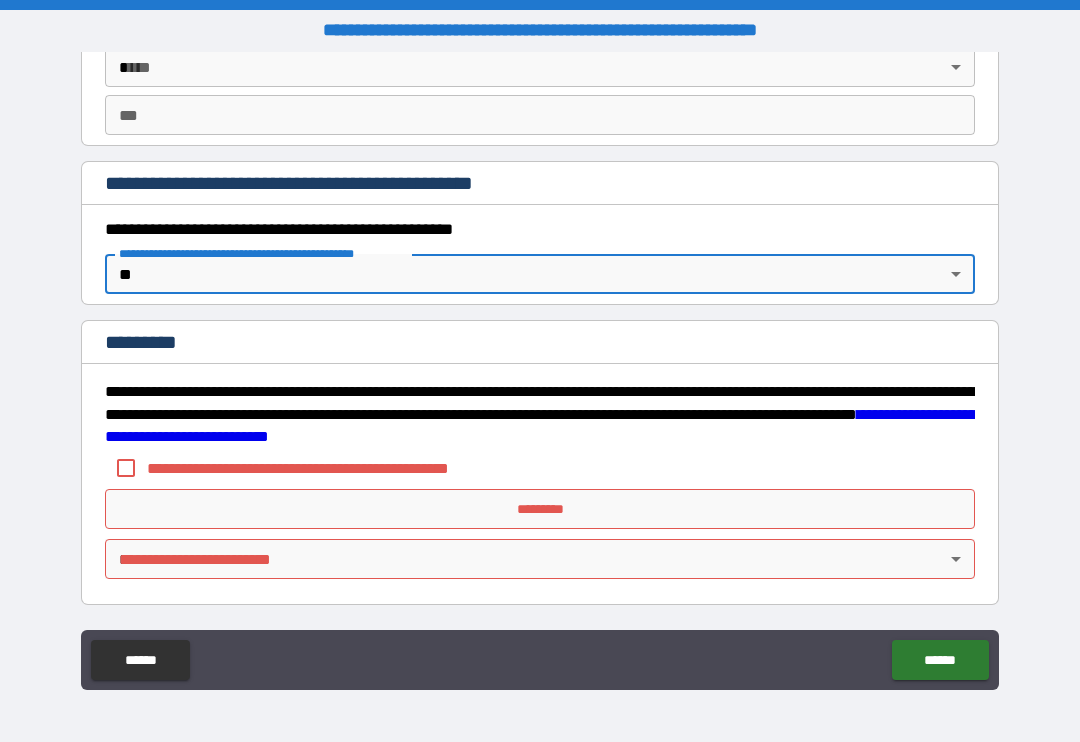 scroll, scrollTop: 2103, scrollLeft: 0, axis: vertical 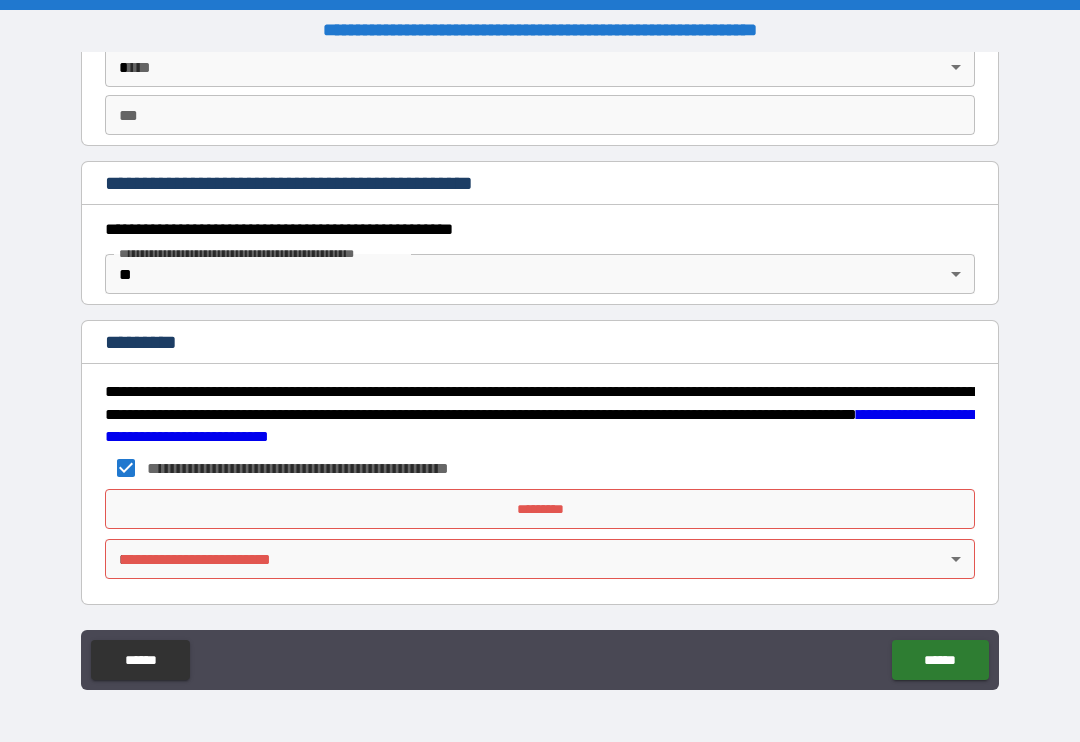click on "*********" at bounding box center [540, 509] 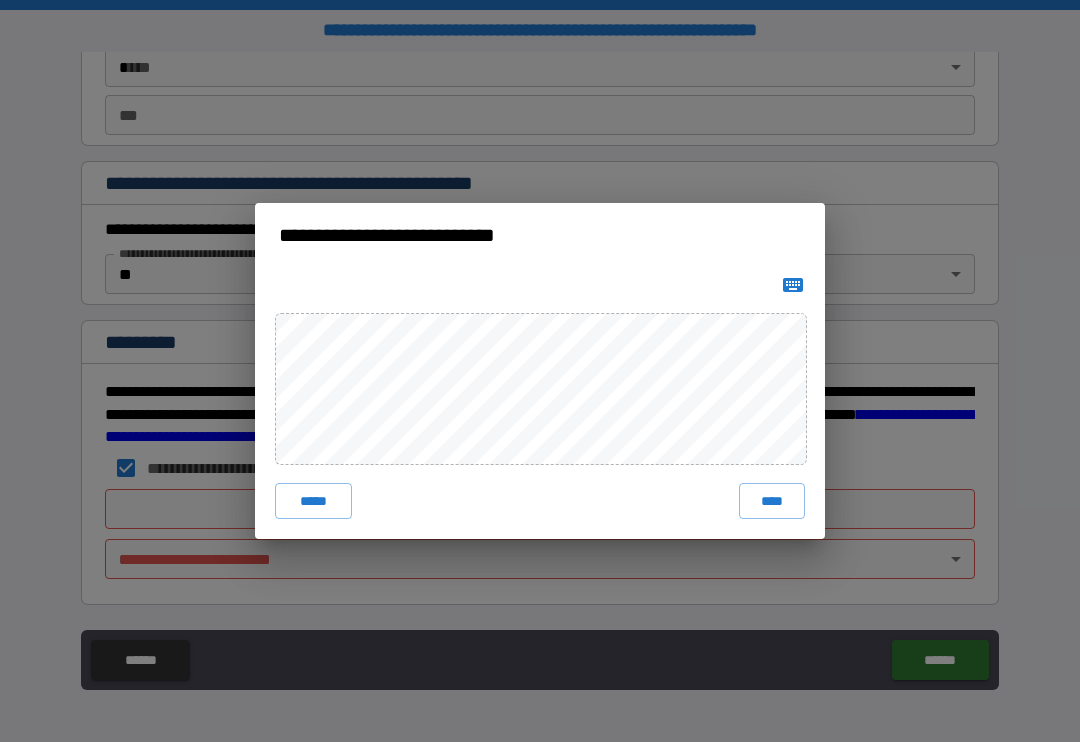 click on "****" at bounding box center [772, 501] 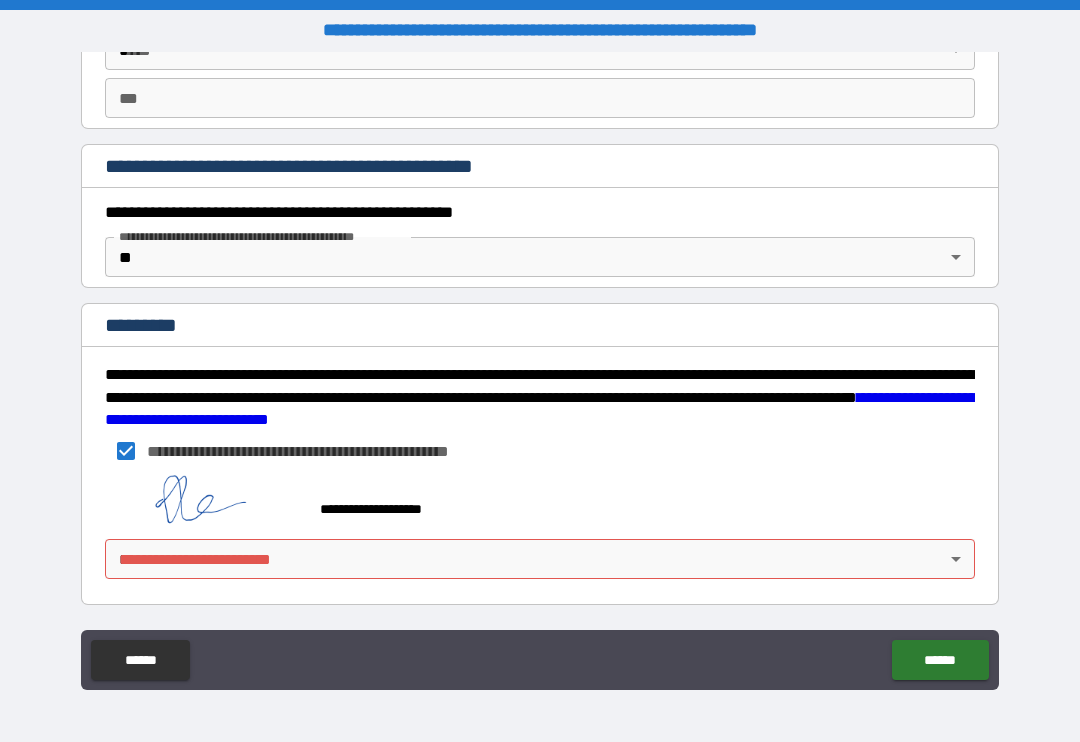 scroll, scrollTop: 2120, scrollLeft: 0, axis: vertical 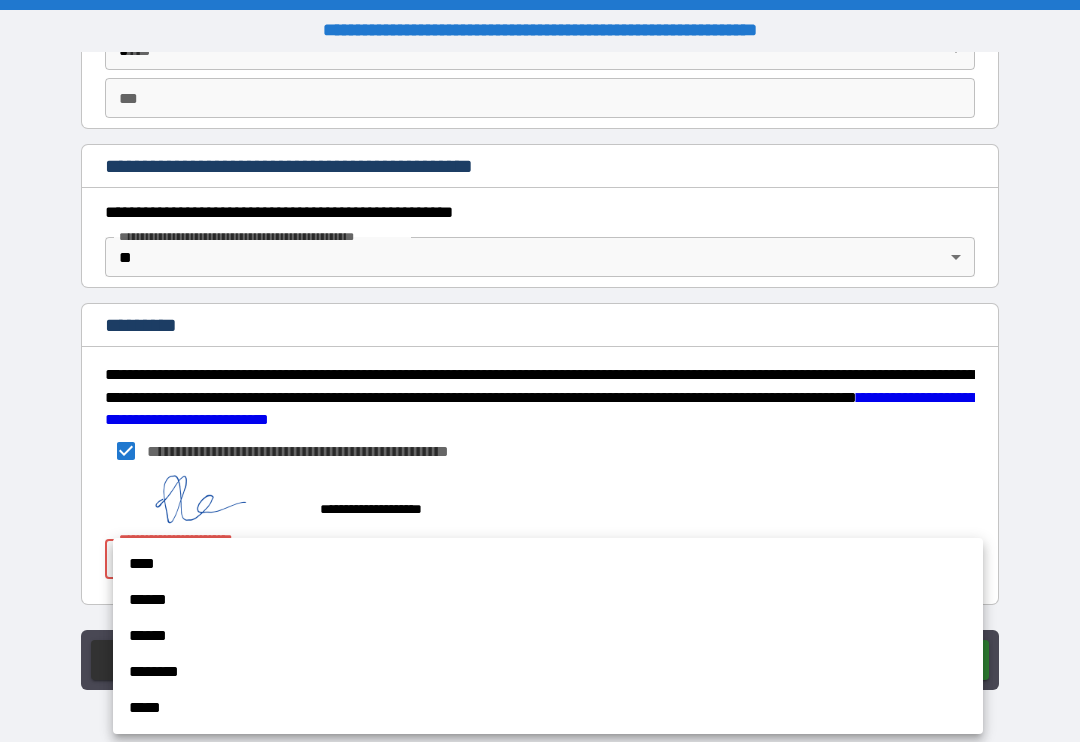 click on "******" at bounding box center (548, 600) 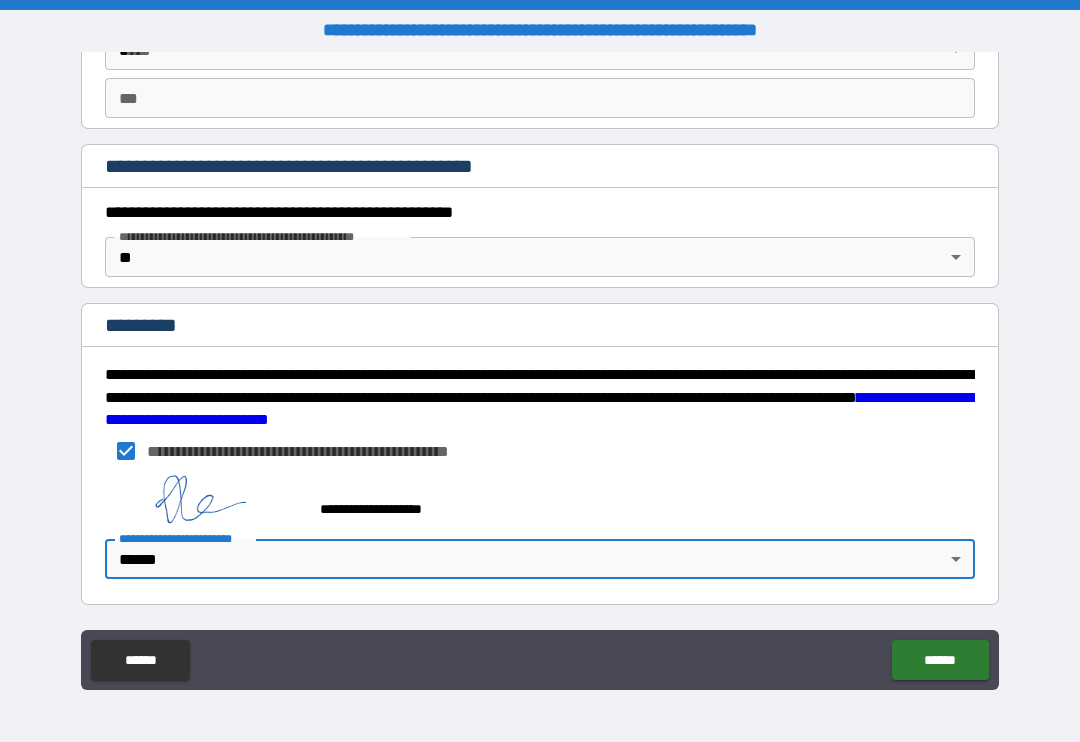 click on "******" at bounding box center (940, 660) 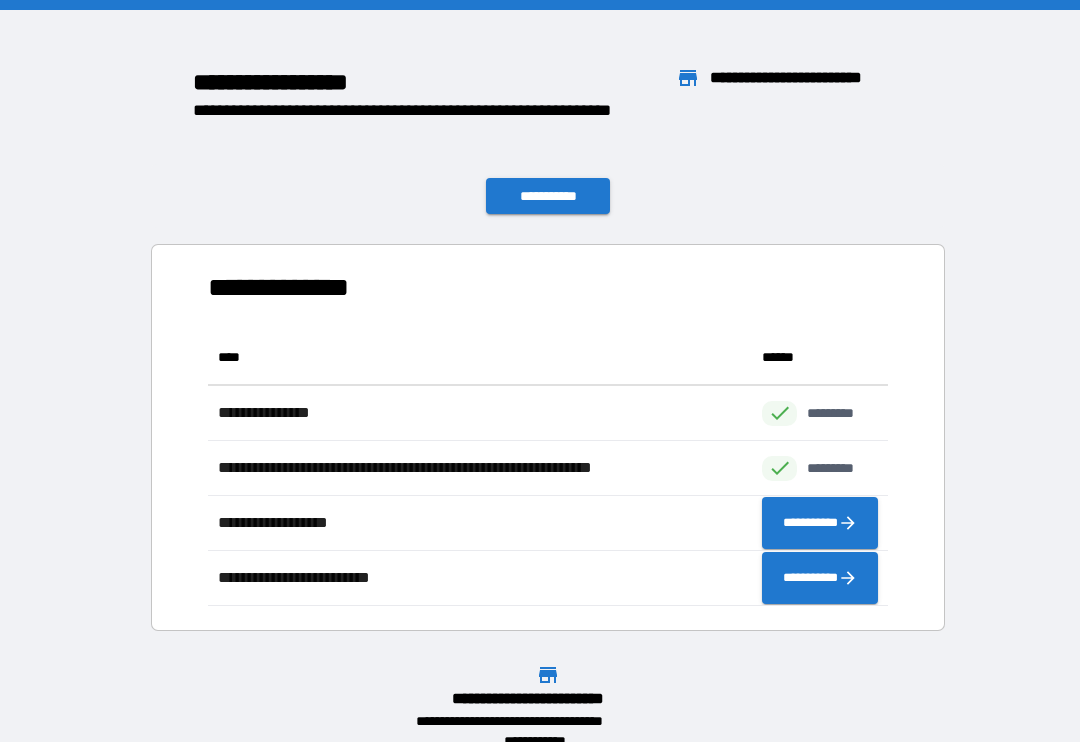 scroll, scrollTop: 1, scrollLeft: 1, axis: both 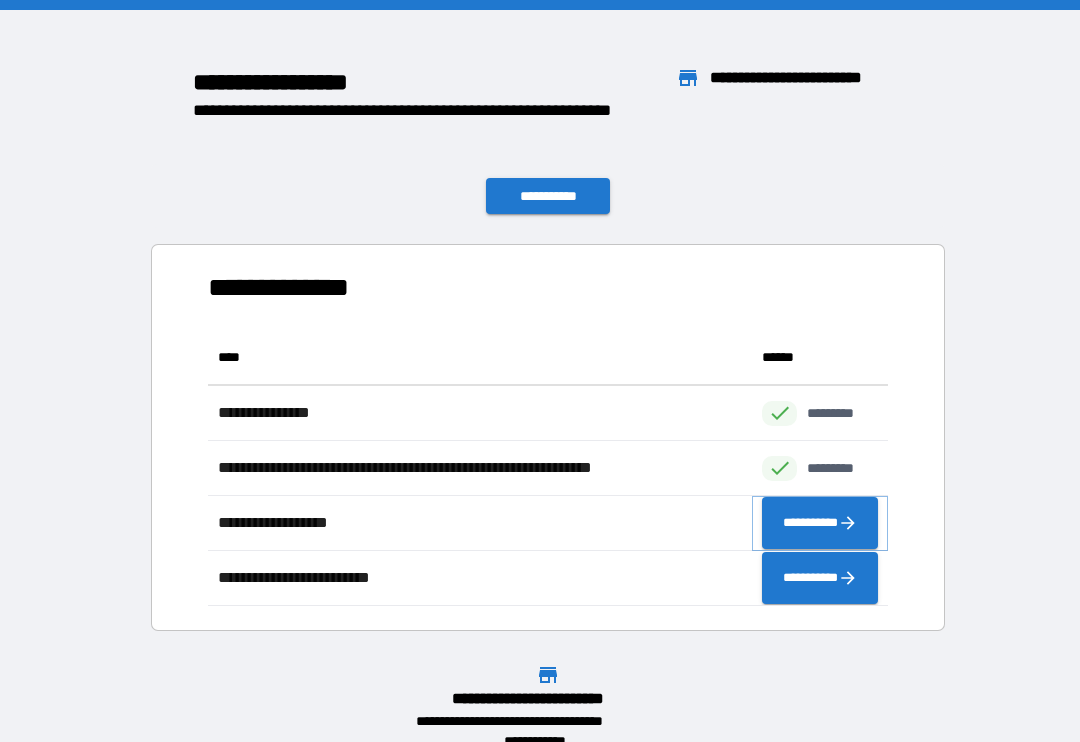 click on "**********" at bounding box center (820, 523) 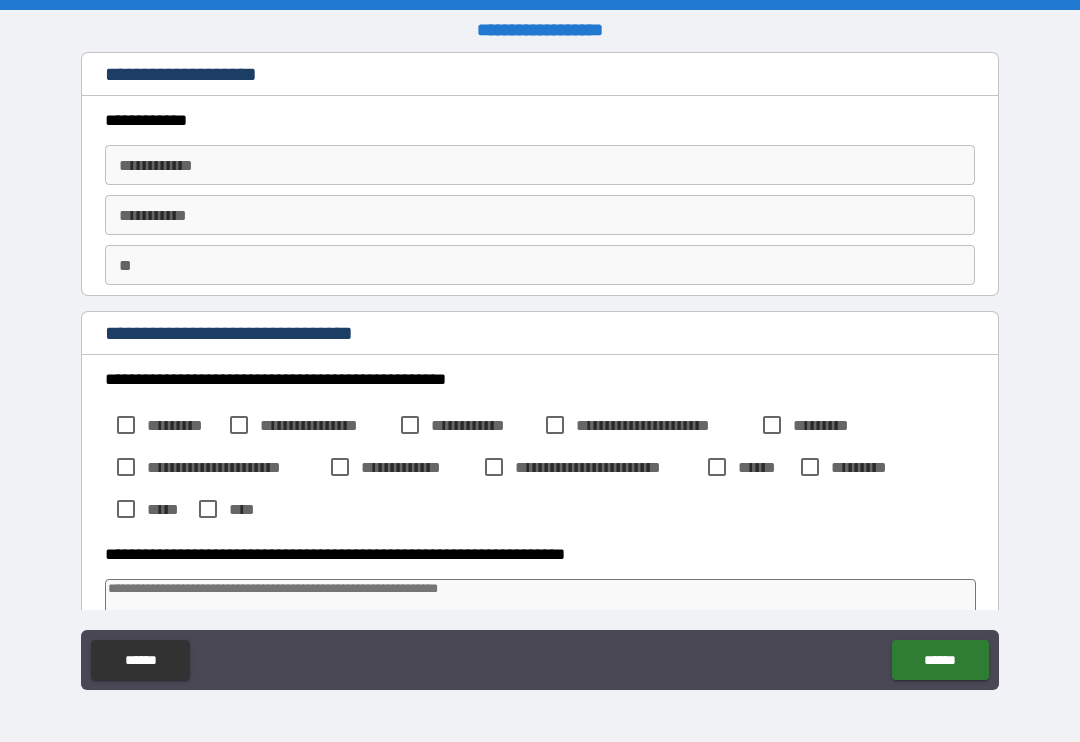 click on "**********" at bounding box center [540, 165] 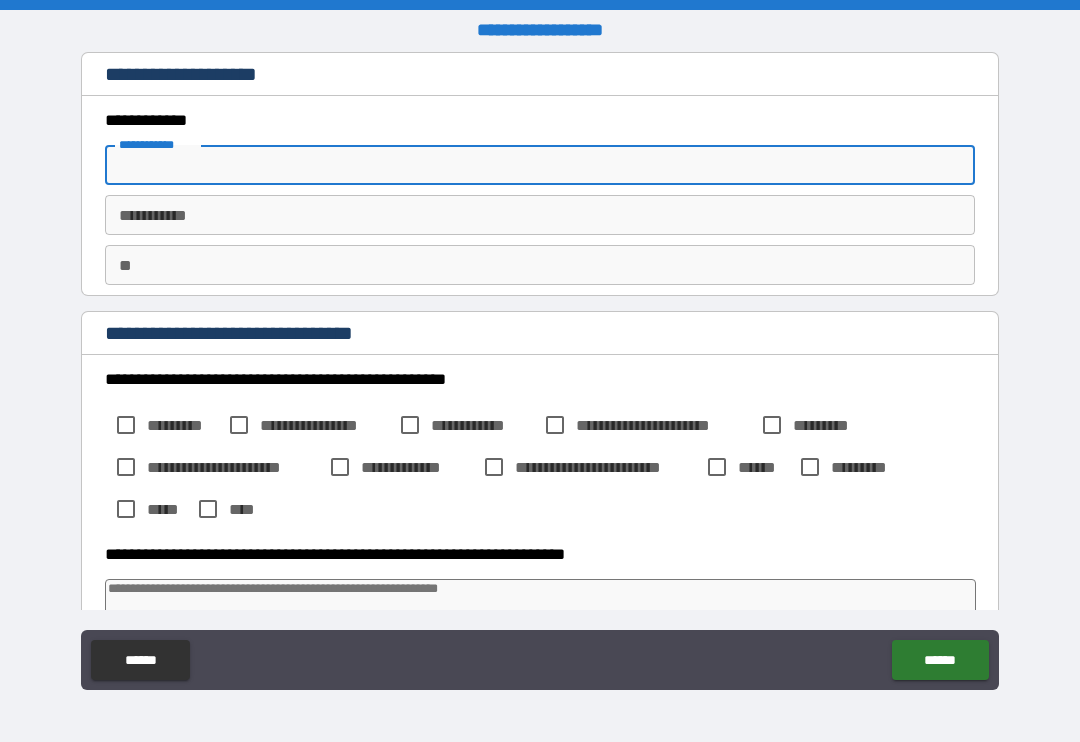 type on "*" 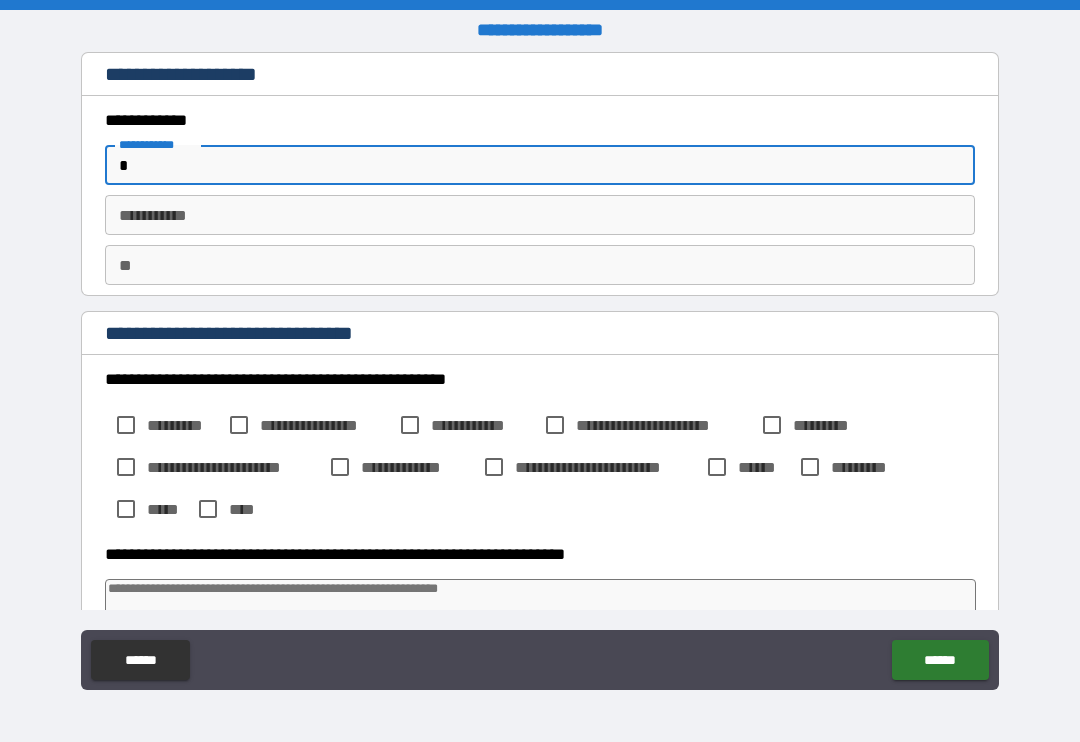 type on "*" 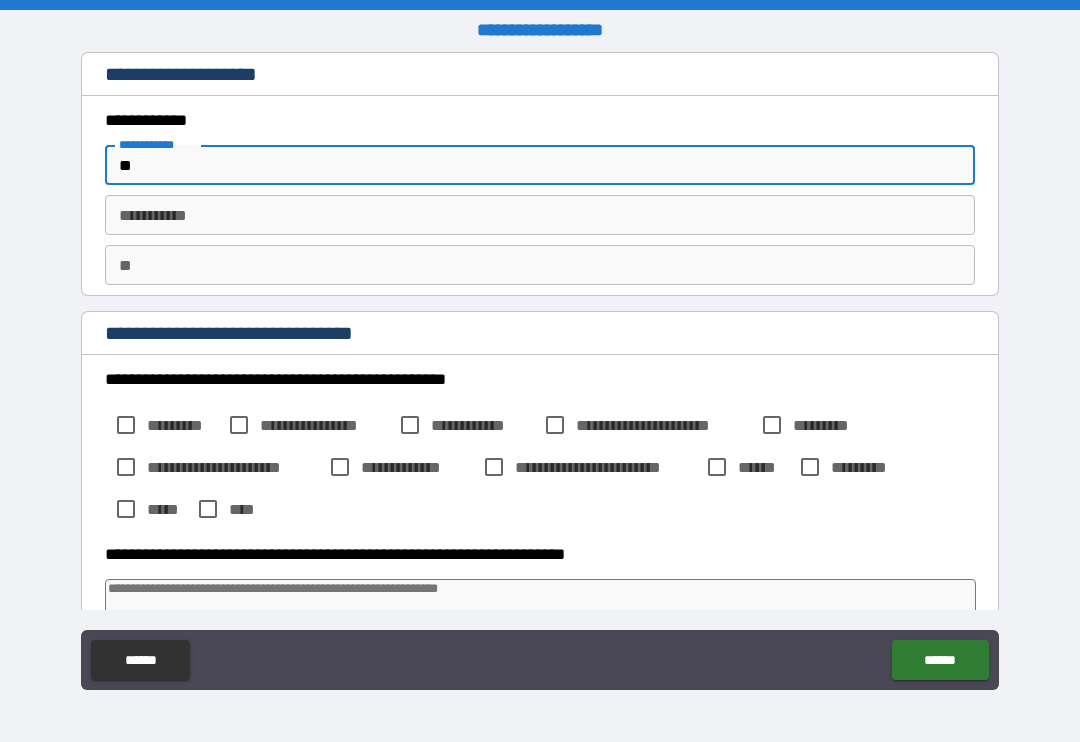 type on "*" 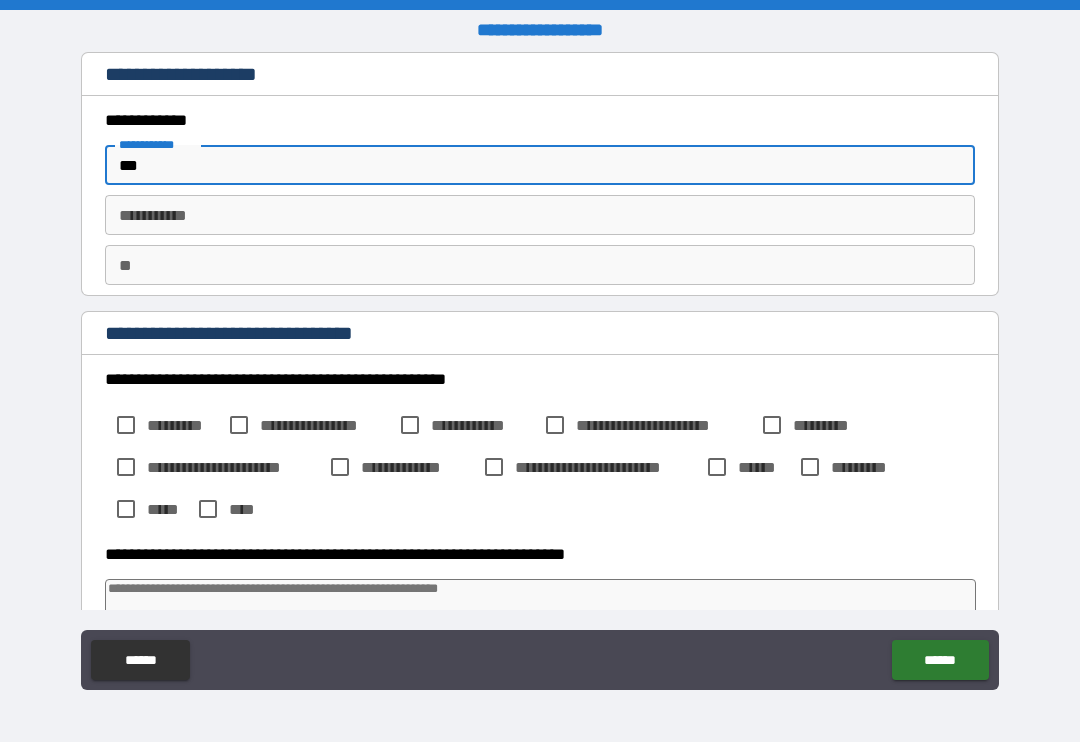type on "*" 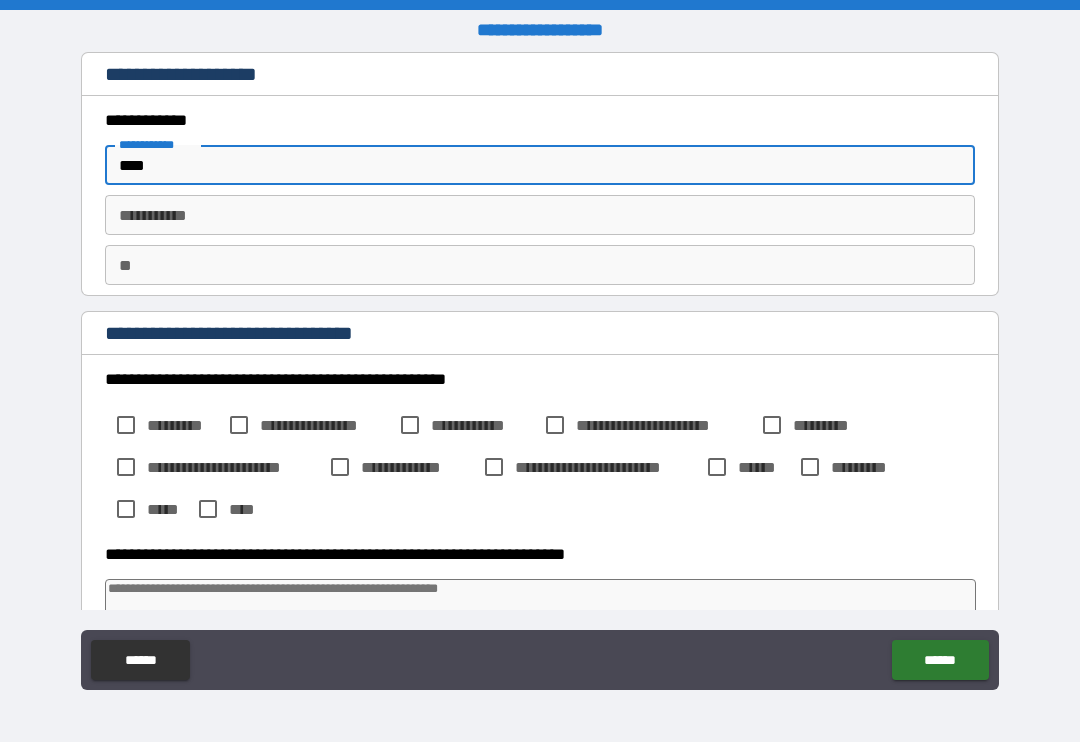 type on "*" 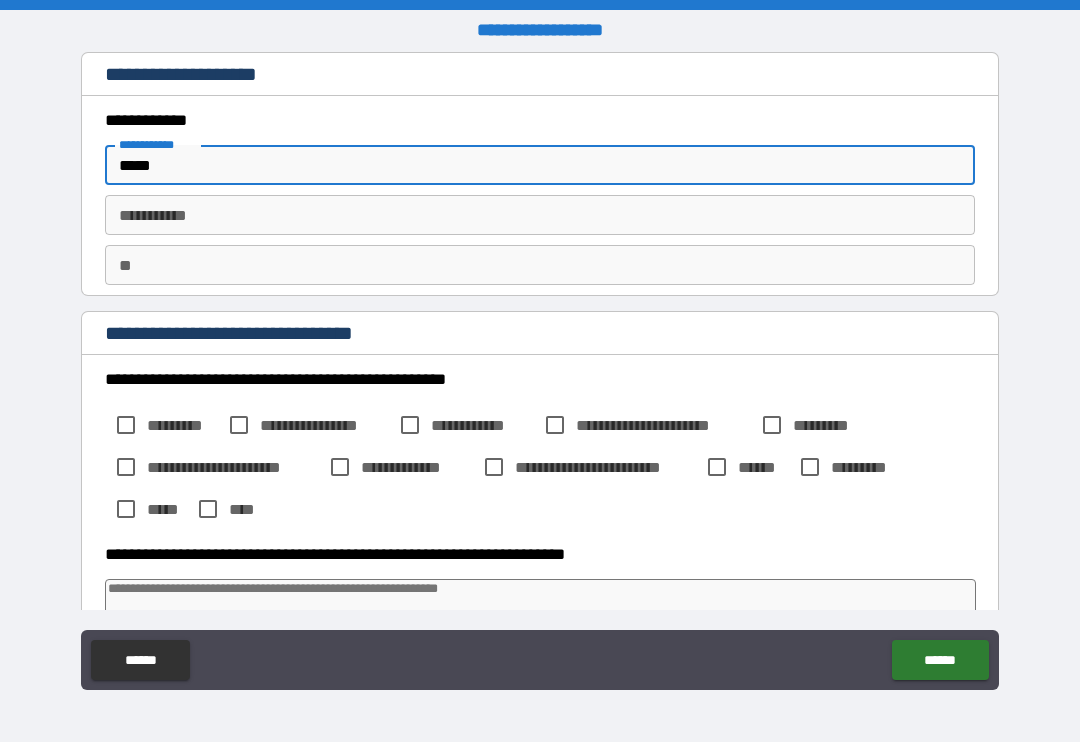 type on "*" 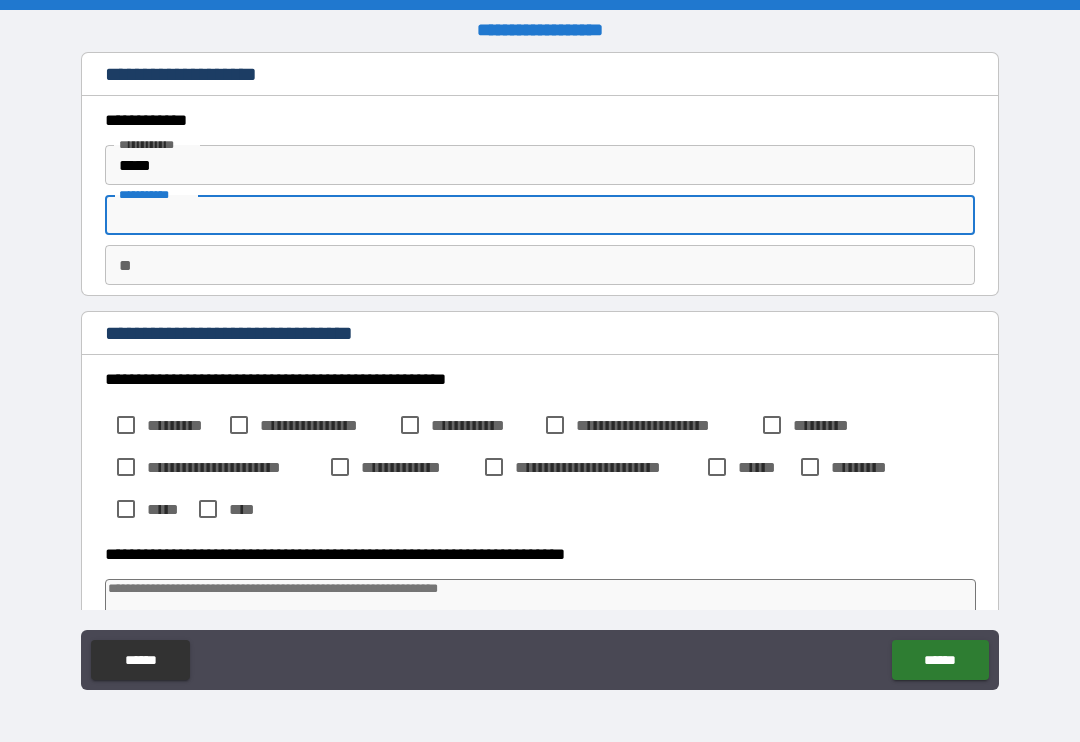type on "*" 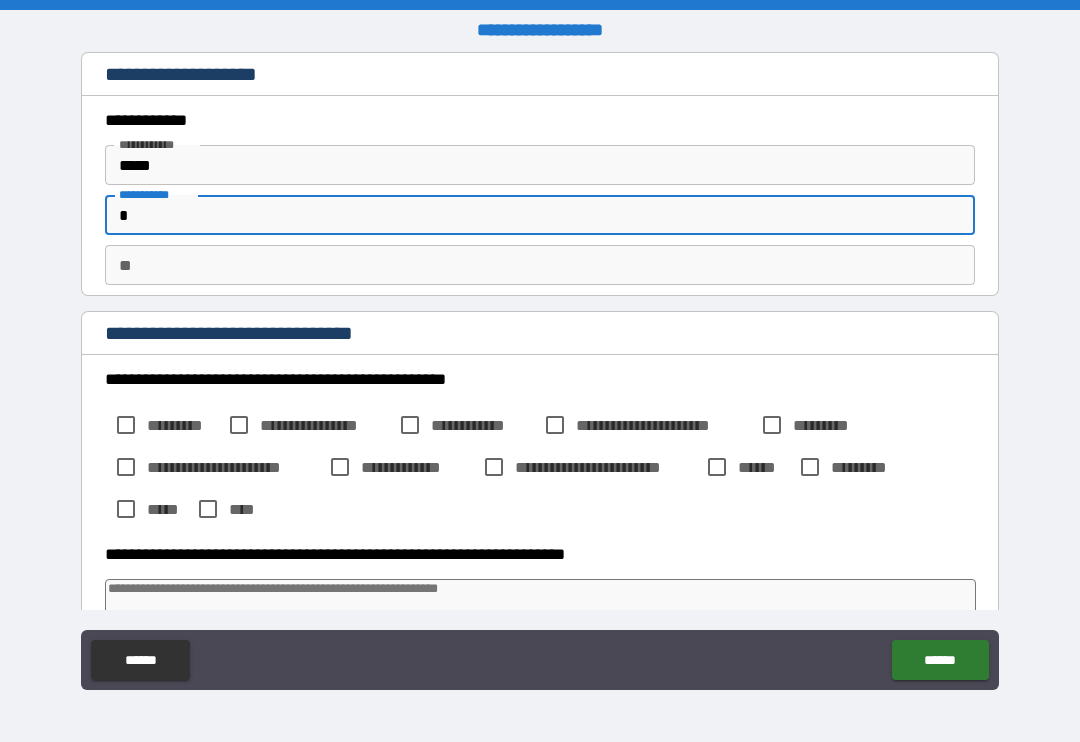 type on "**" 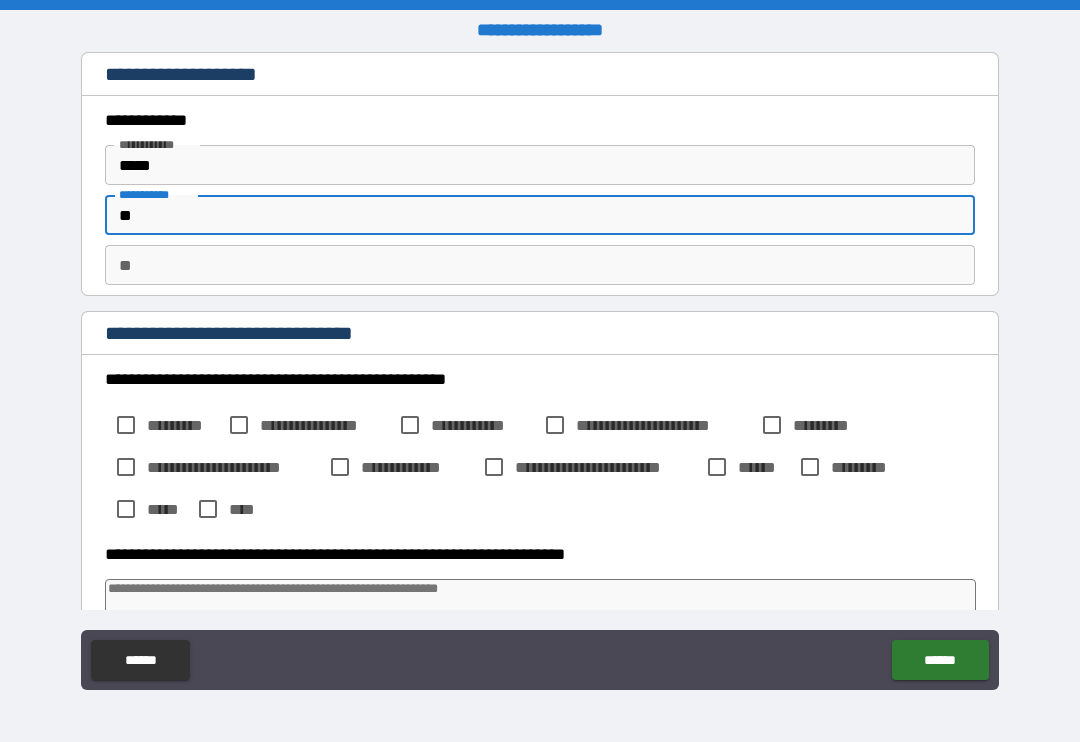 type on "*" 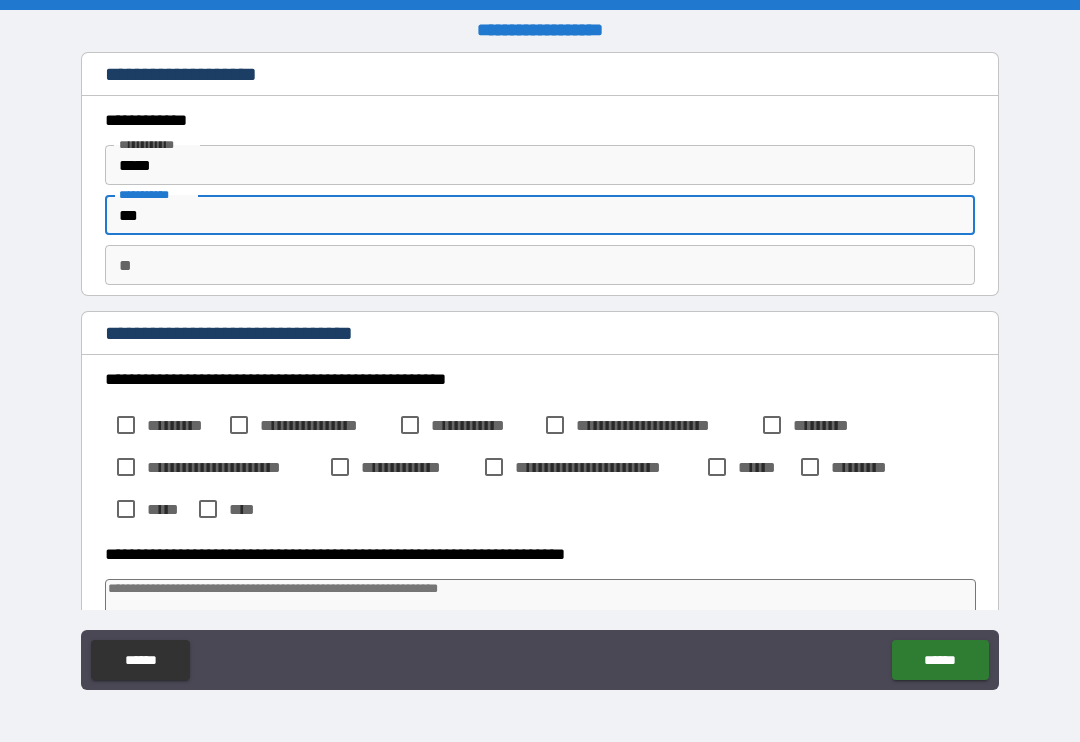 type on "*" 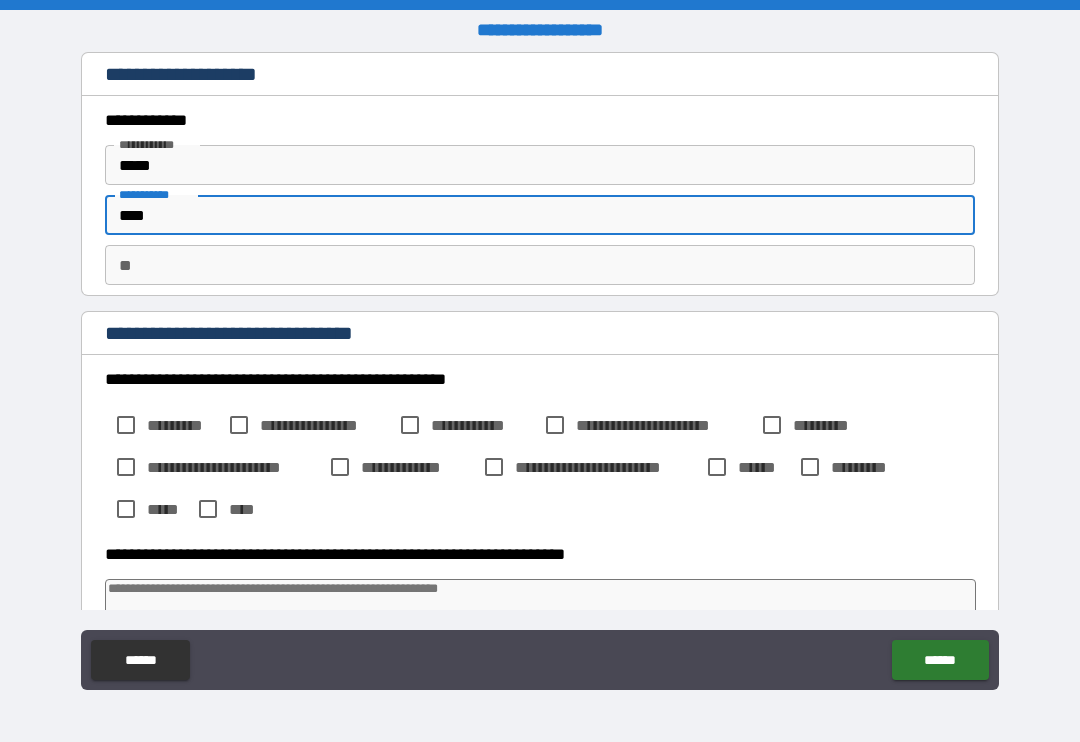 type on "*" 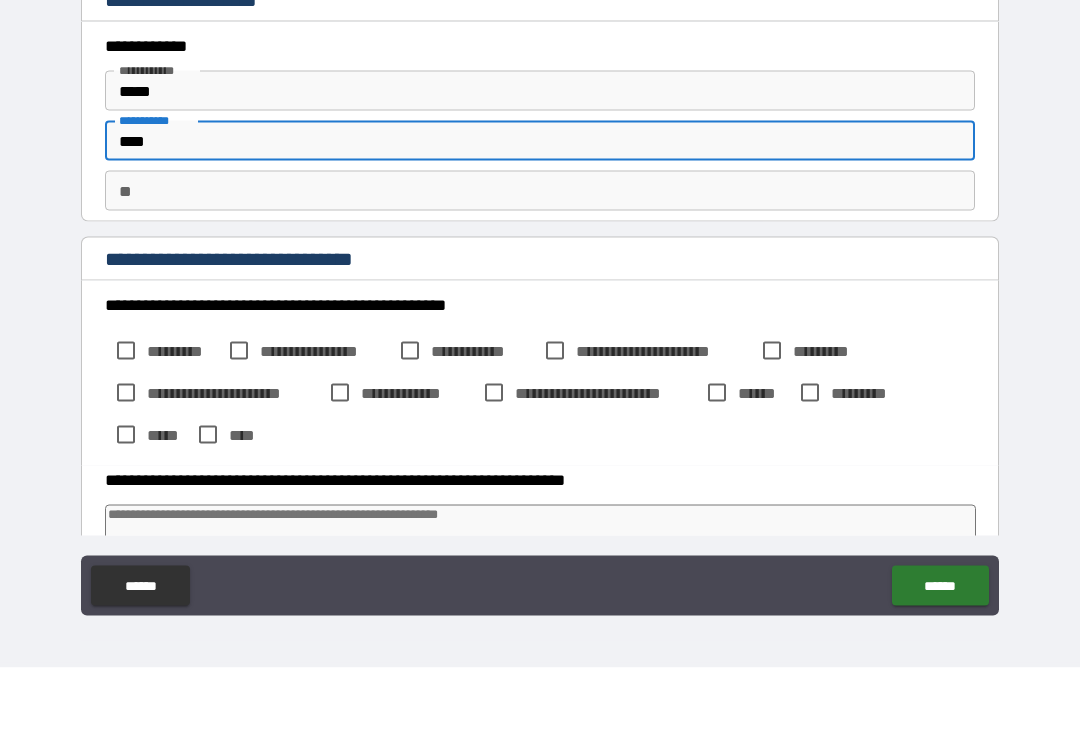 type on "****" 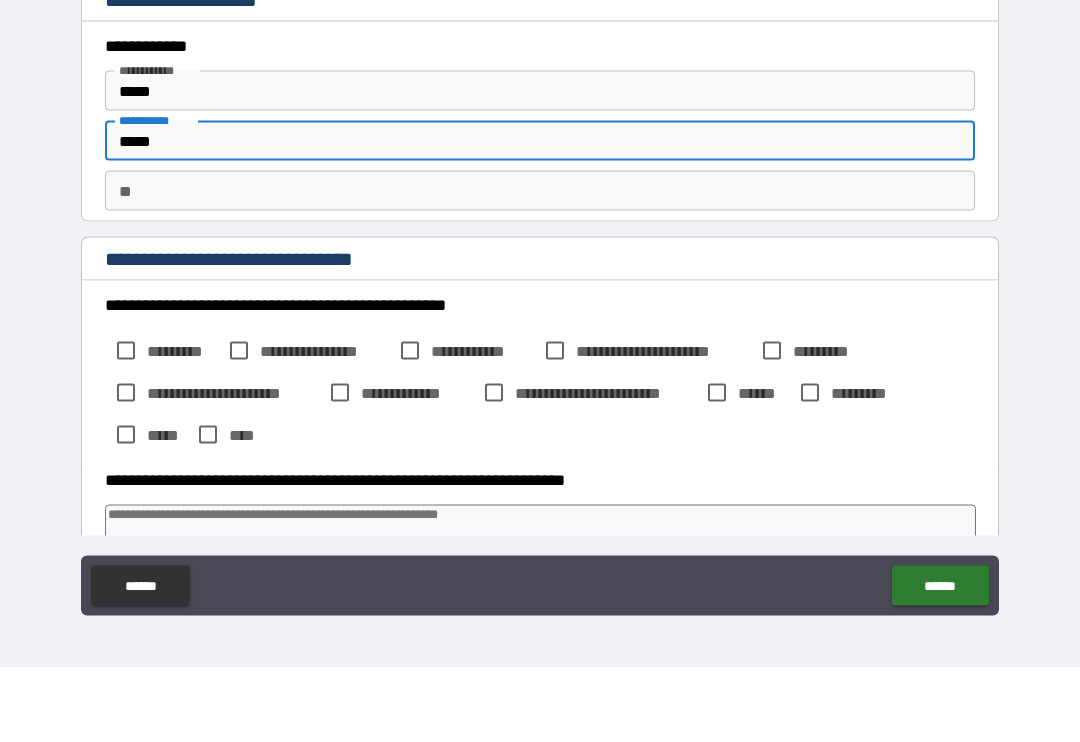 type on "*" 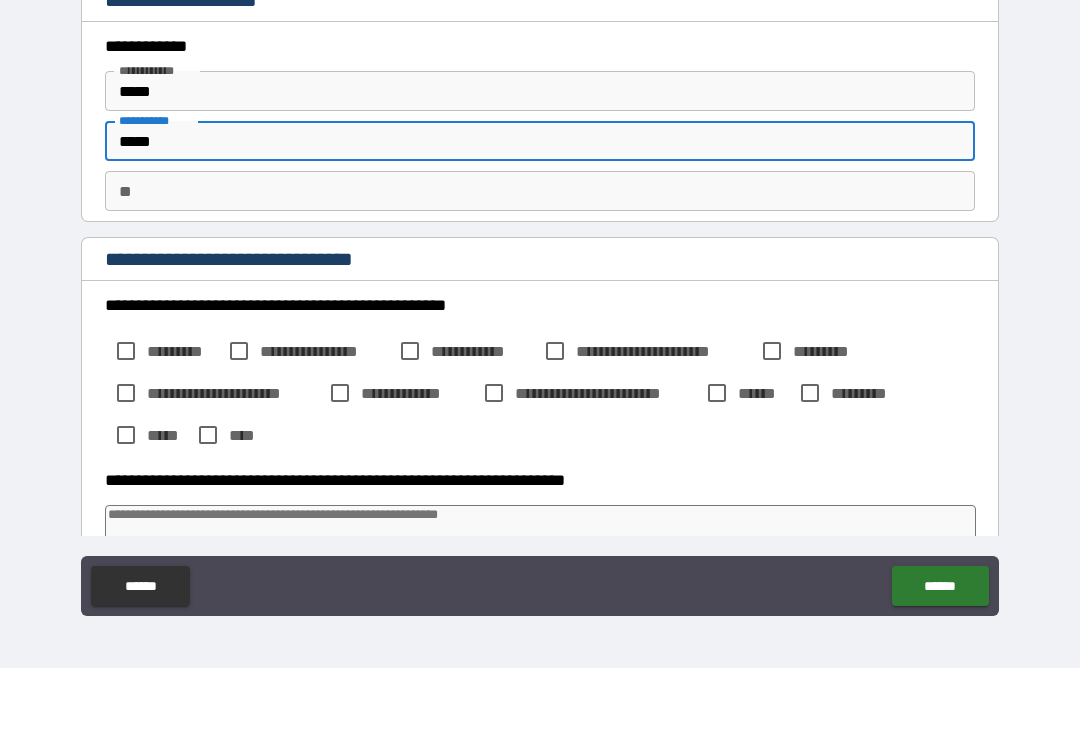 type on "*" 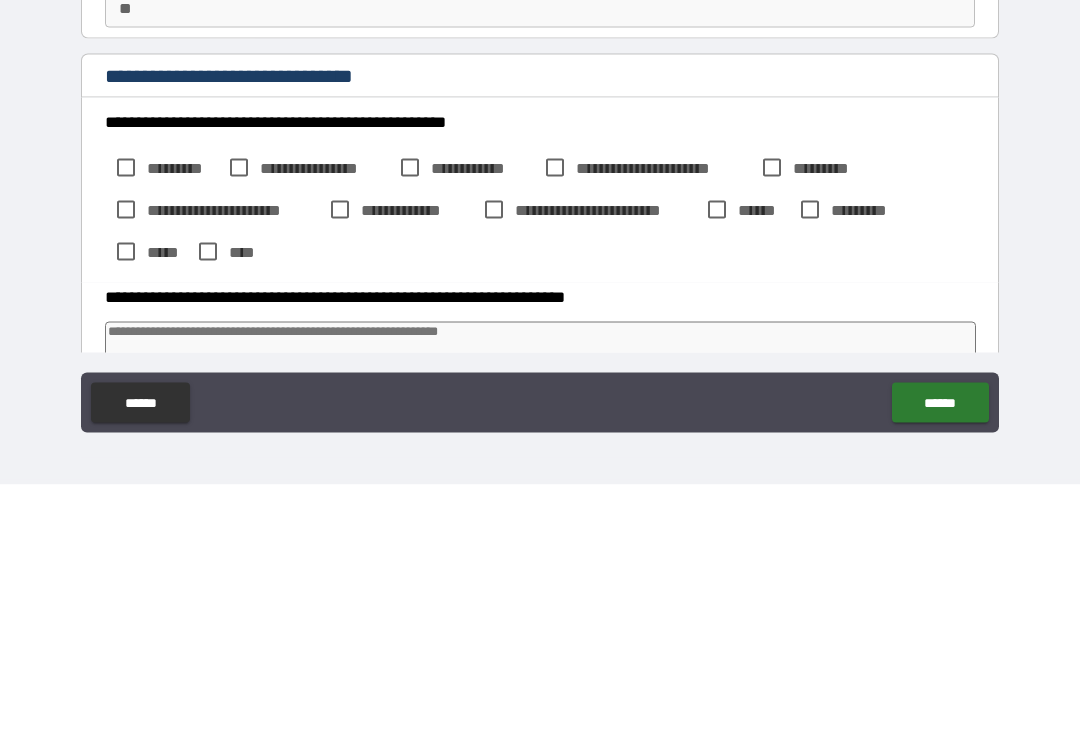 type on "****" 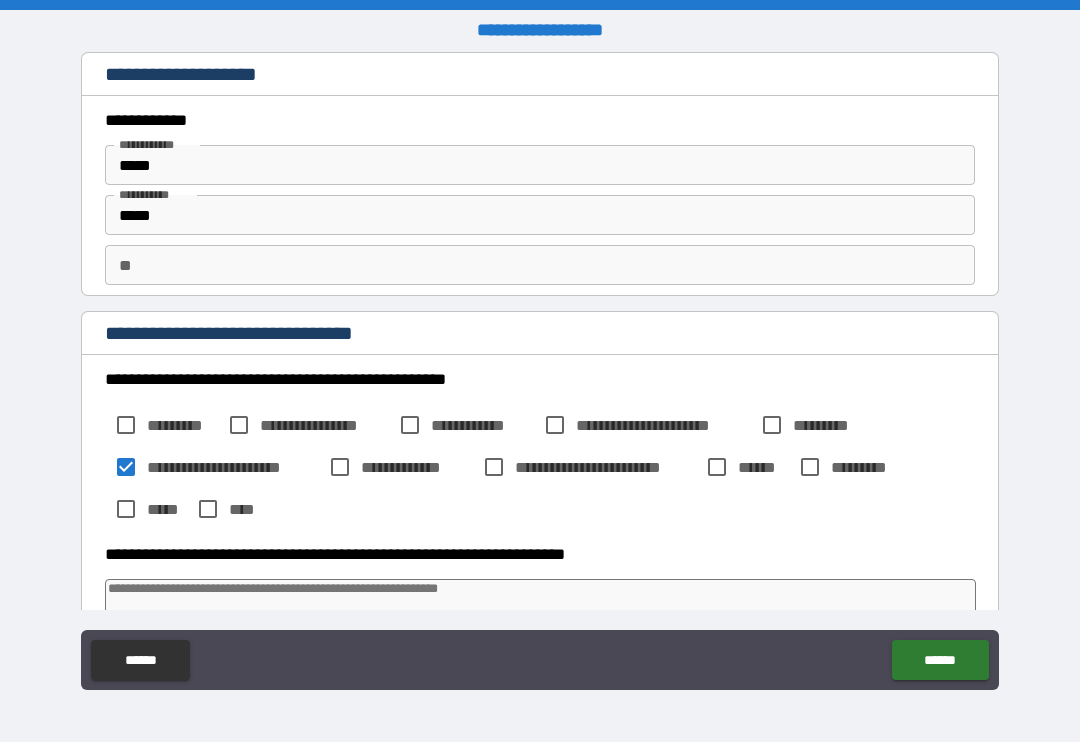 type on "*" 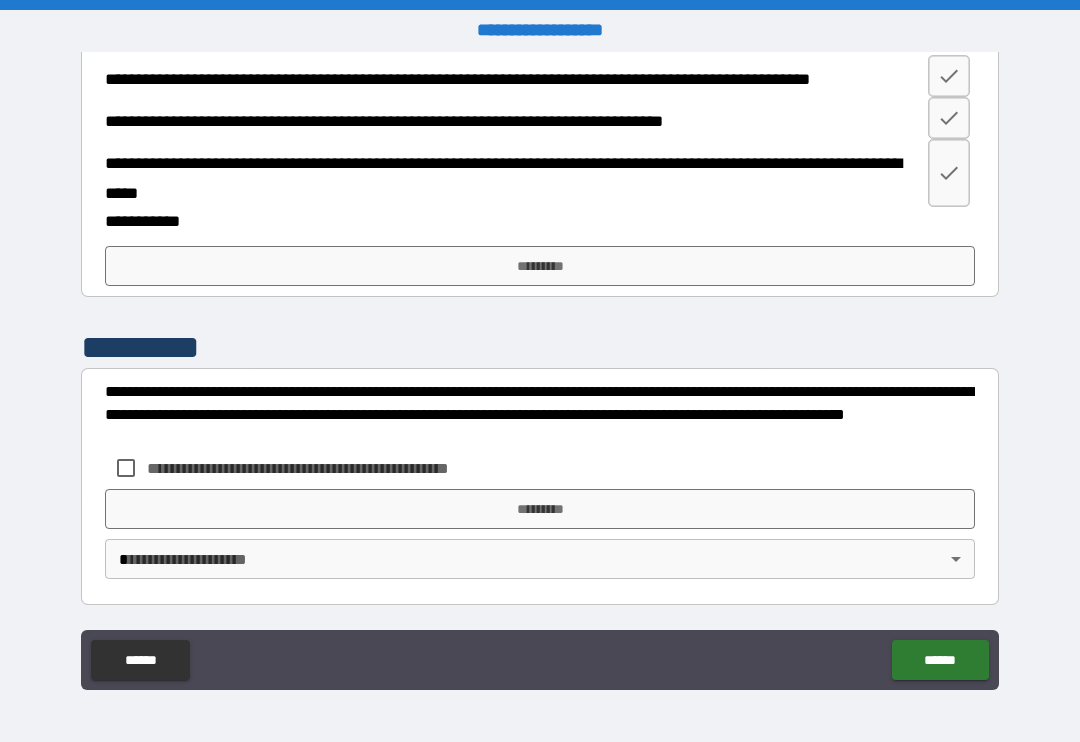 scroll, scrollTop: 1326, scrollLeft: 0, axis: vertical 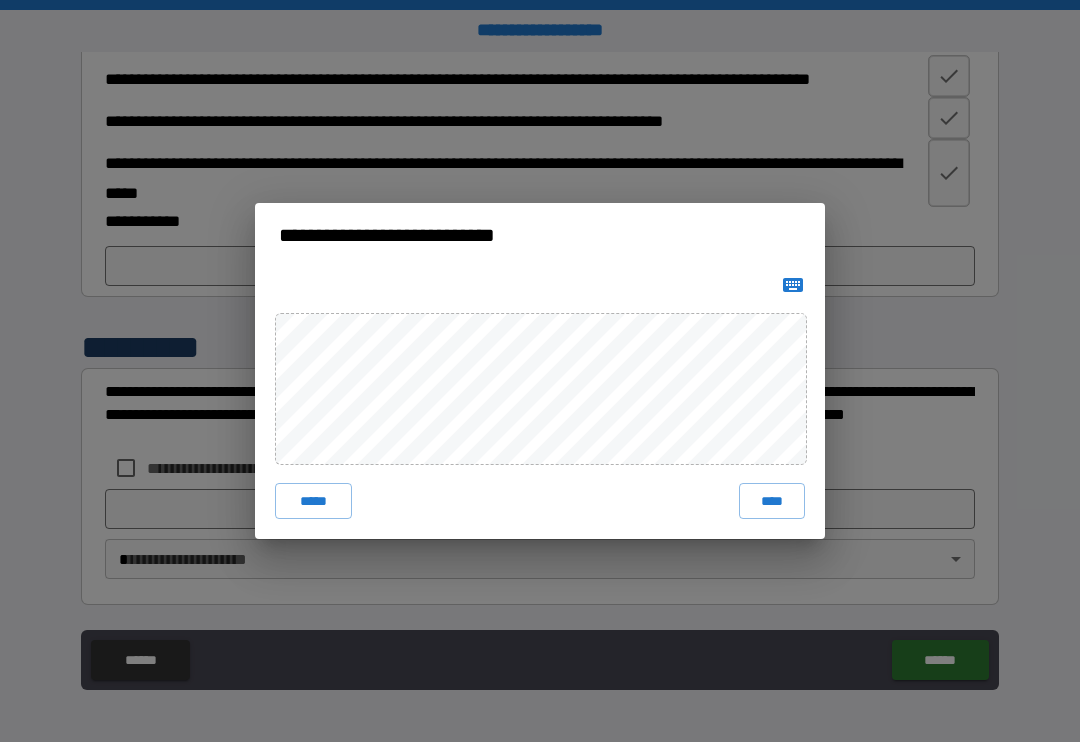 click on "****" at bounding box center (772, 501) 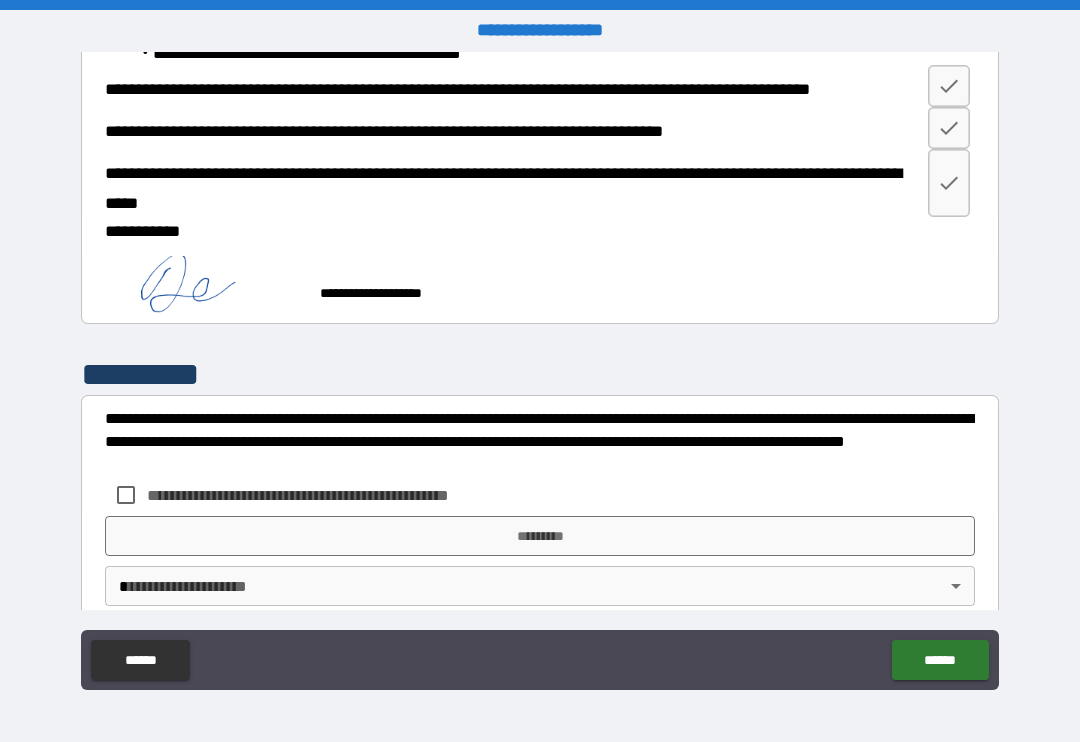 type on "*" 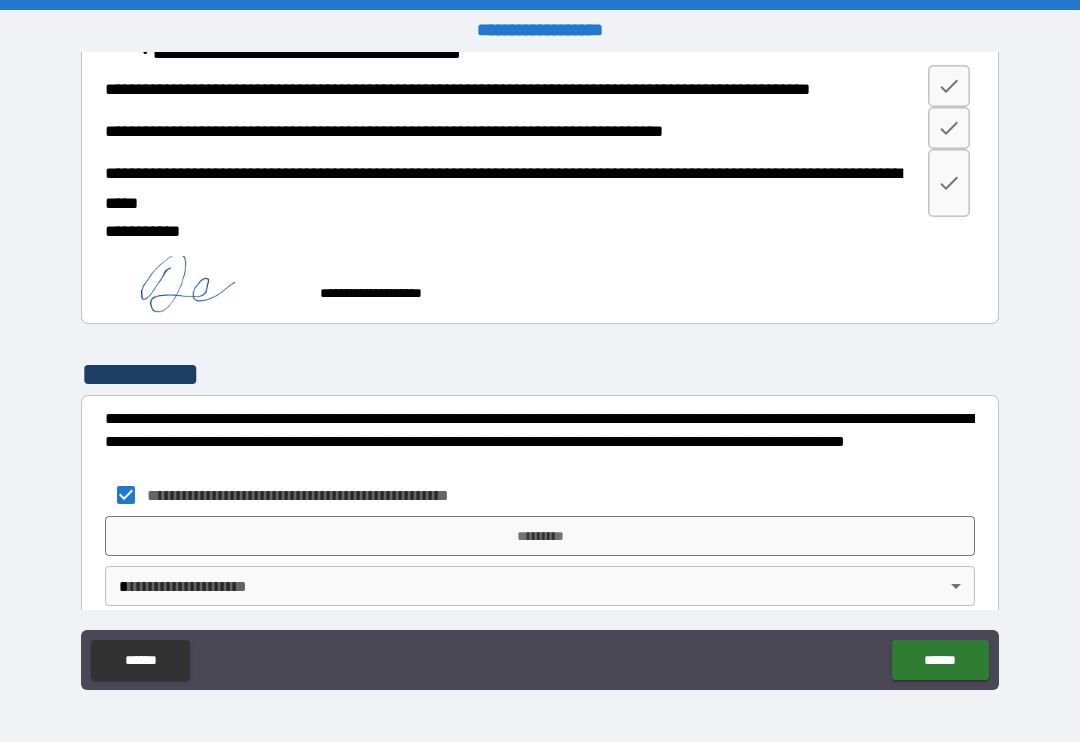 type on "*" 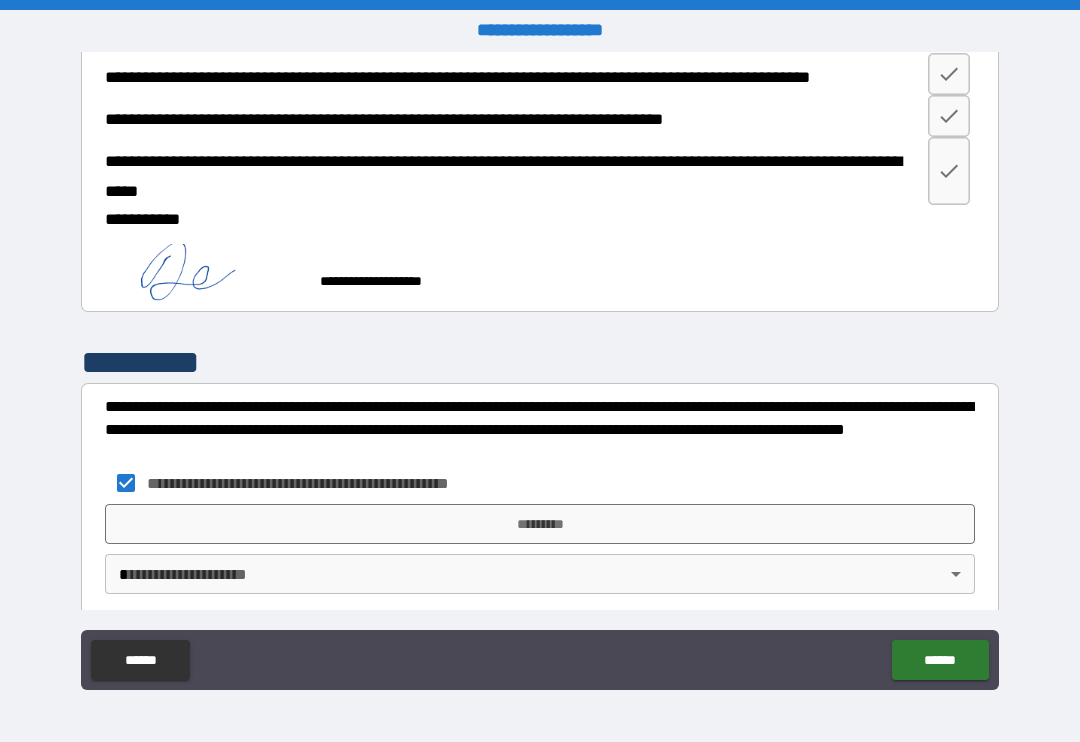 scroll, scrollTop: 1342, scrollLeft: 0, axis: vertical 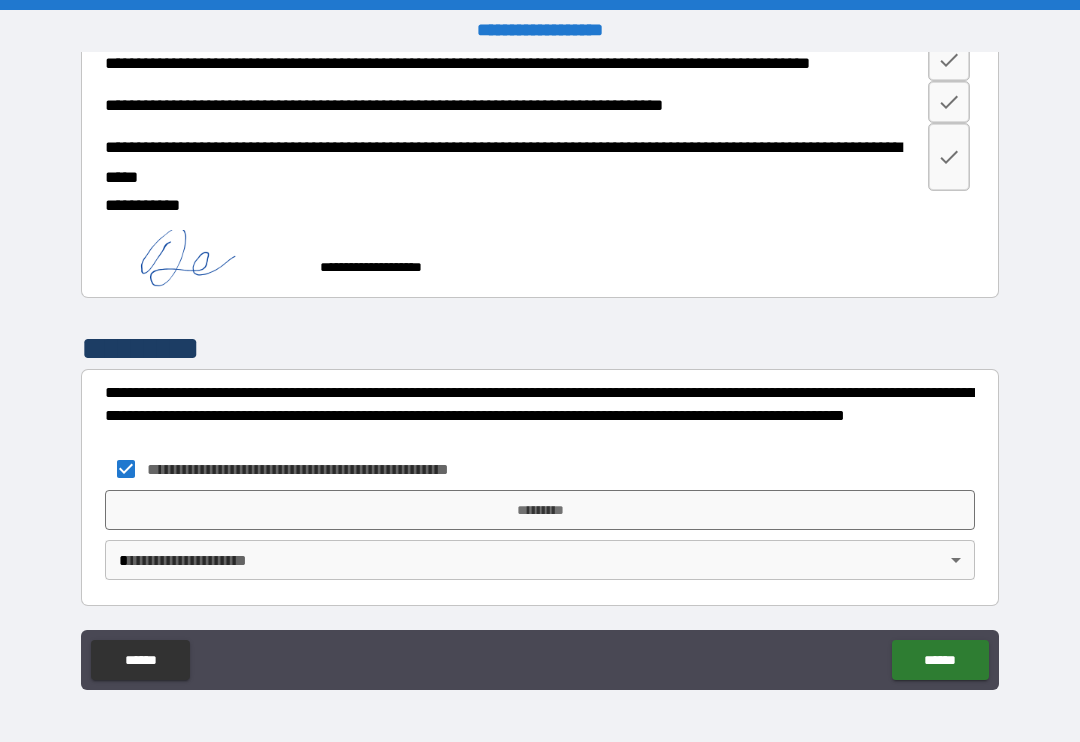 click on "*********" at bounding box center (540, 510) 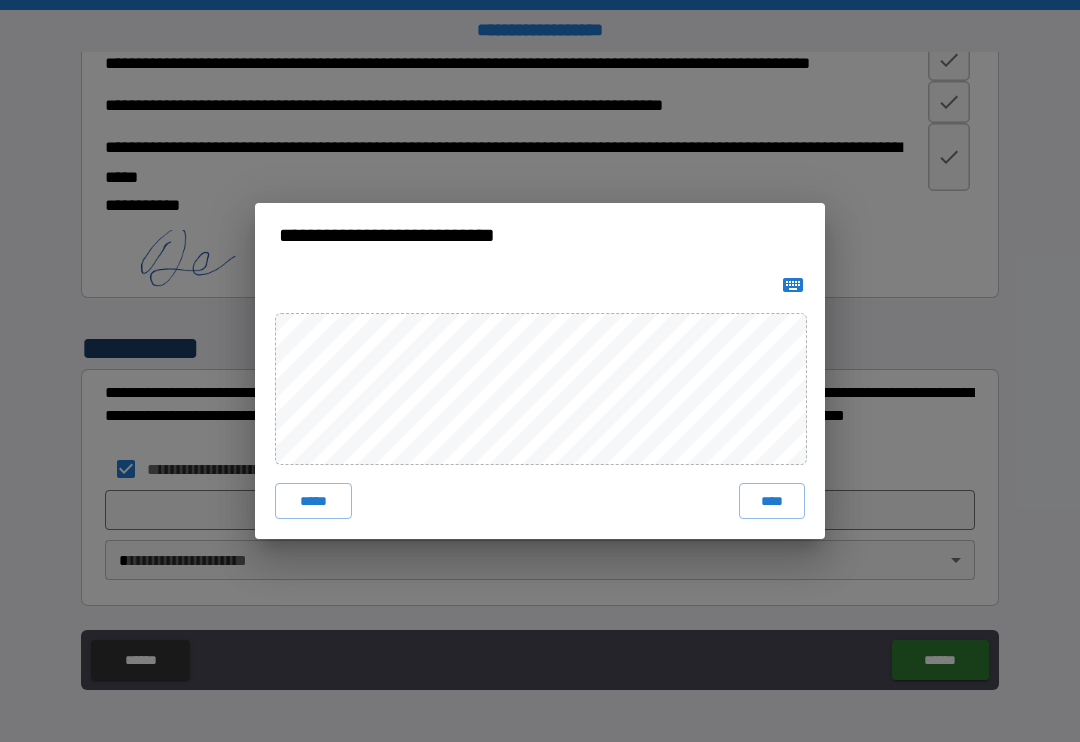 click on "****" at bounding box center (772, 501) 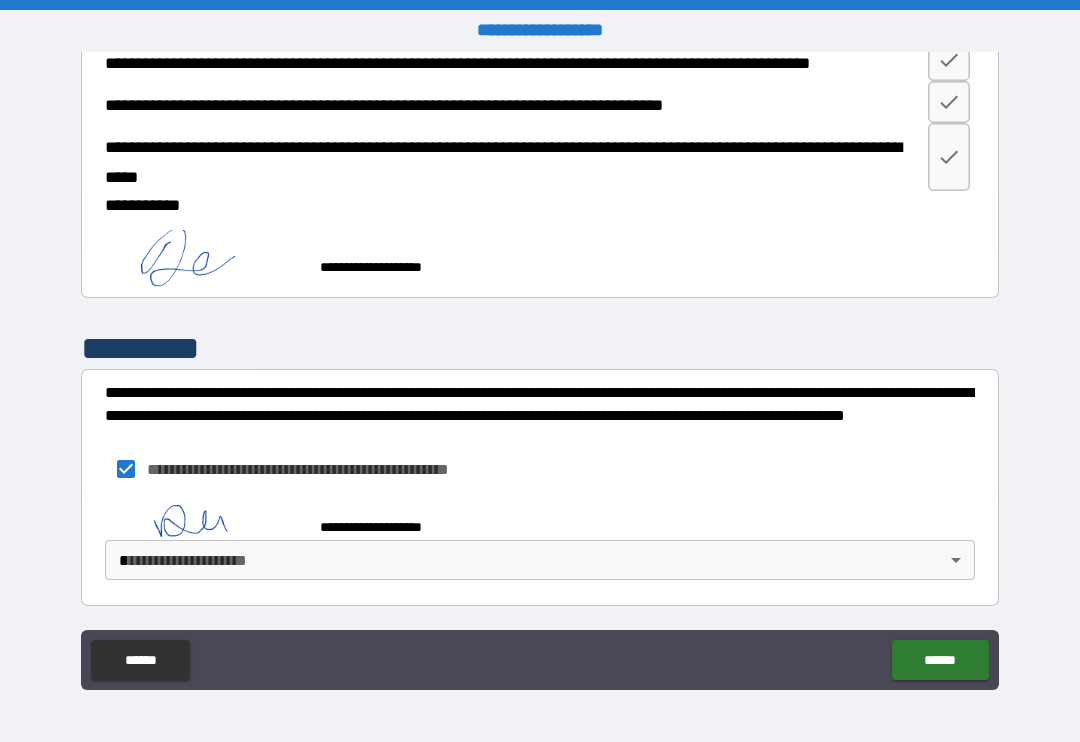 type on "*" 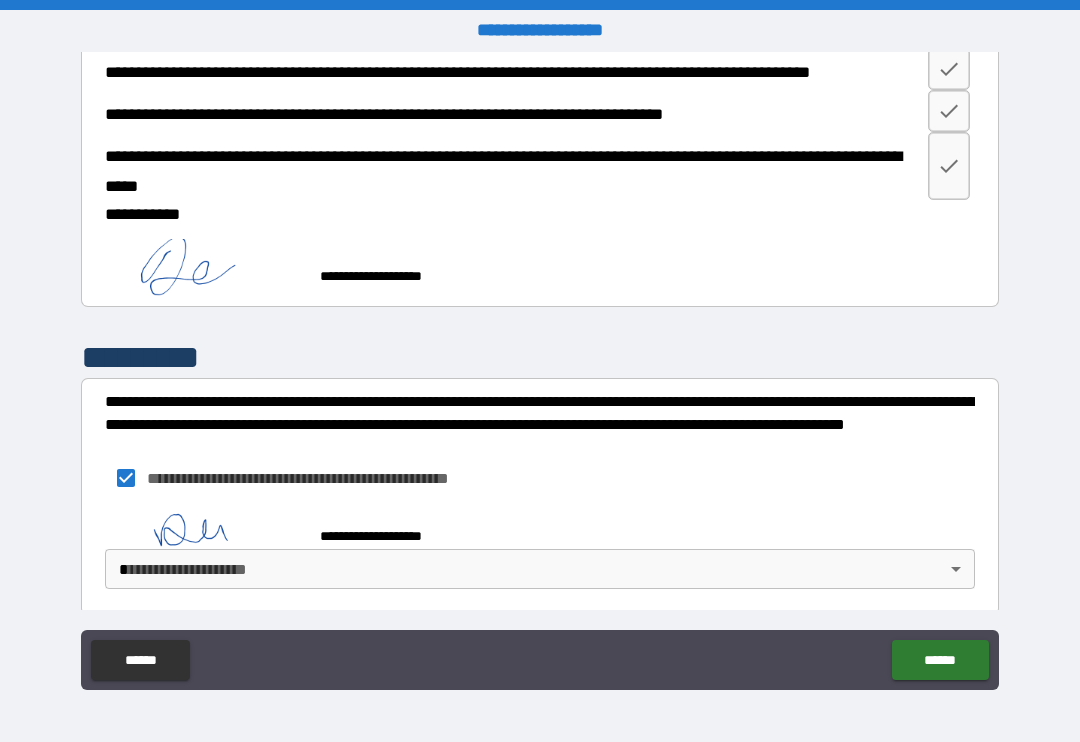 type on "*" 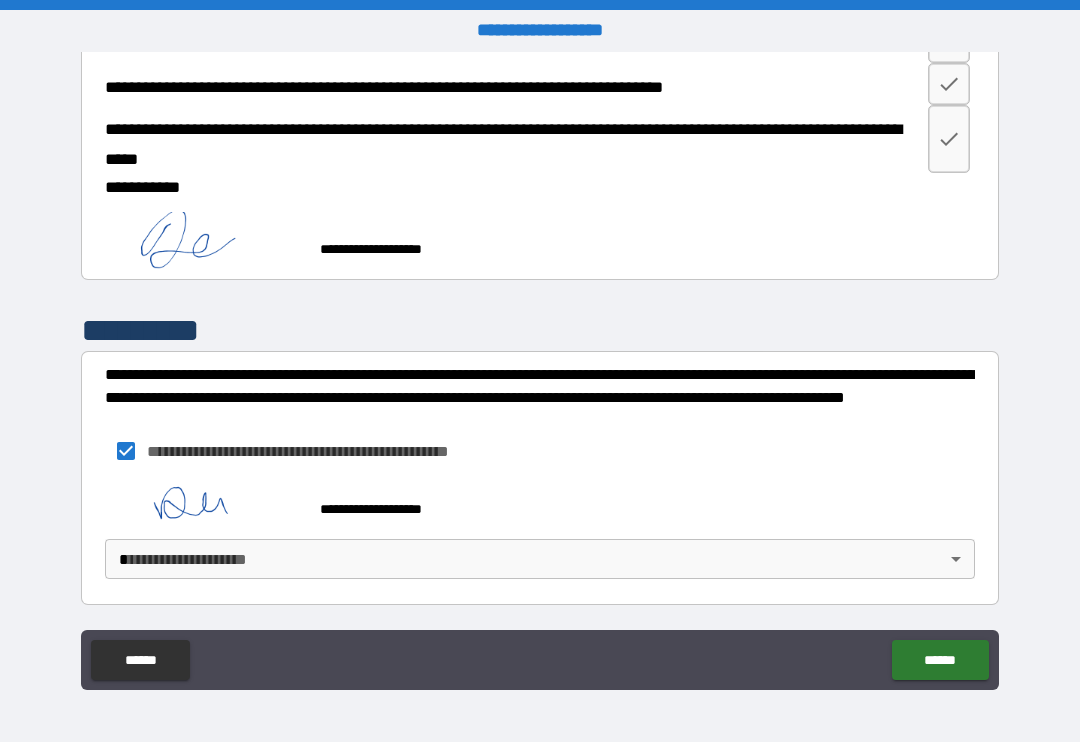 scroll, scrollTop: 1360, scrollLeft: 0, axis: vertical 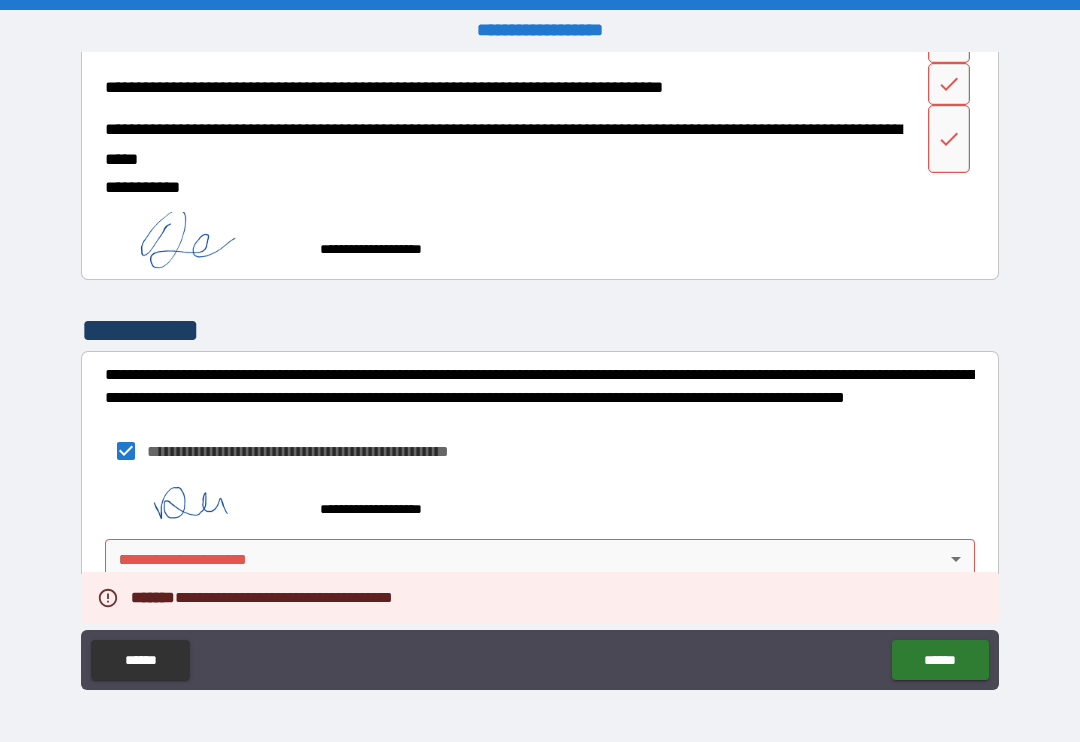 type on "*" 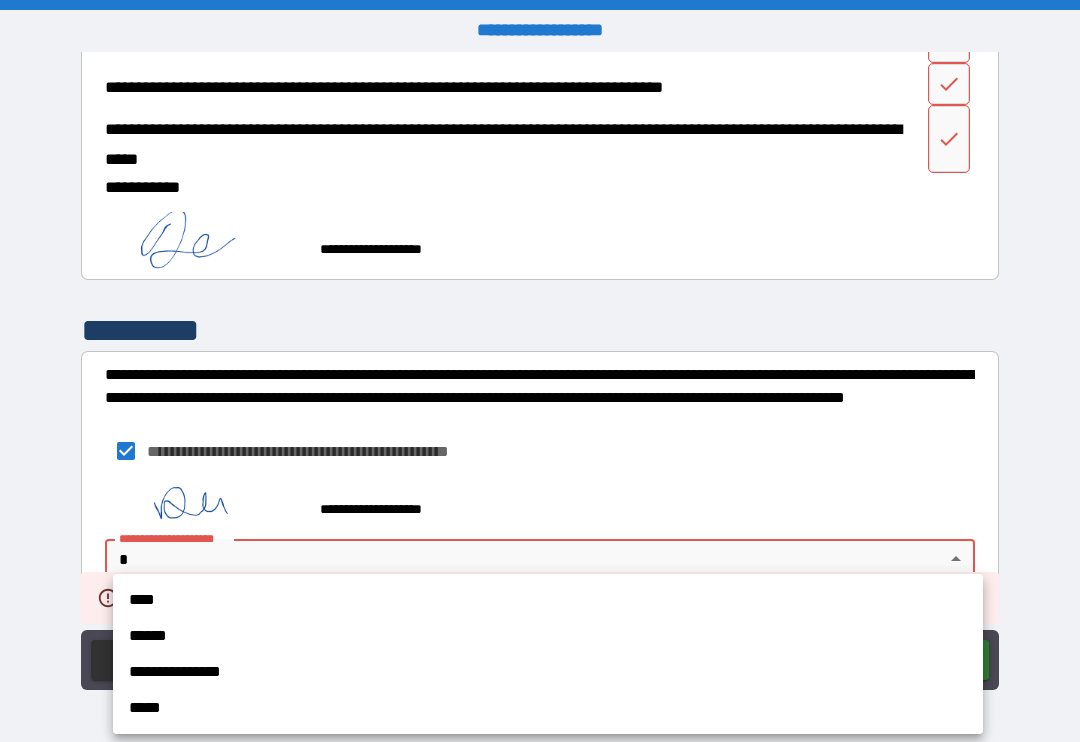 click on "****" at bounding box center [548, 600] 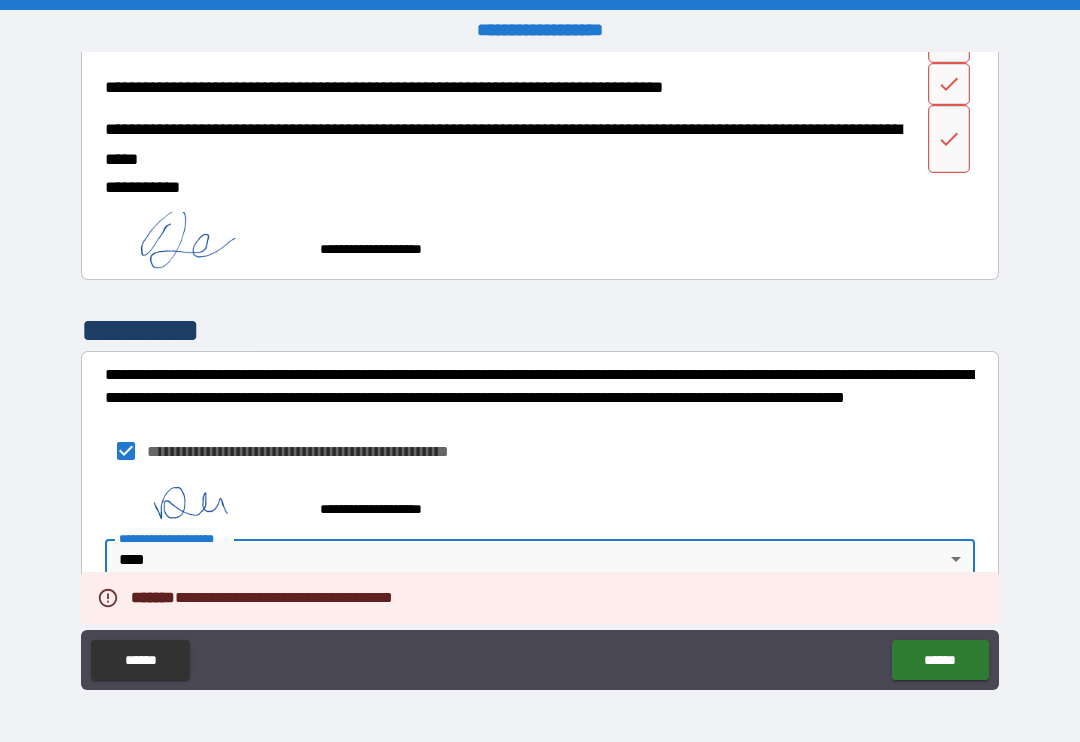 type on "*" 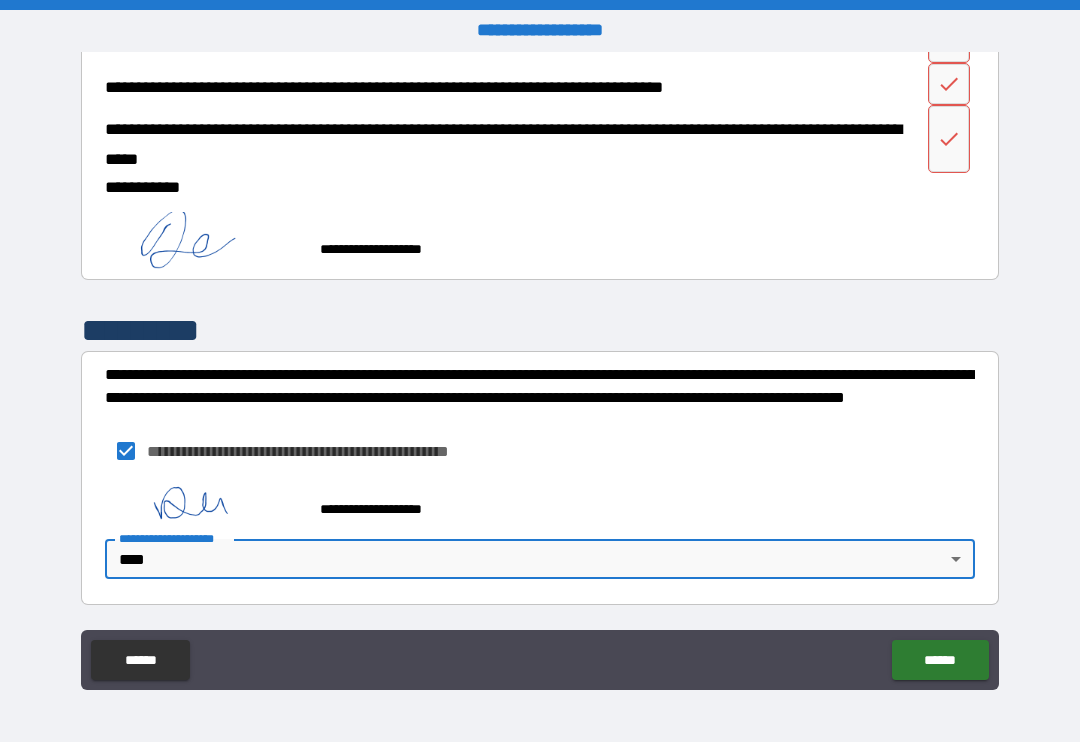 click on "[FIRST] [LAST] [STREET] [CITY], [STATE] [ZIP] [COUNTRY] [PHONE] [EMAIL] [DOB] [SSN] [DLN] [CCNUM]" at bounding box center (540, 371) 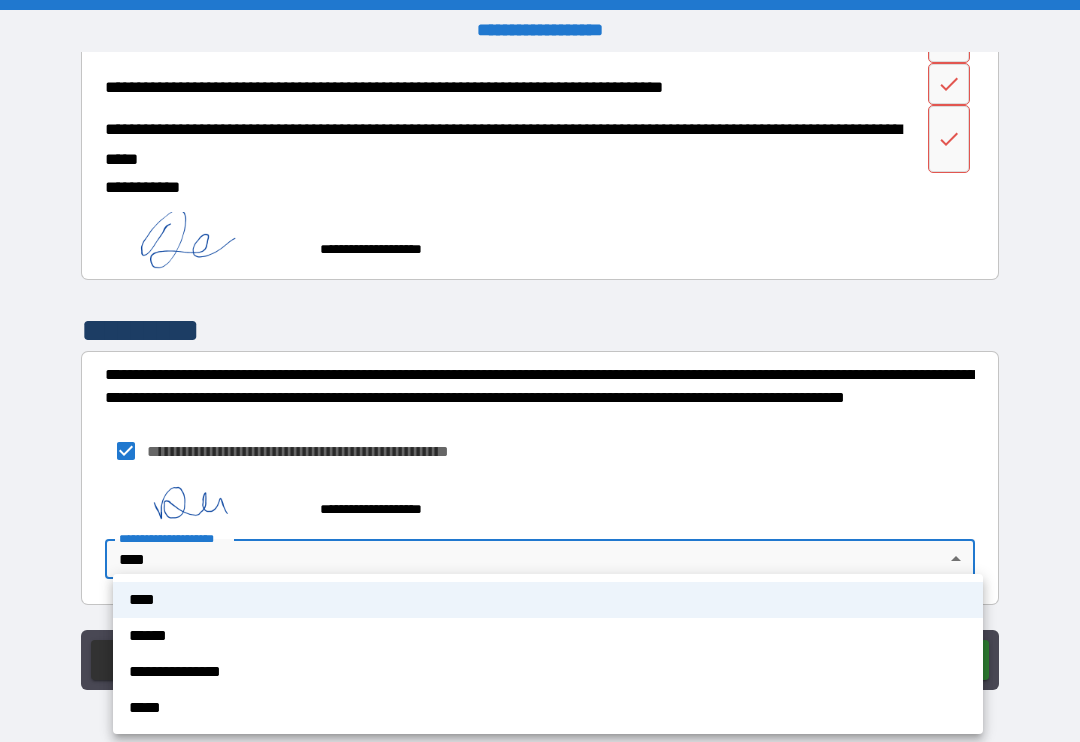 click on "**********" at bounding box center (548, 672) 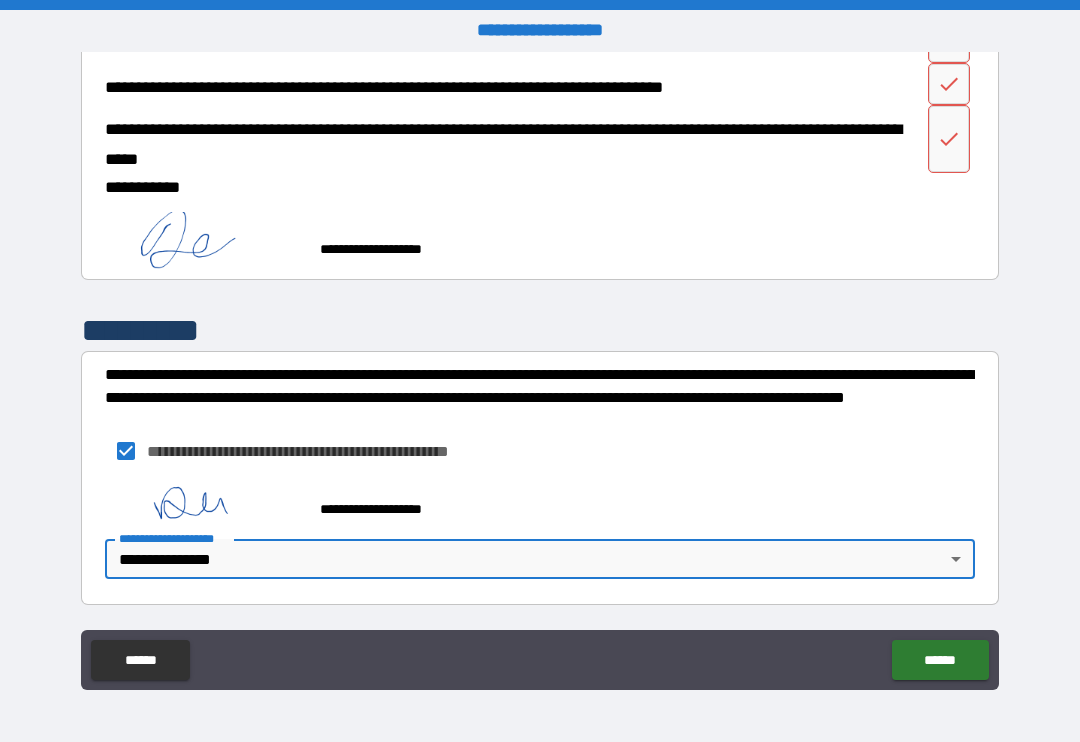 type on "*" 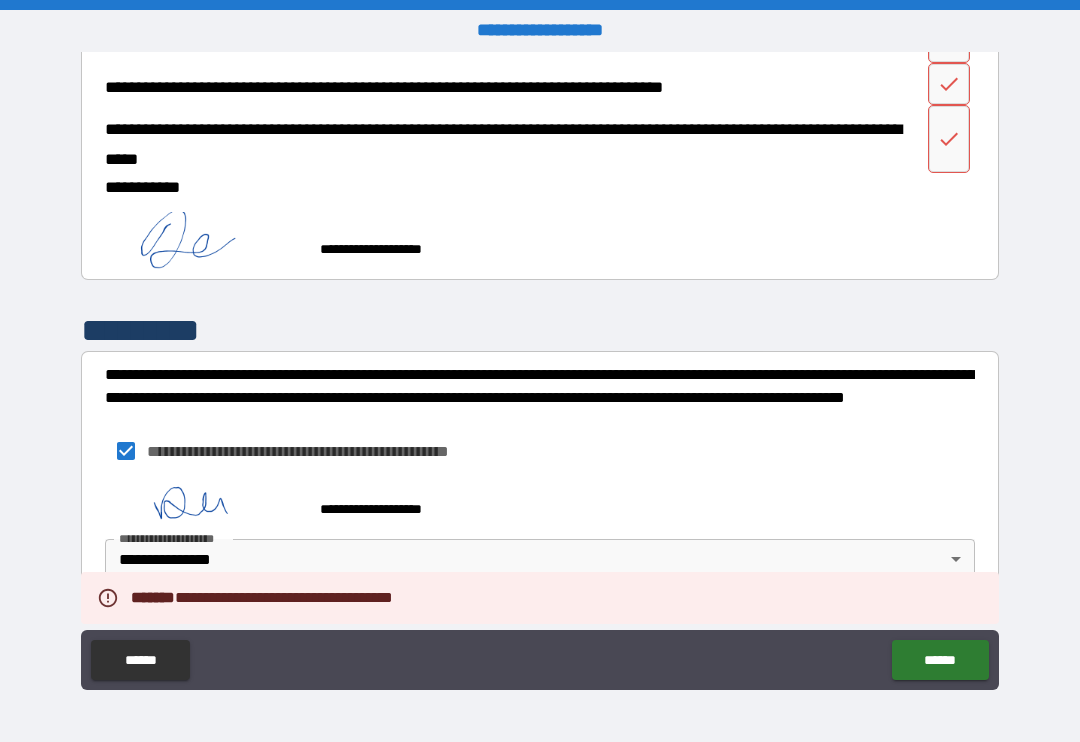 type on "*" 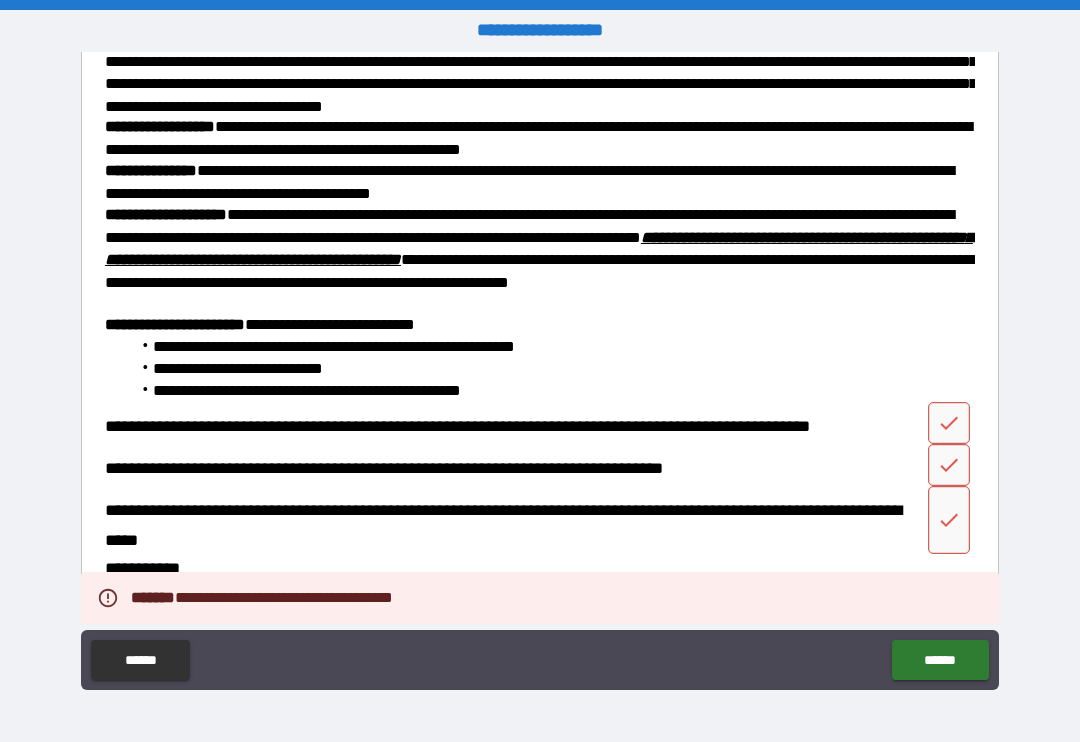 scroll, scrollTop: 1038, scrollLeft: 0, axis: vertical 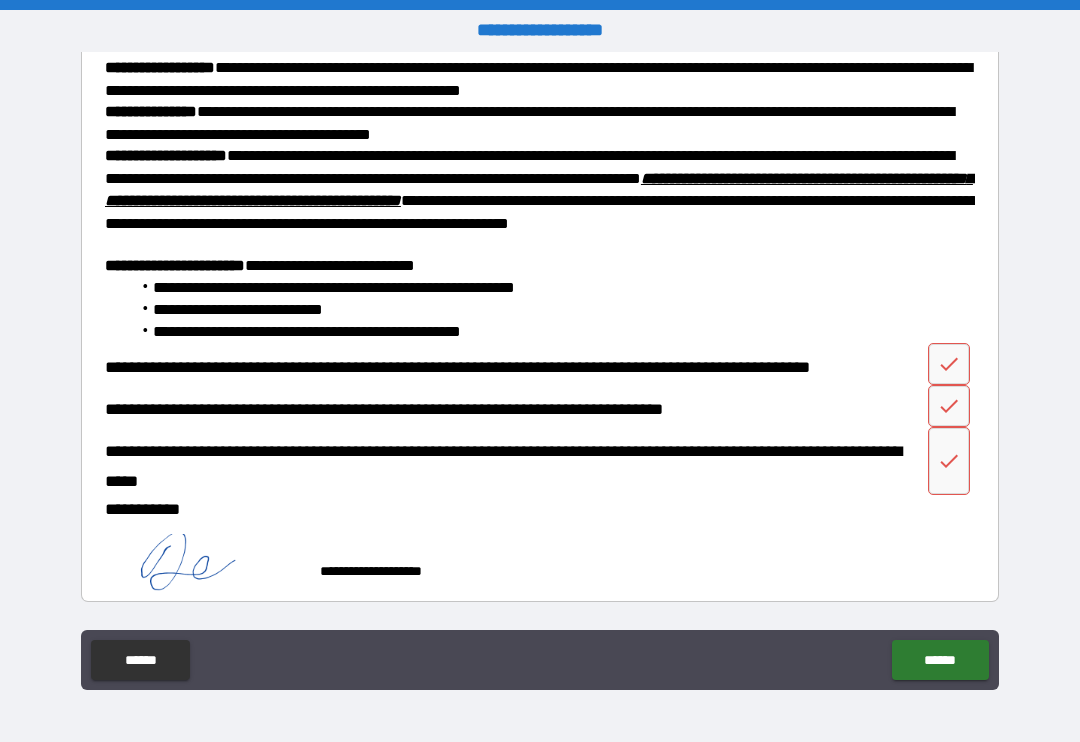 click at bounding box center [949, 364] 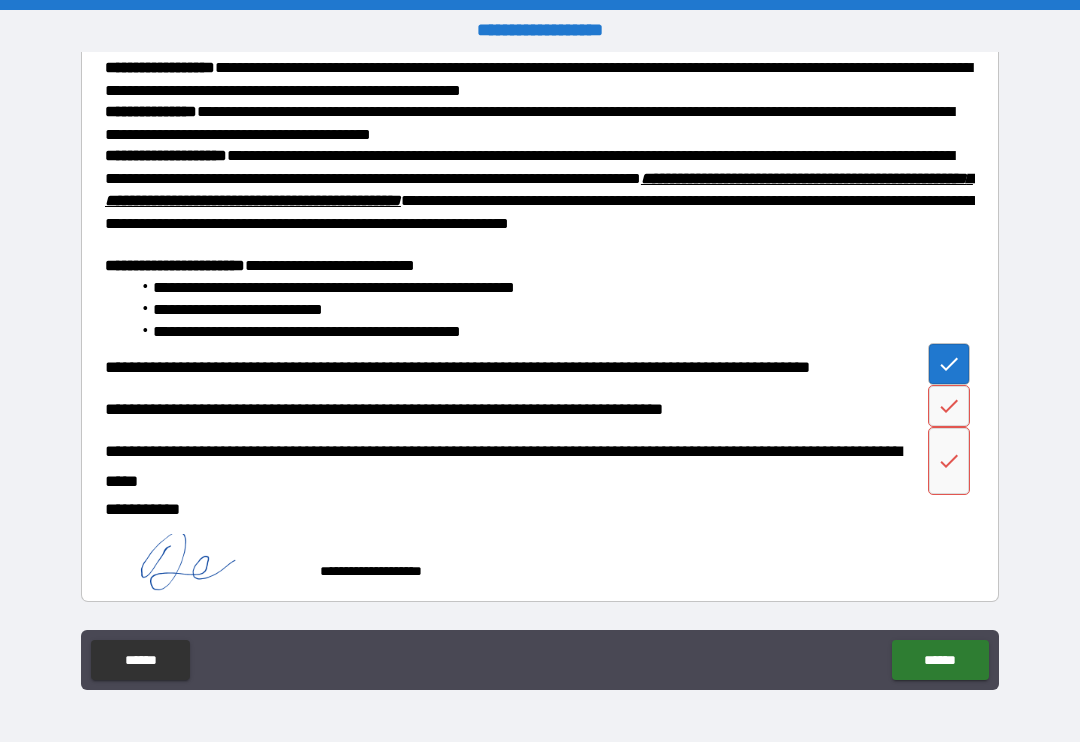 click 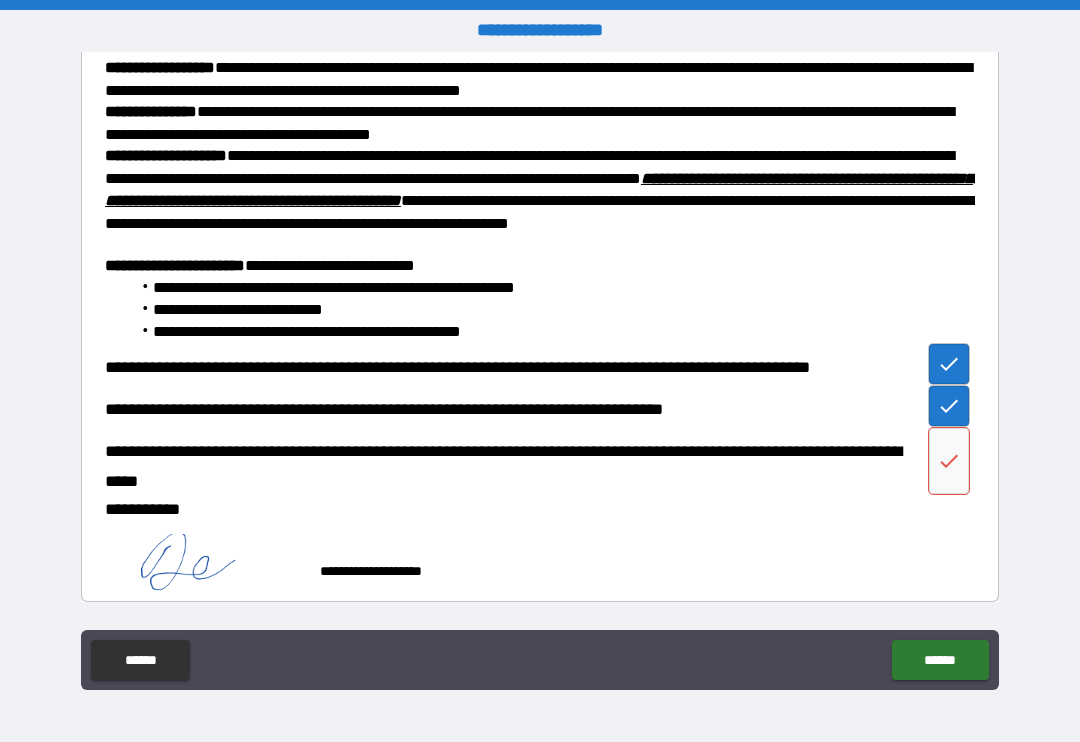 type on "*" 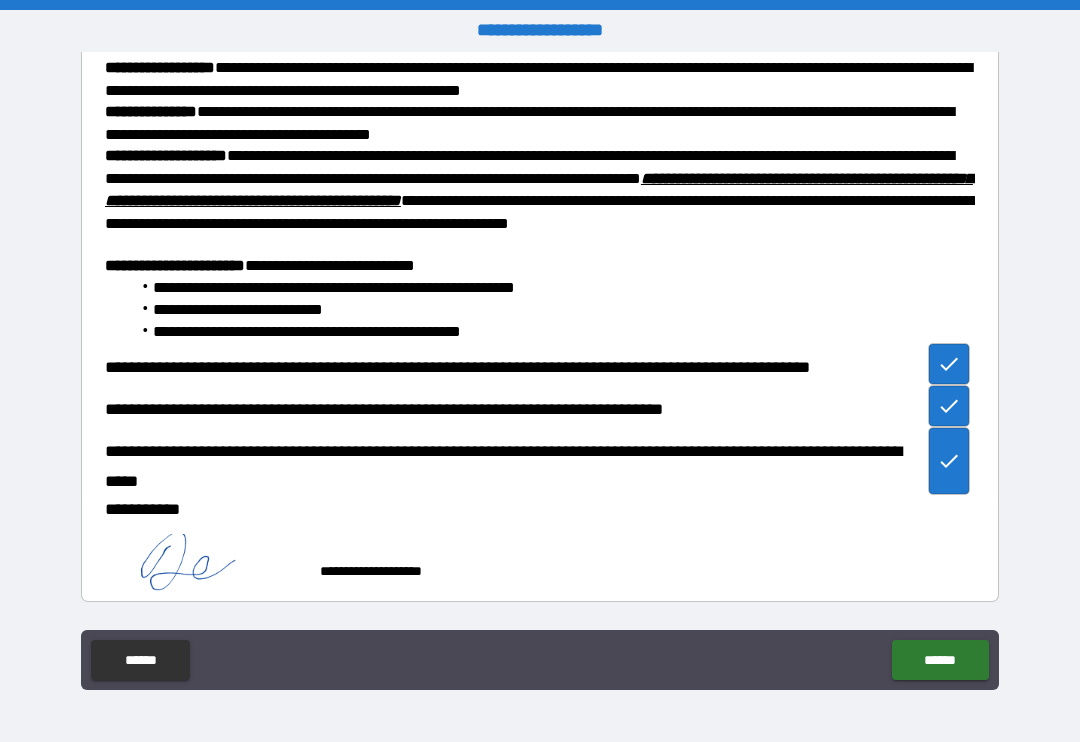 click on "******" at bounding box center [940, 660] 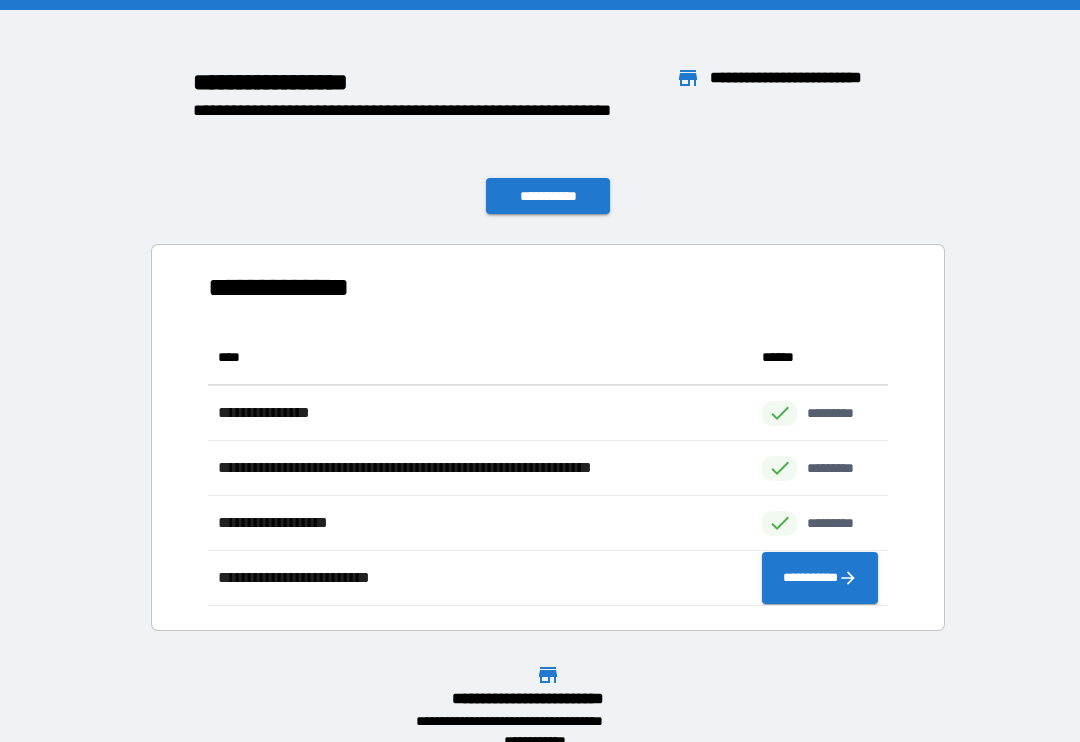 scroll, scrollTop: 1, scrollLeft: 1, axis: both 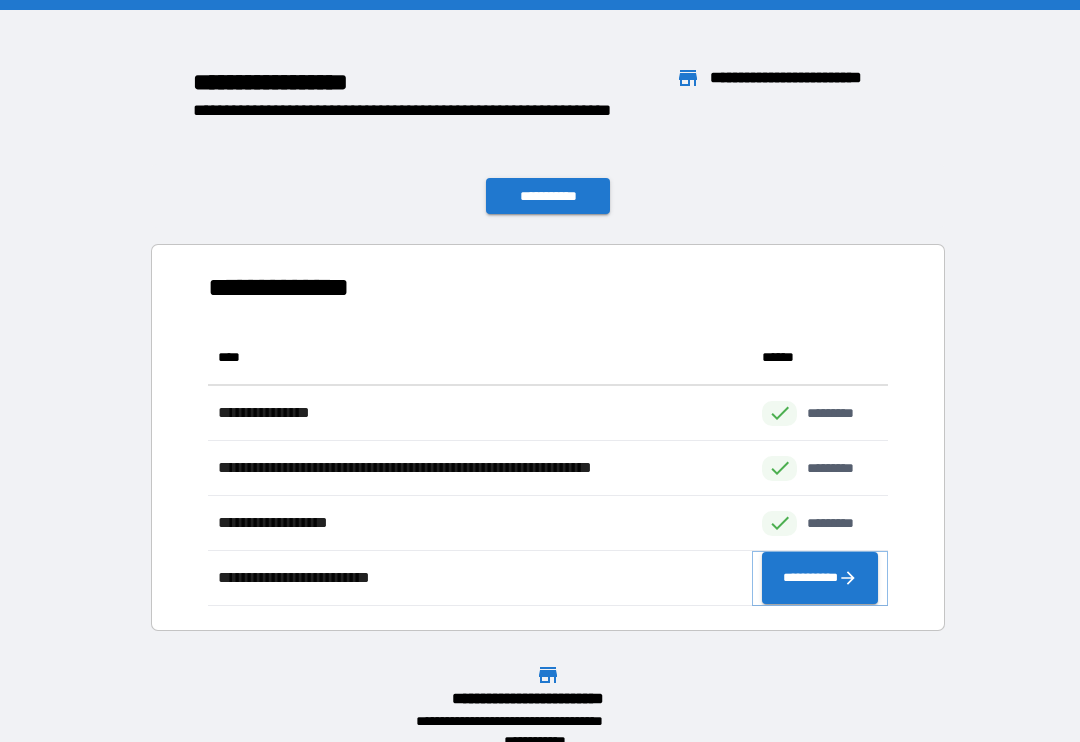 click on "**********" at bounding box center [820, 578] 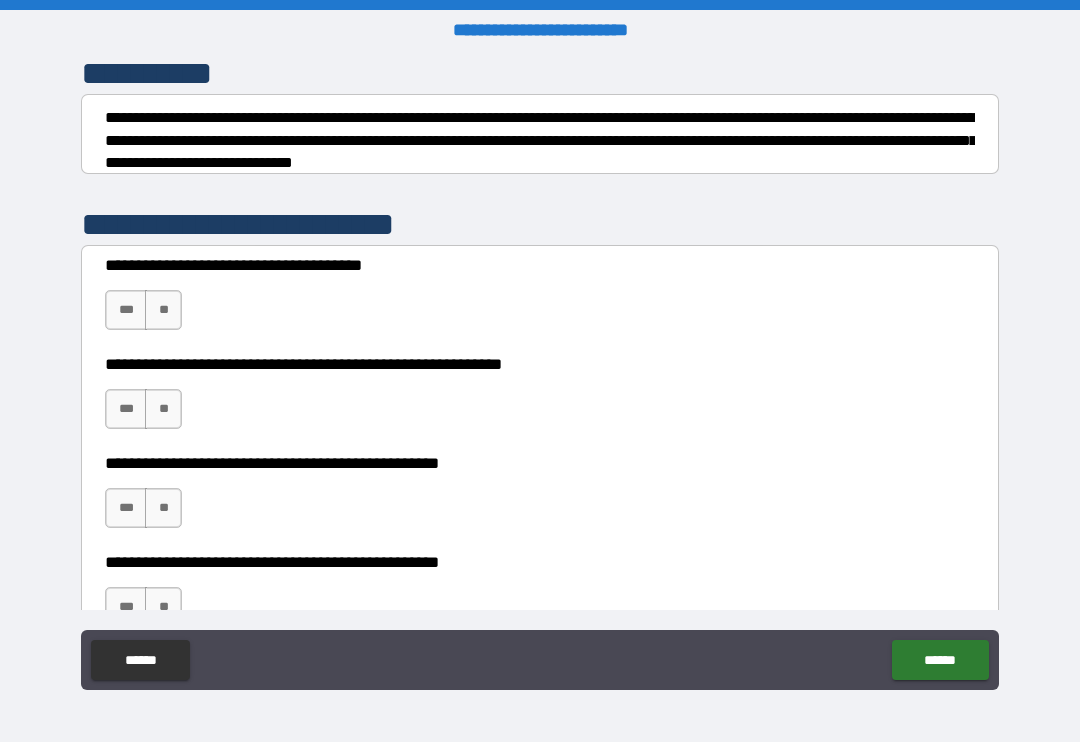 scroll, scrollTop: 276, scrollLeft: 0, axis: vertical 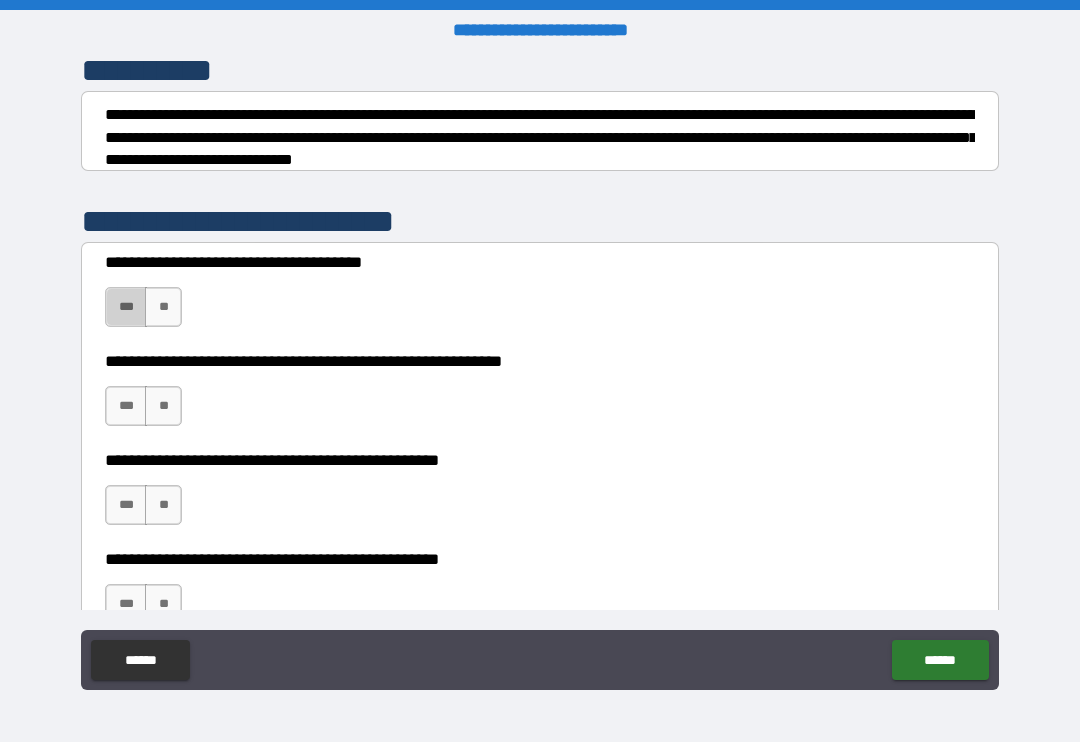 click on "***" at bounding box center [126, 307] 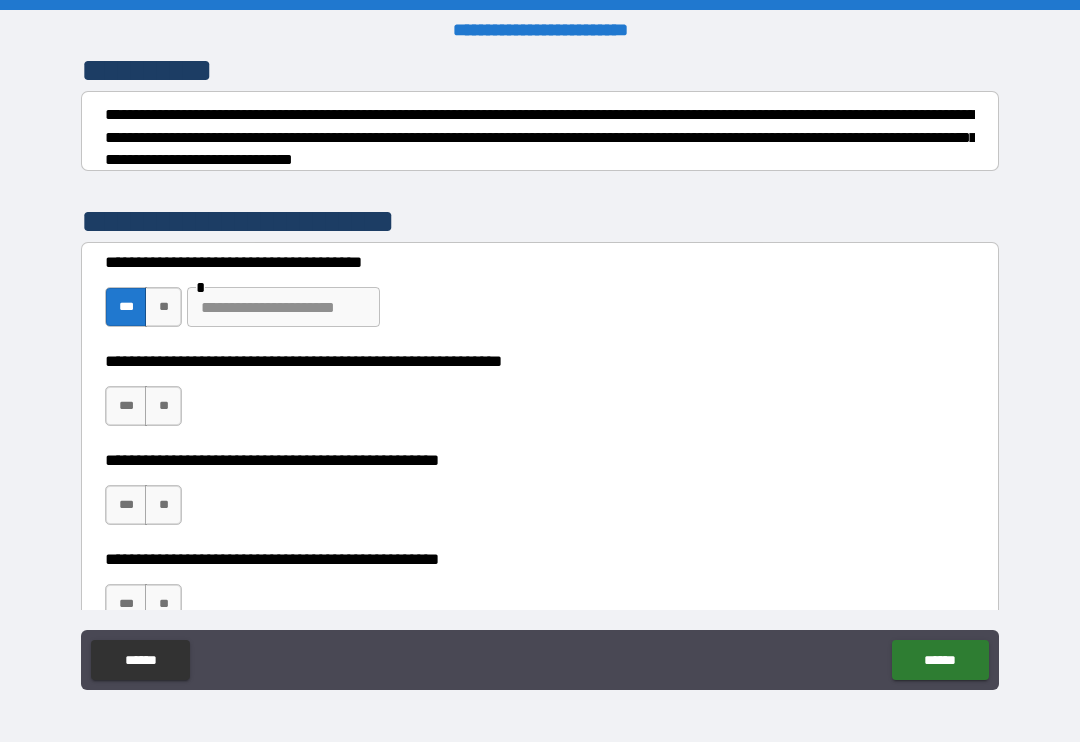 click on "**" at bounding box center [163, 307] 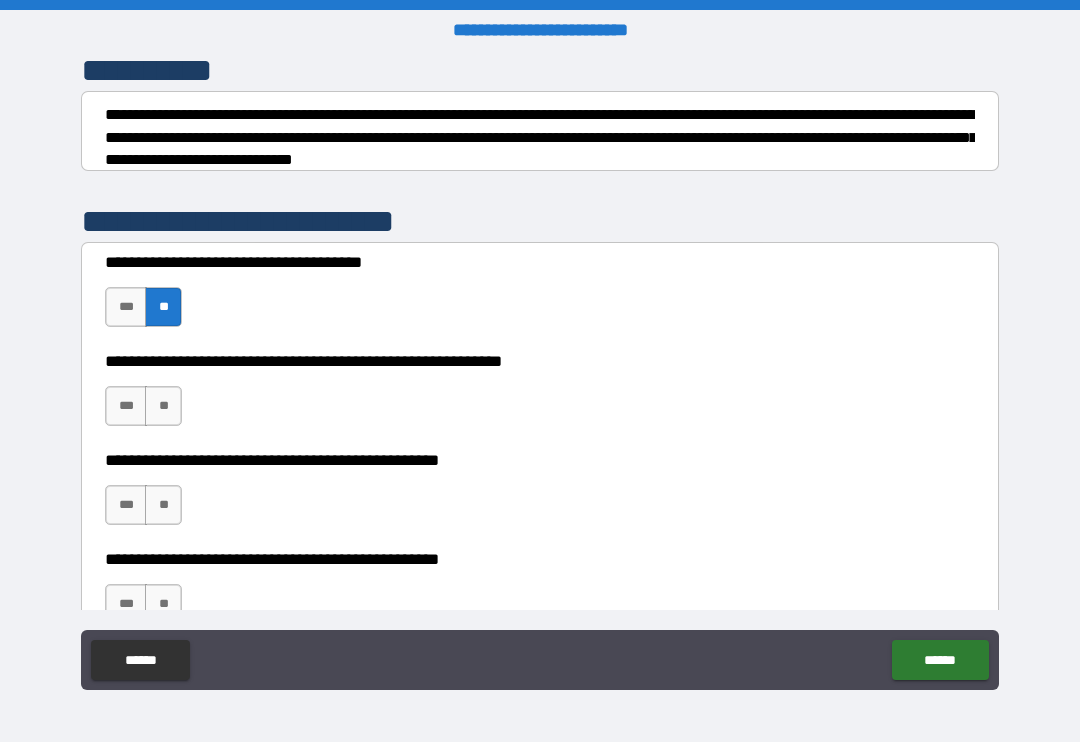 click on "**" at bounding box center (163, 406) 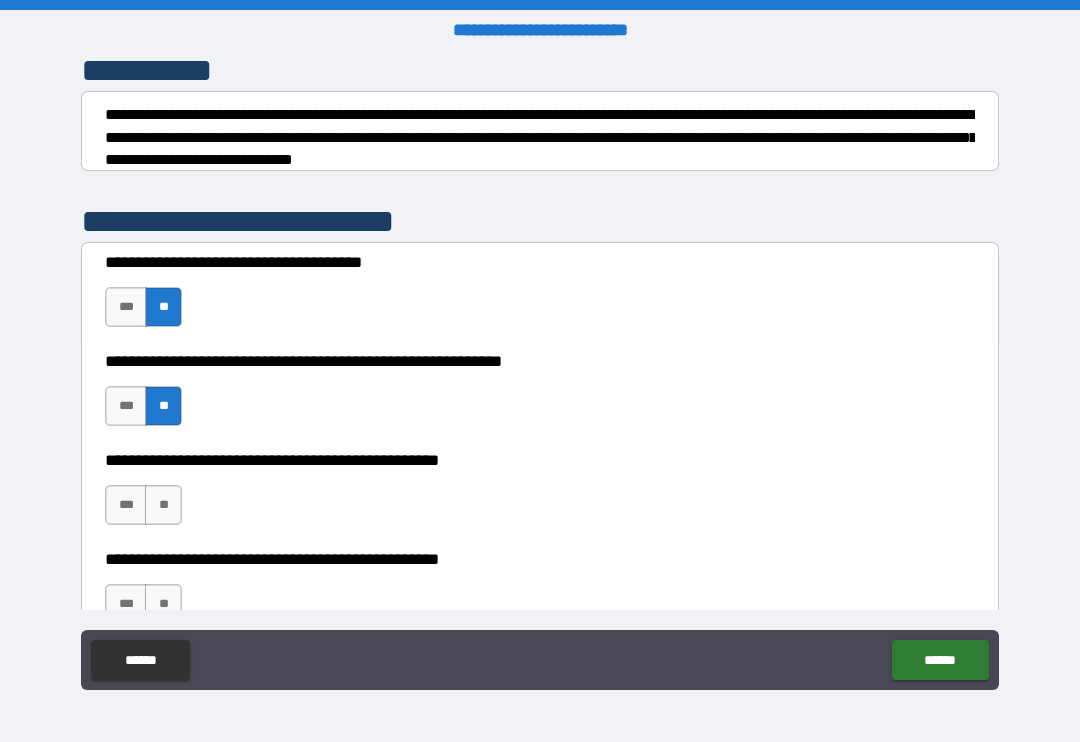 click on "**" at bounding box center (163, 505) 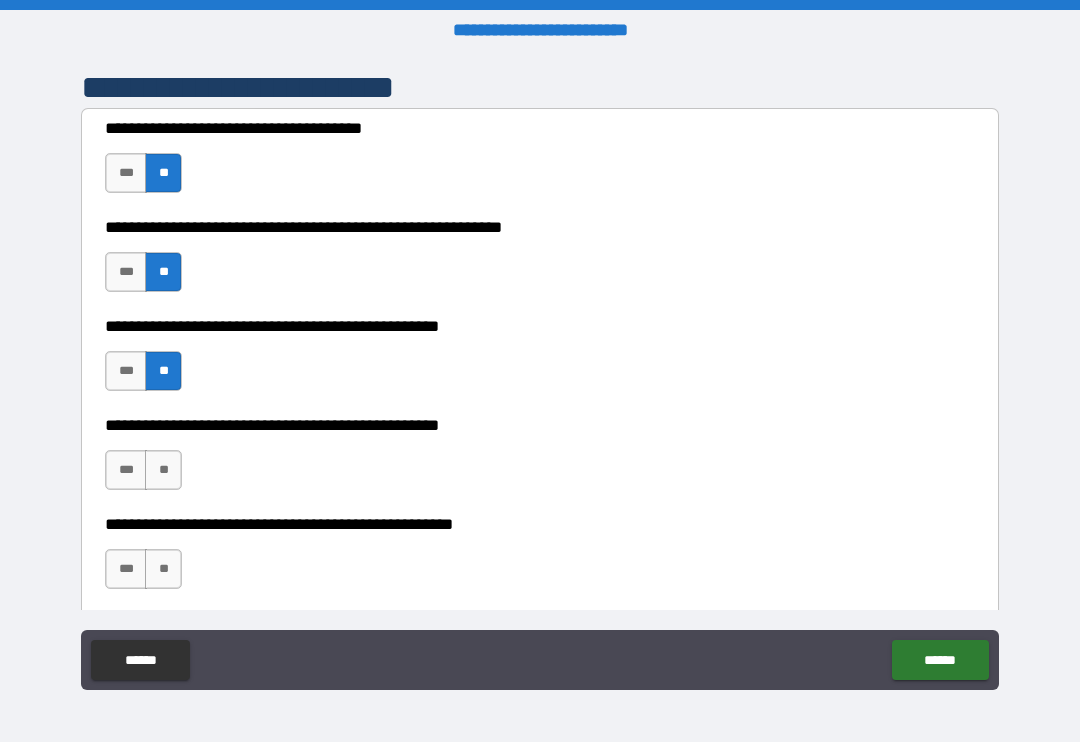 scroll, scrollTop: 411, scrollLeft: 0, axis: vertical 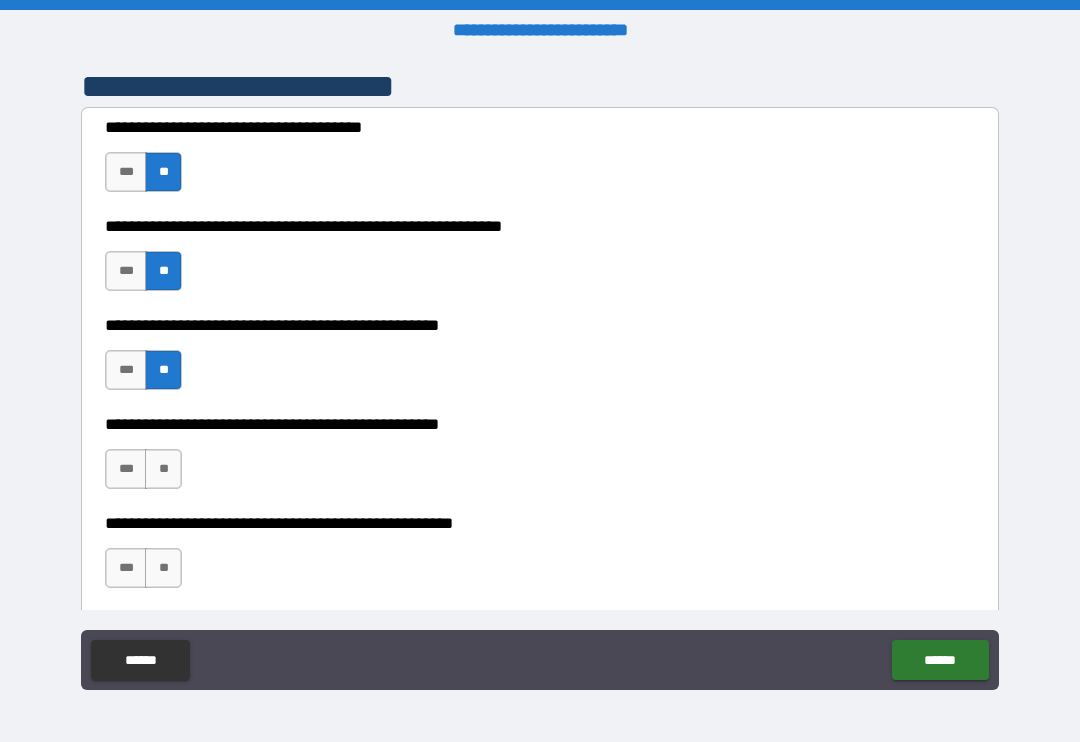 click on "**" at bounding box center (163, 469) 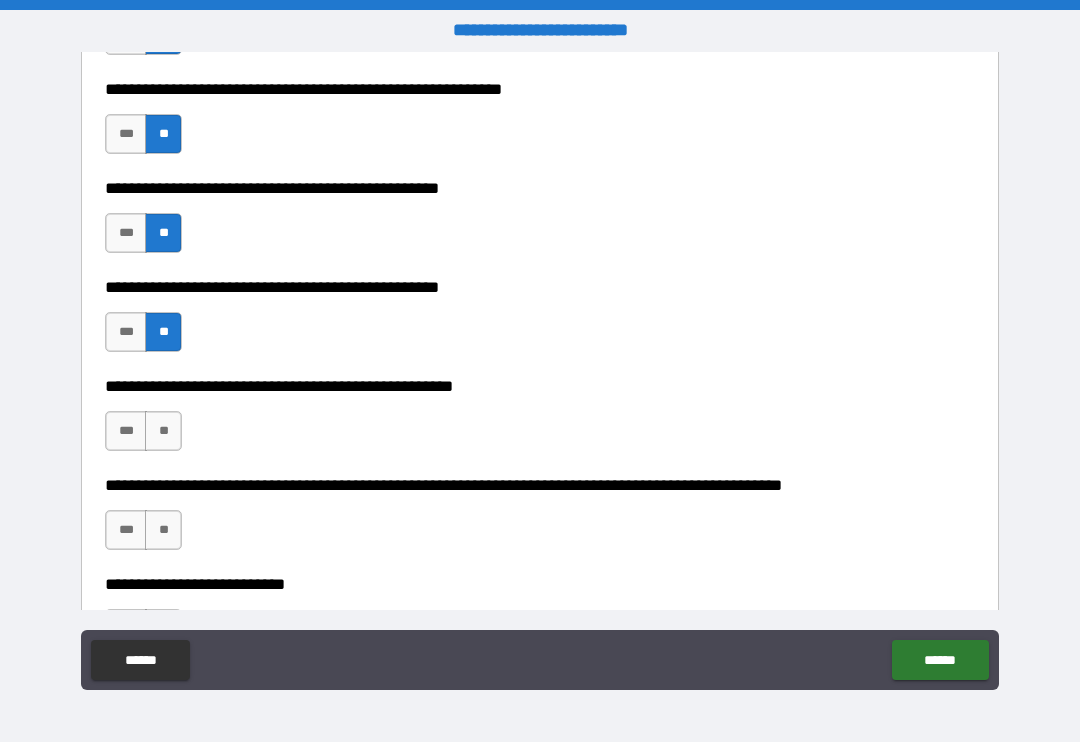 scroll, scrollTop: 545, scrollLeft: 0, axis: vertical 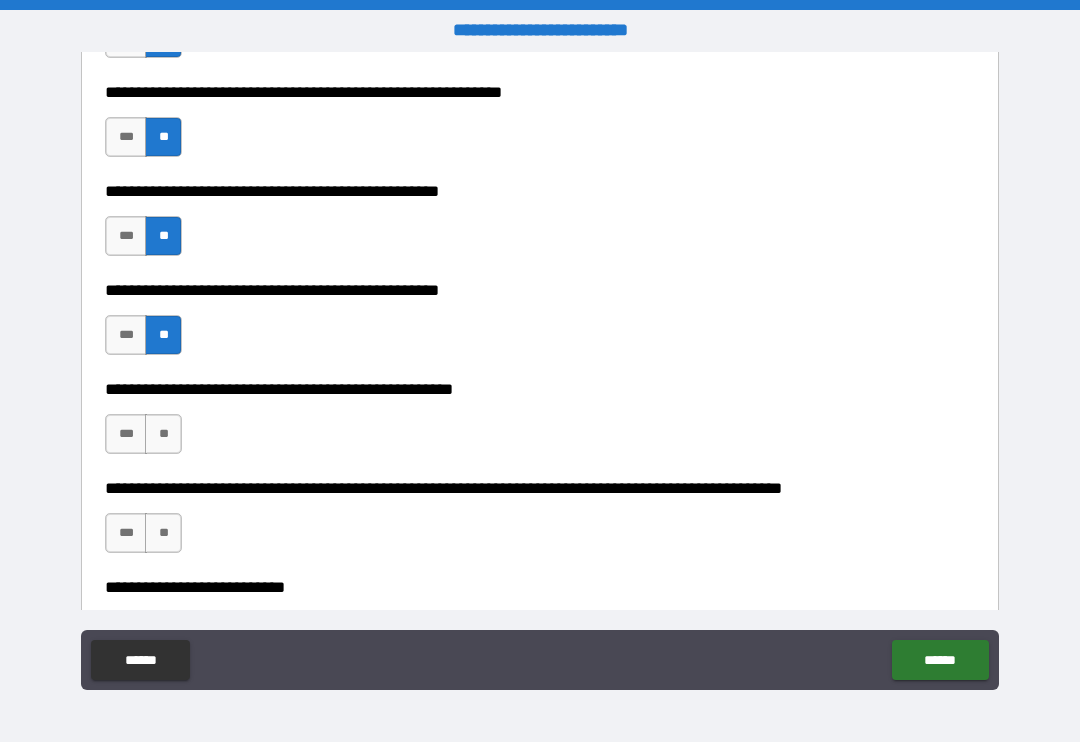 click on "**" at bounding box center [163, 434] 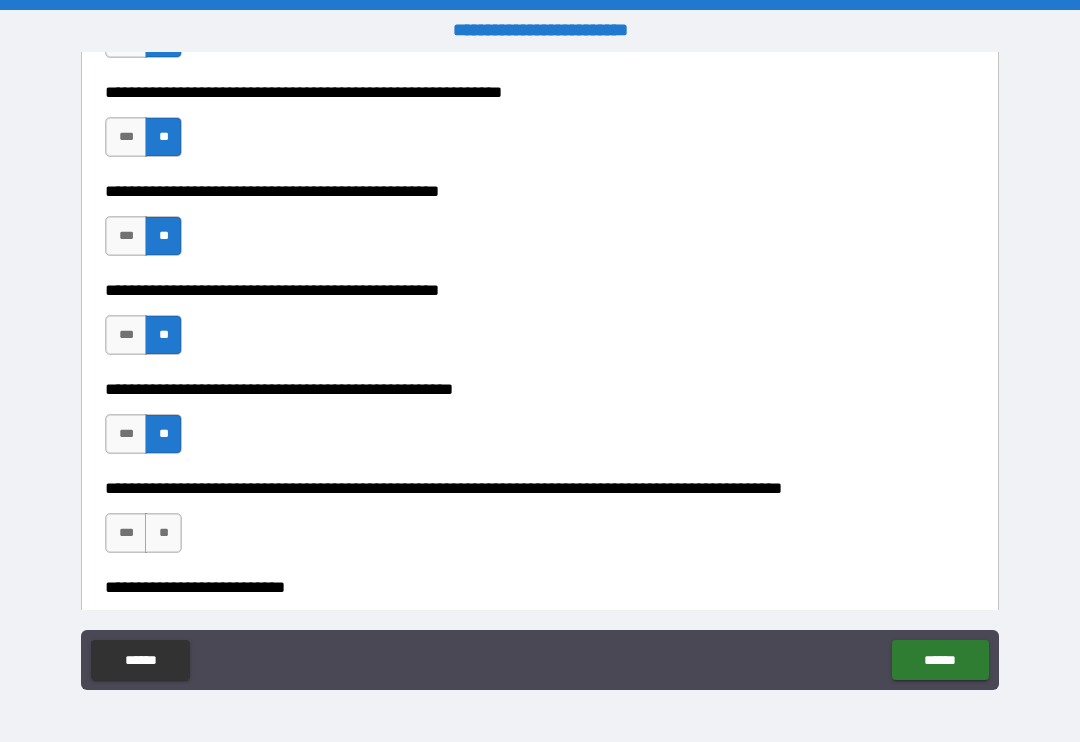 click on "**" at bounding box center (163, 533) 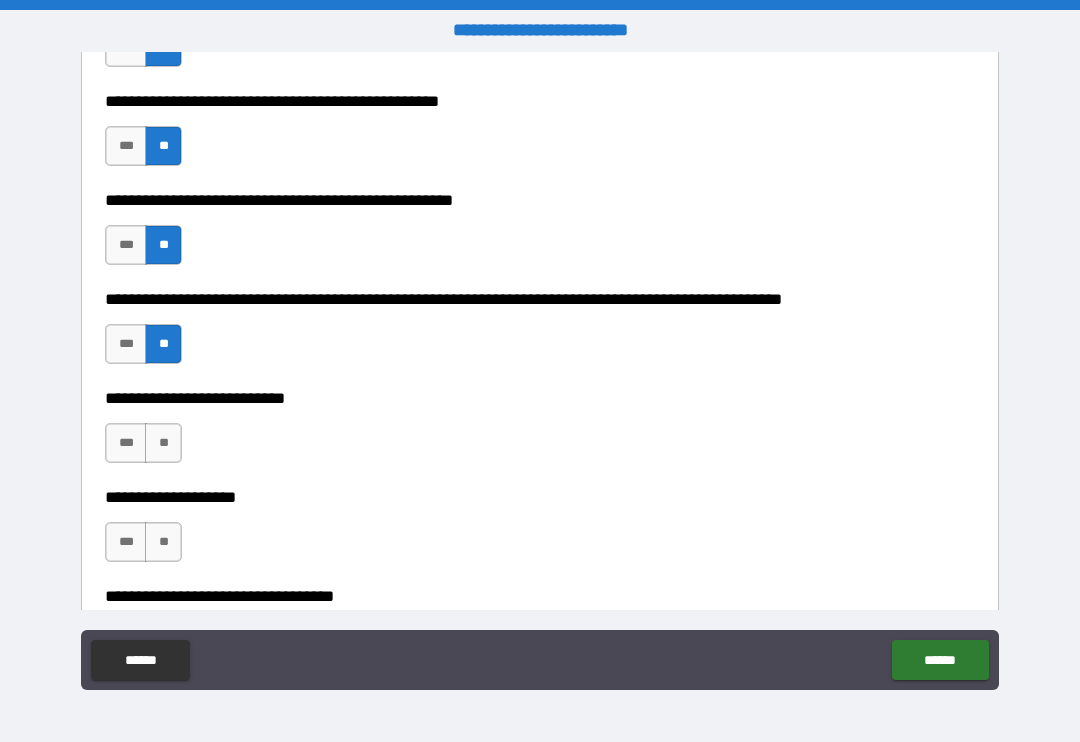 scroll, scrollTop: 732, scrollLeft: 0, axis: vertical 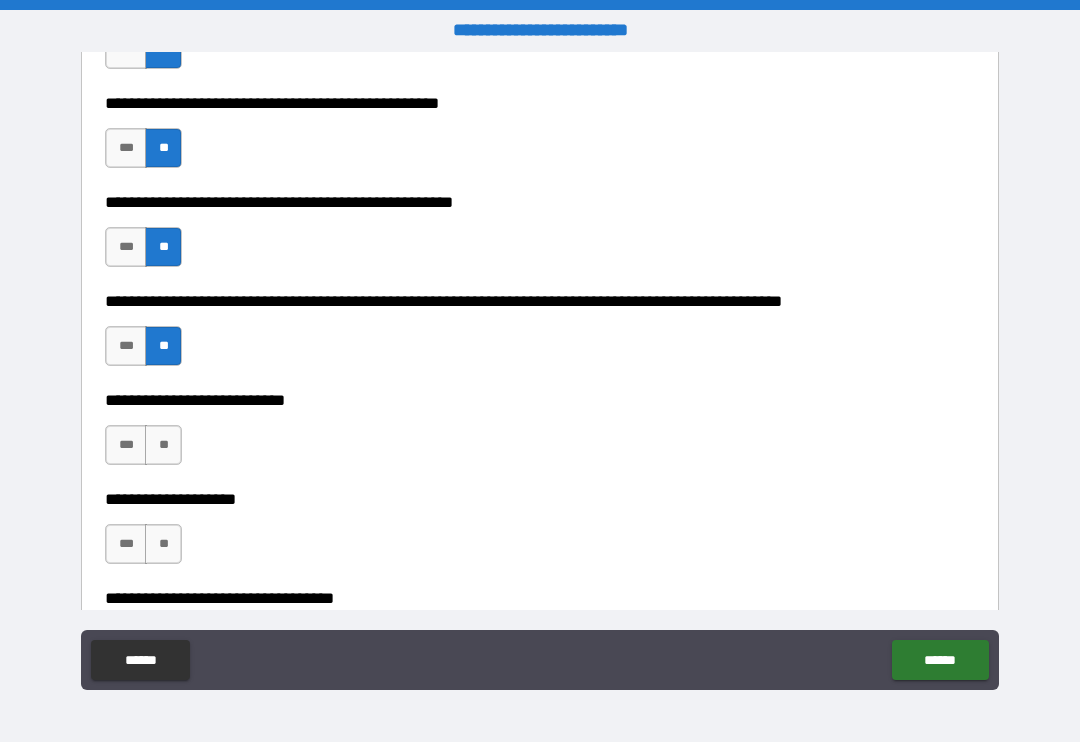 click on "**" at bounding box center [163, 445] 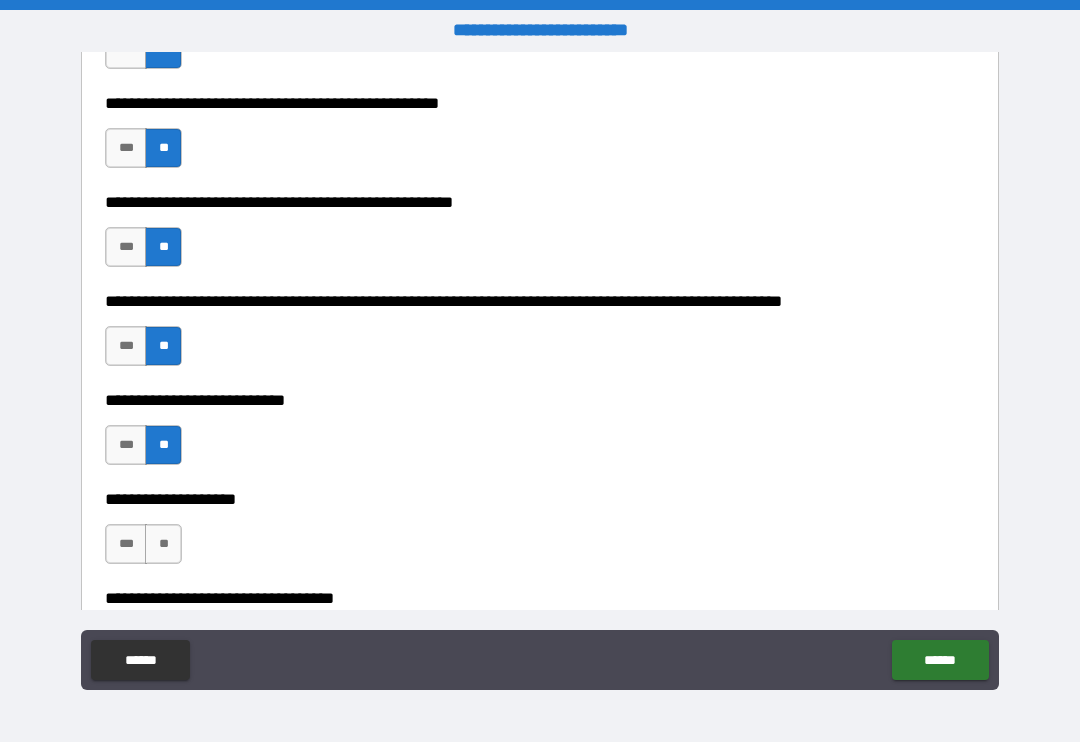 click on "**" at bounding box center (163, 544) 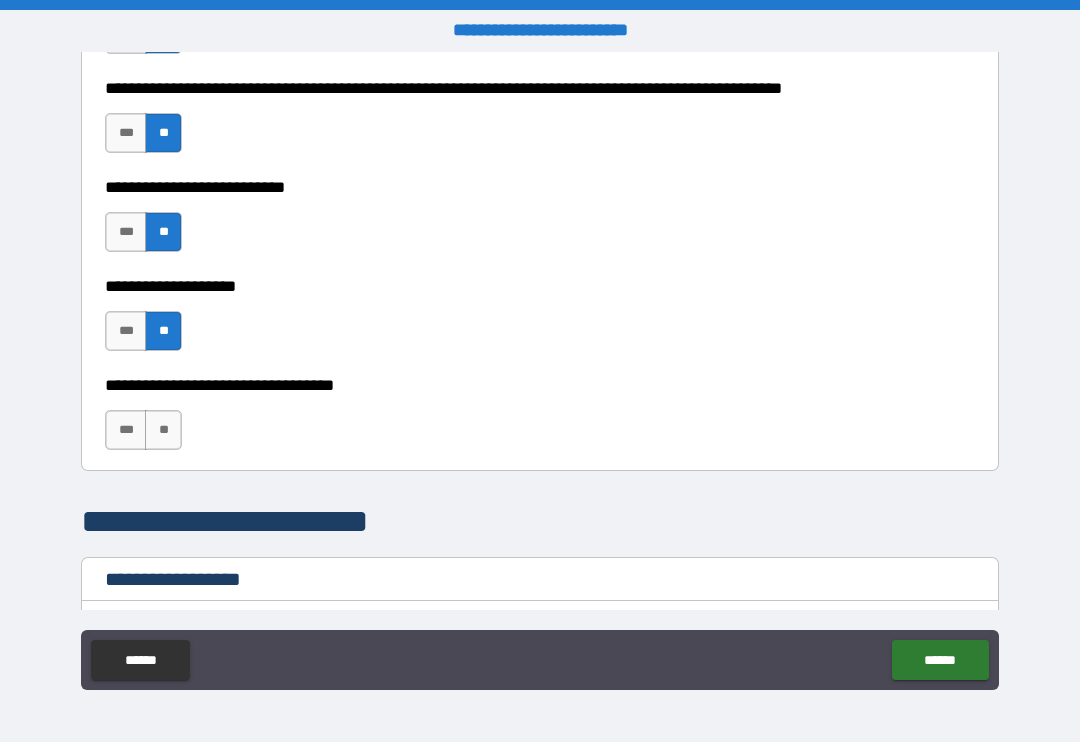click on "**" at bounding box center (163, 430) 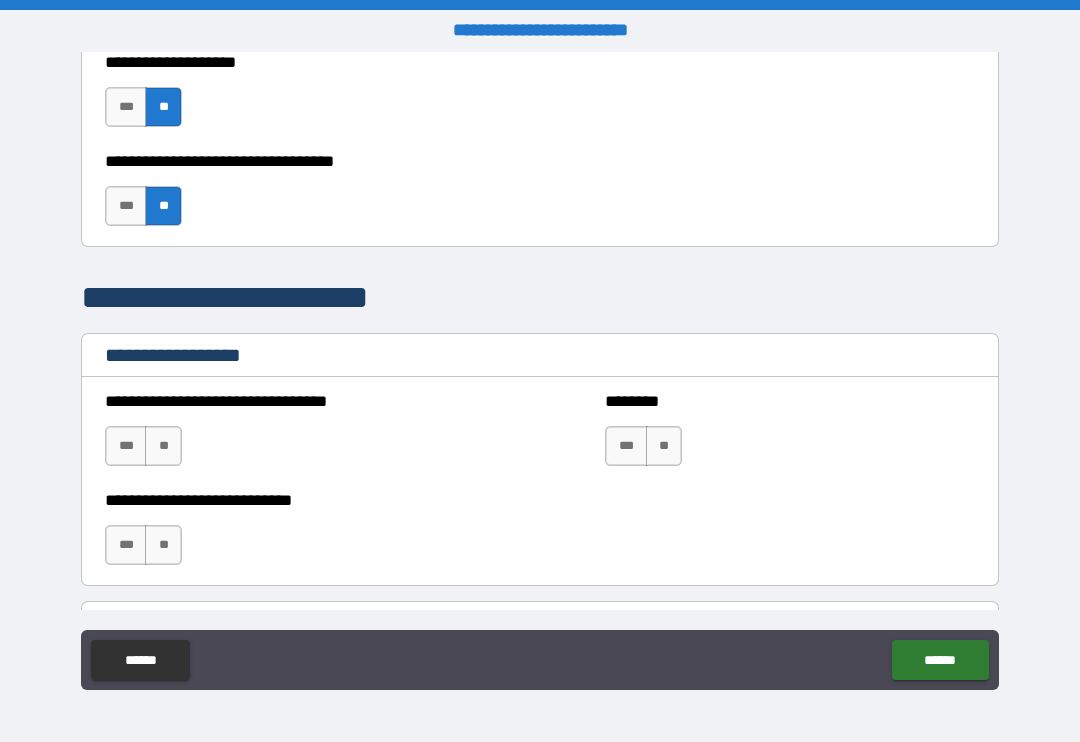 scroll, scrollTop: 1188, scrollLeft: 0, axis: vertical 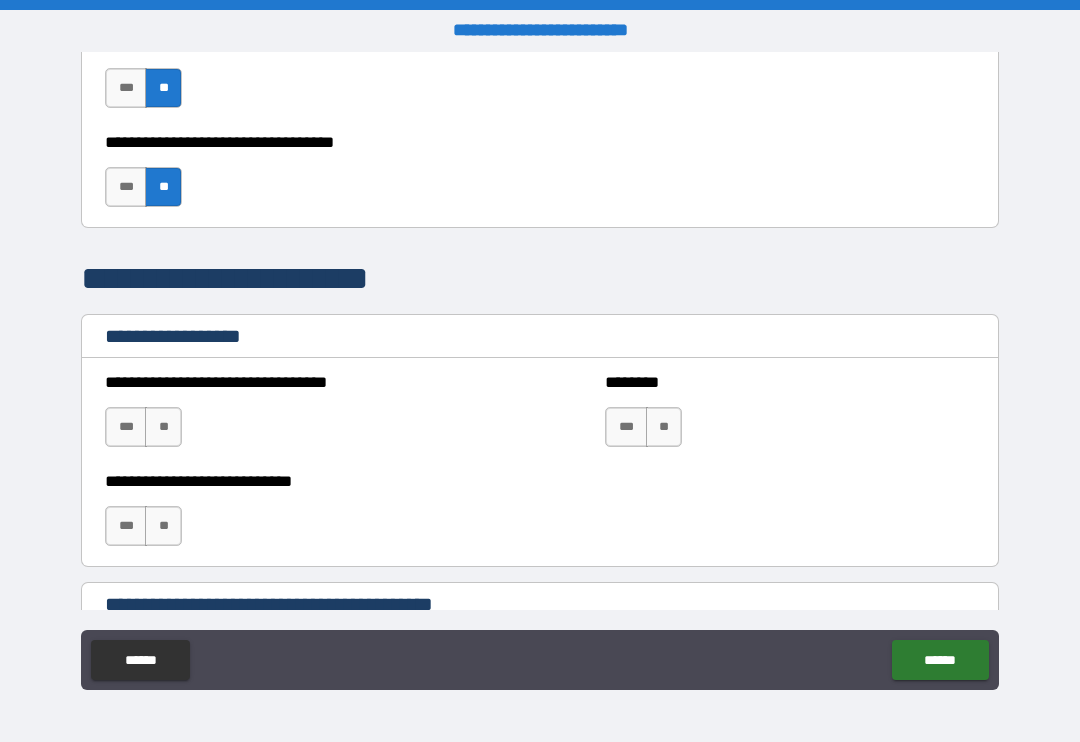 click on "**" at bounding box center (163, 427) 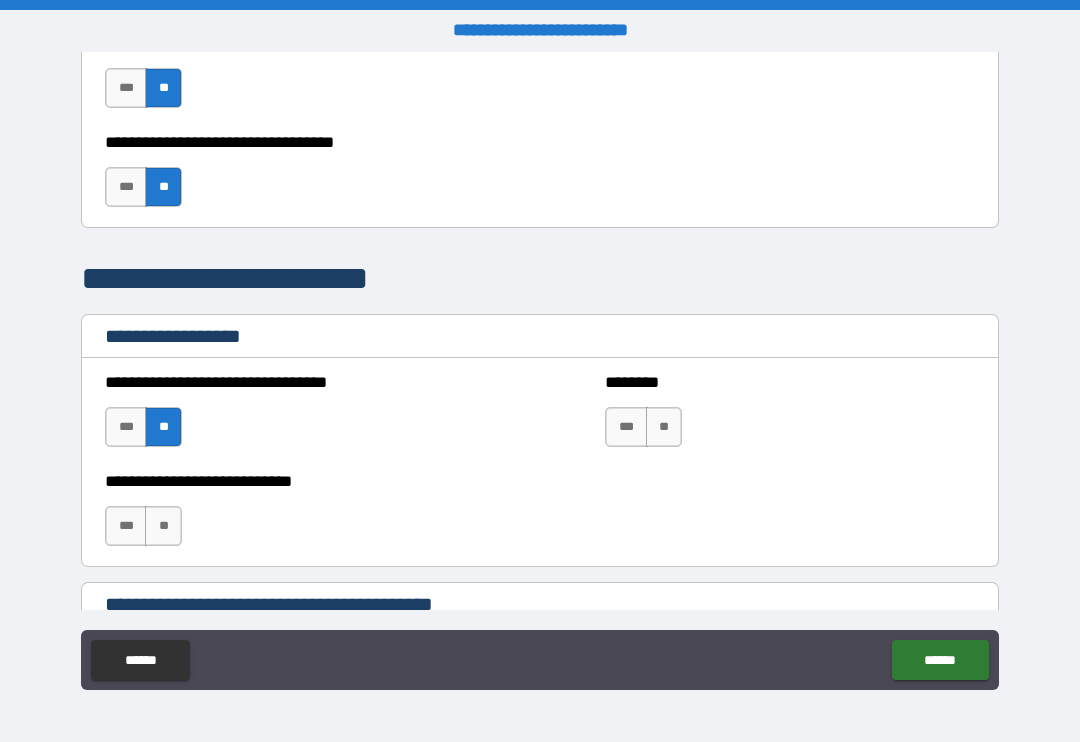 click on "**" at bounding box center (163, 526) 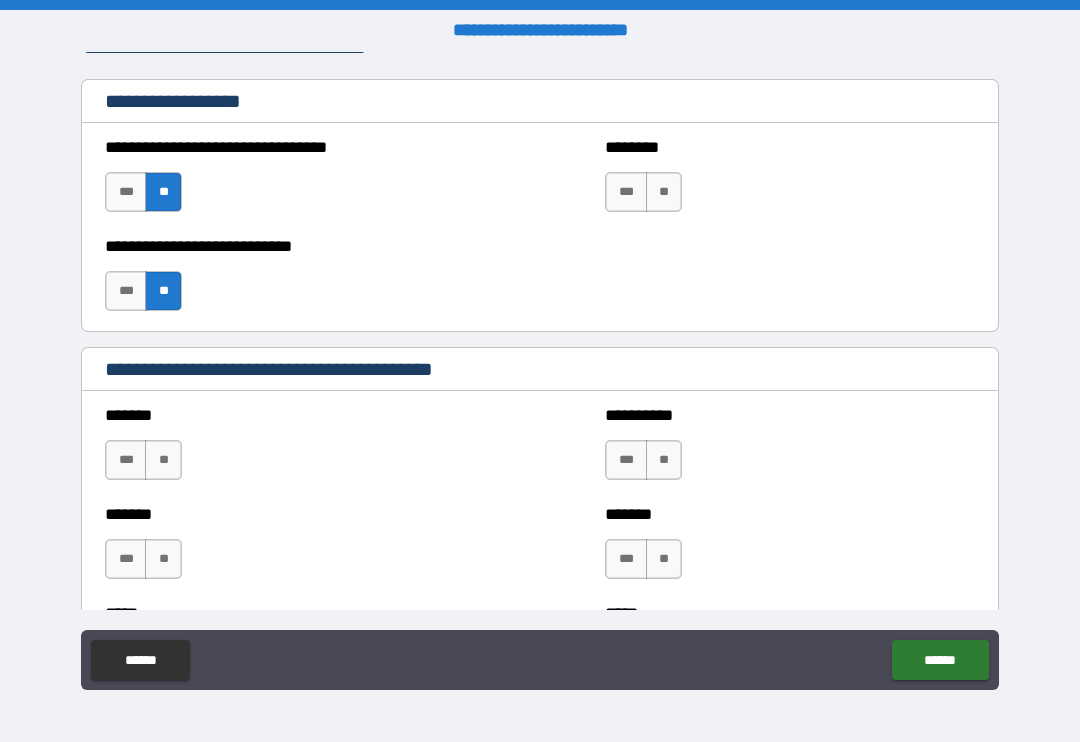 scroll, scrollTop: 1498, scrollLeft: 0, axis: vertical 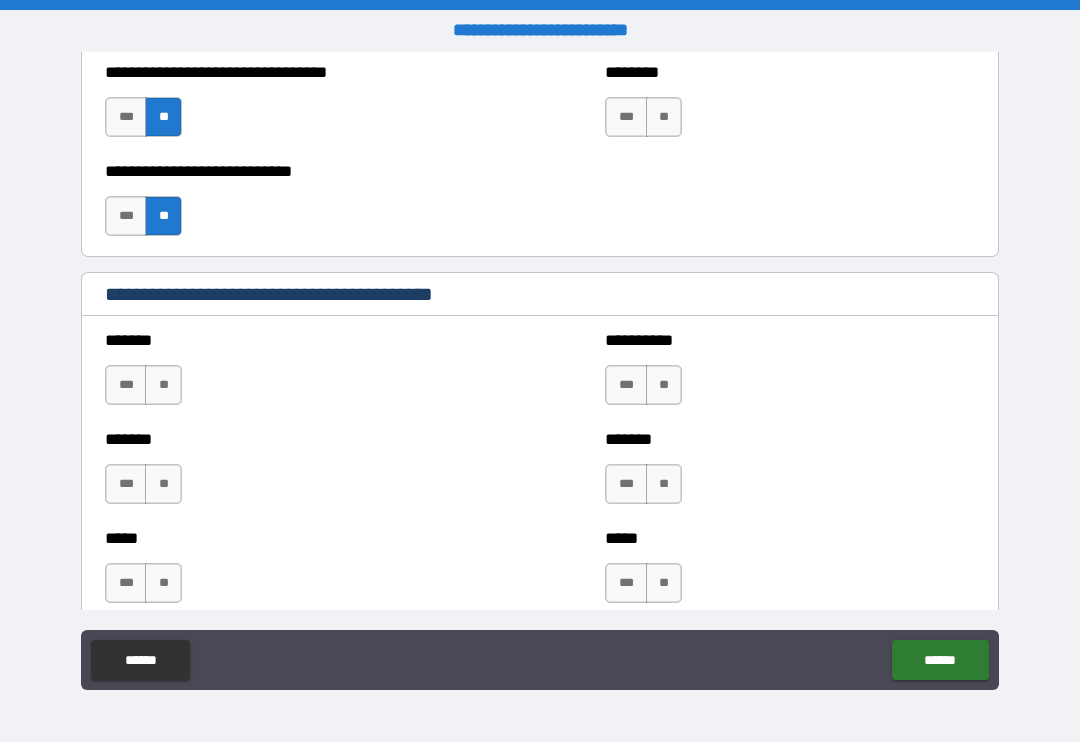 click on "**" at bounding box center (163, 385) 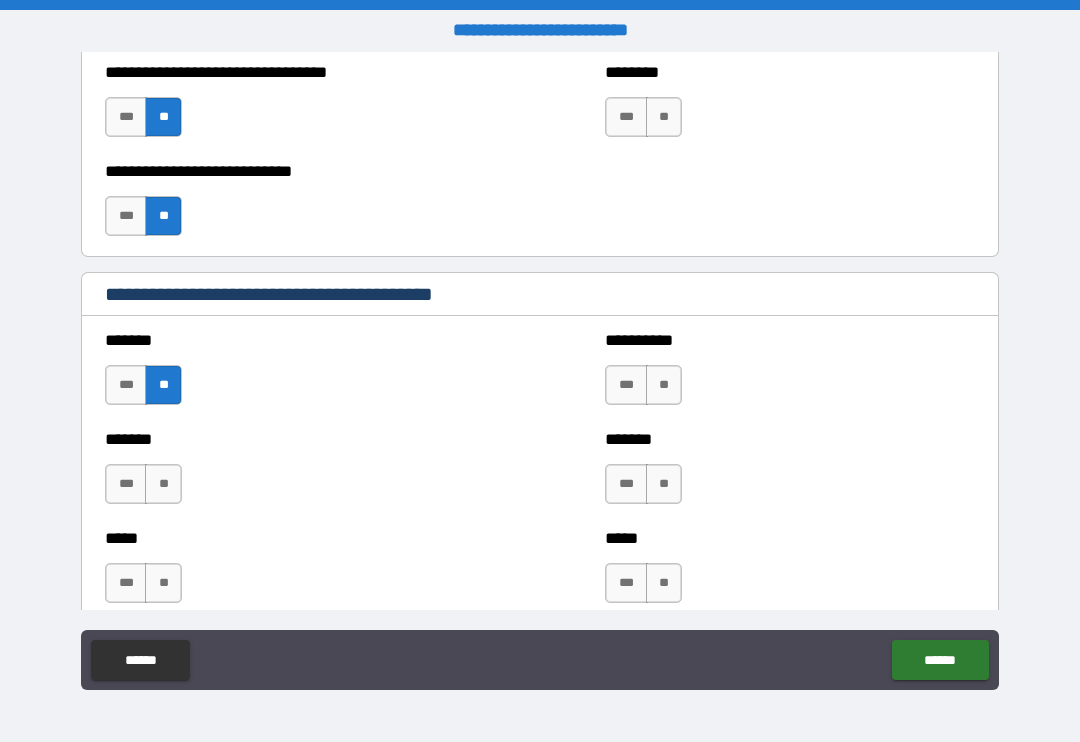 click on "**" at bounding box center (163, 484) 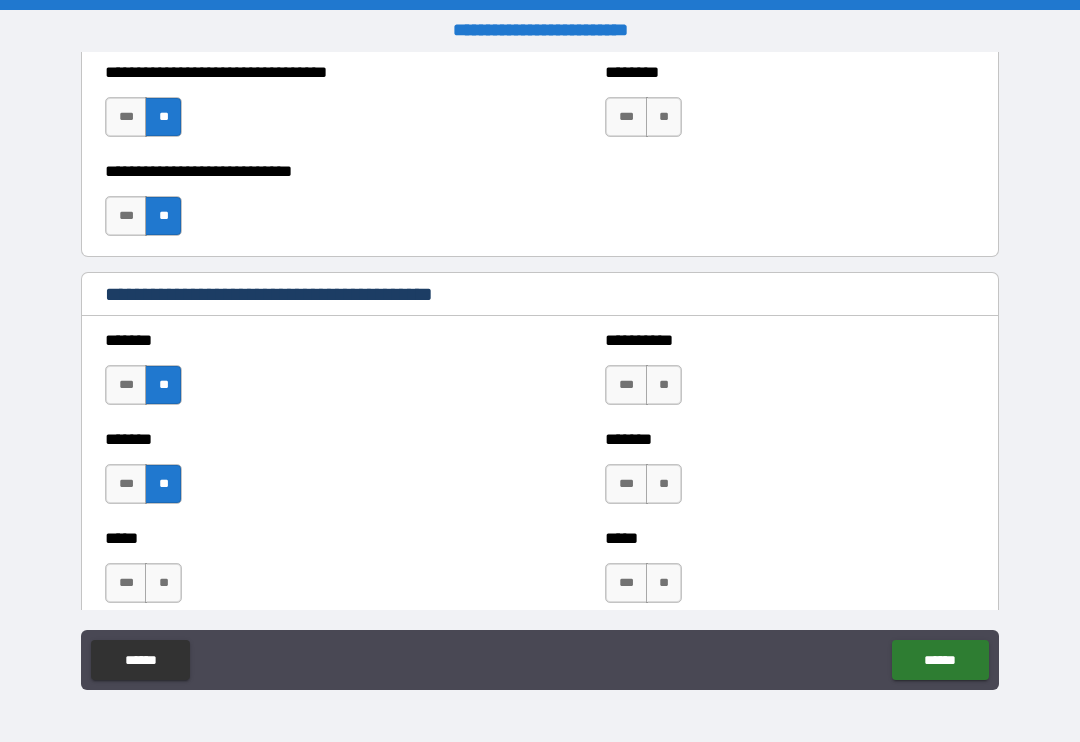 click on "**" at bounding box center [163, 583] 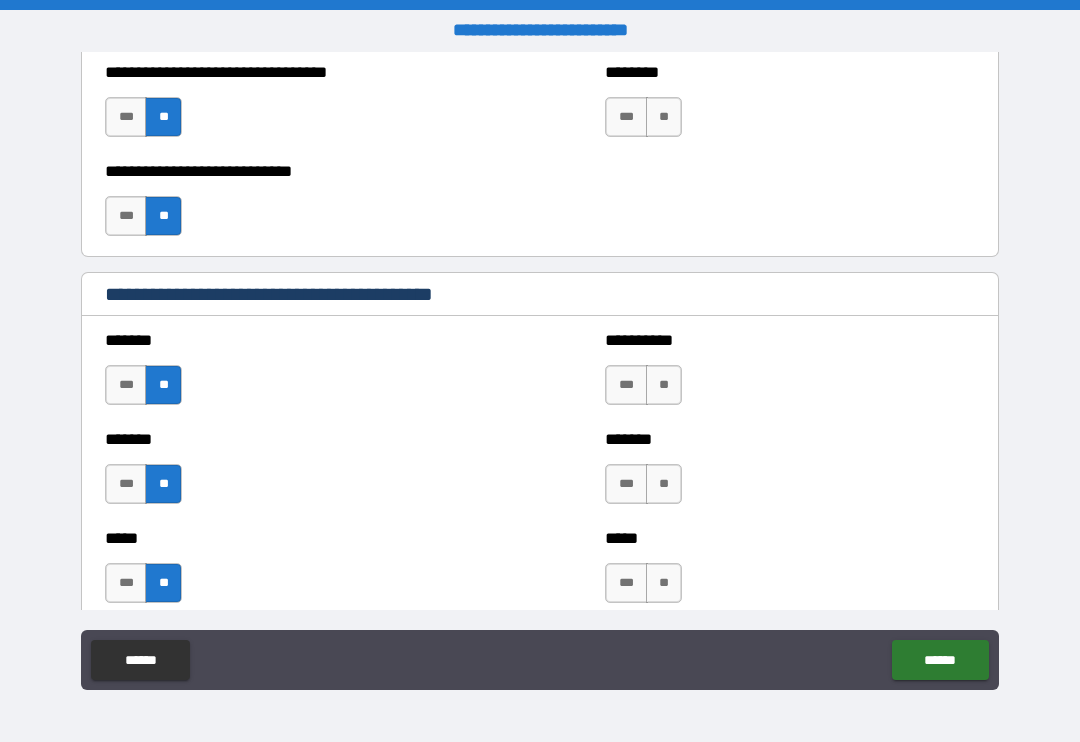 click on "**" at bounding box center (664, 385) 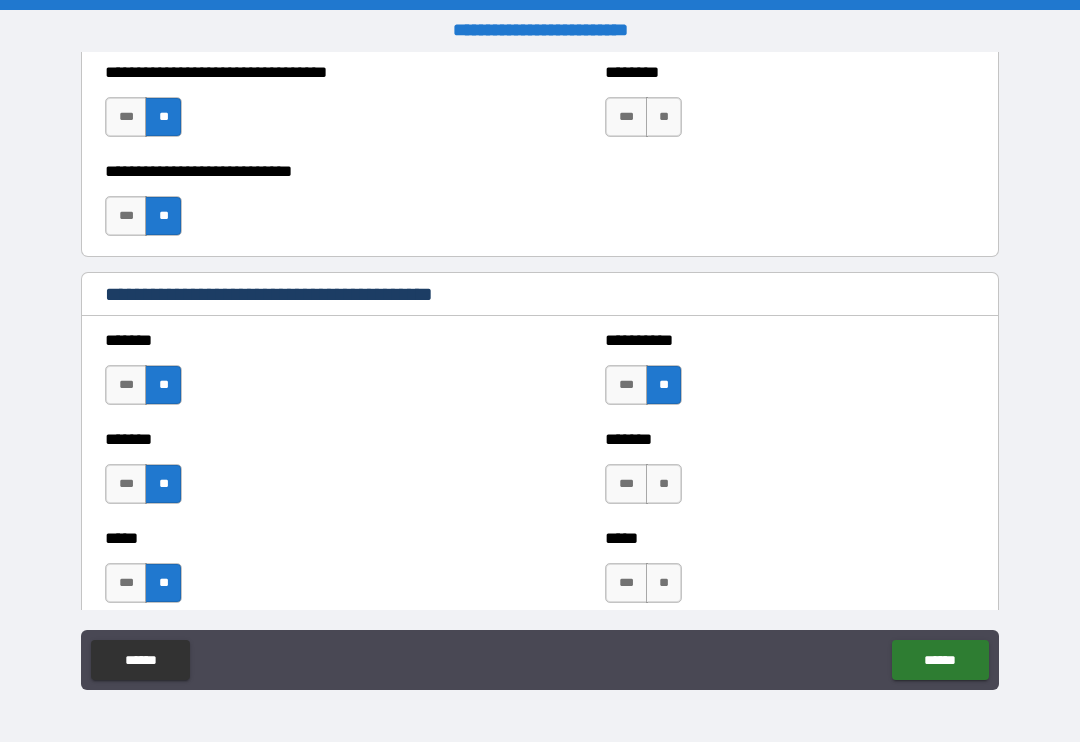click on "**" at bounding box center (664, 484) 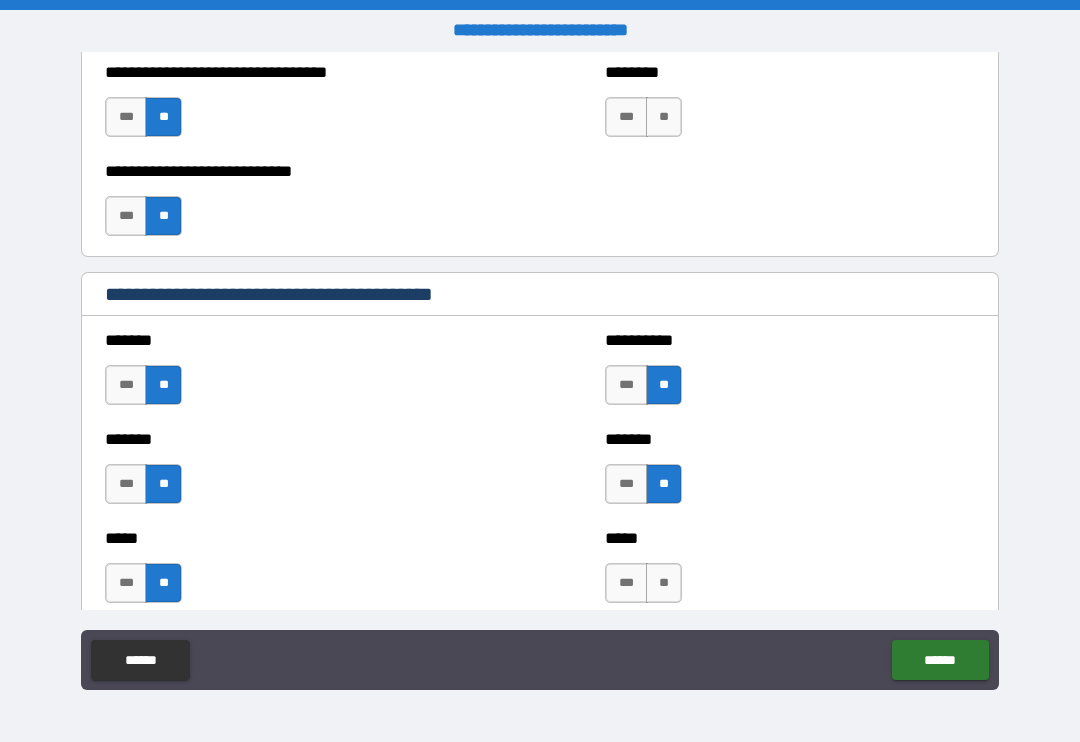 click on "**" at bounding box center [664, 583] 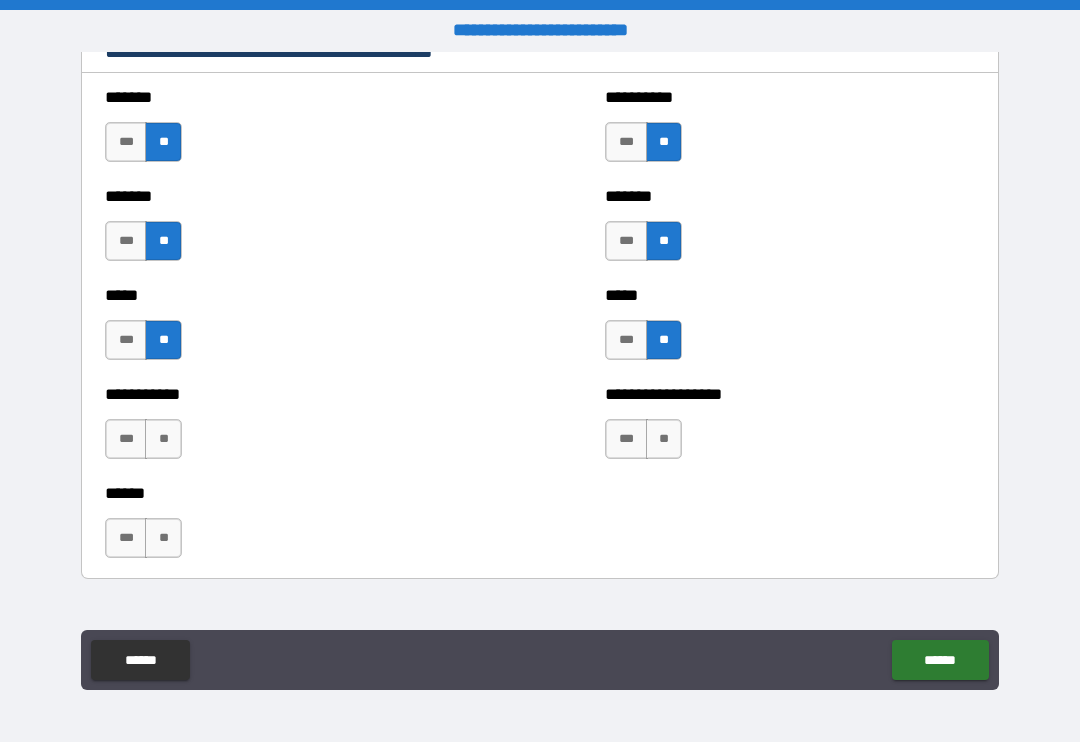 scroll, scrollTop: 1742, scrollLeft: 0, axis: vertical 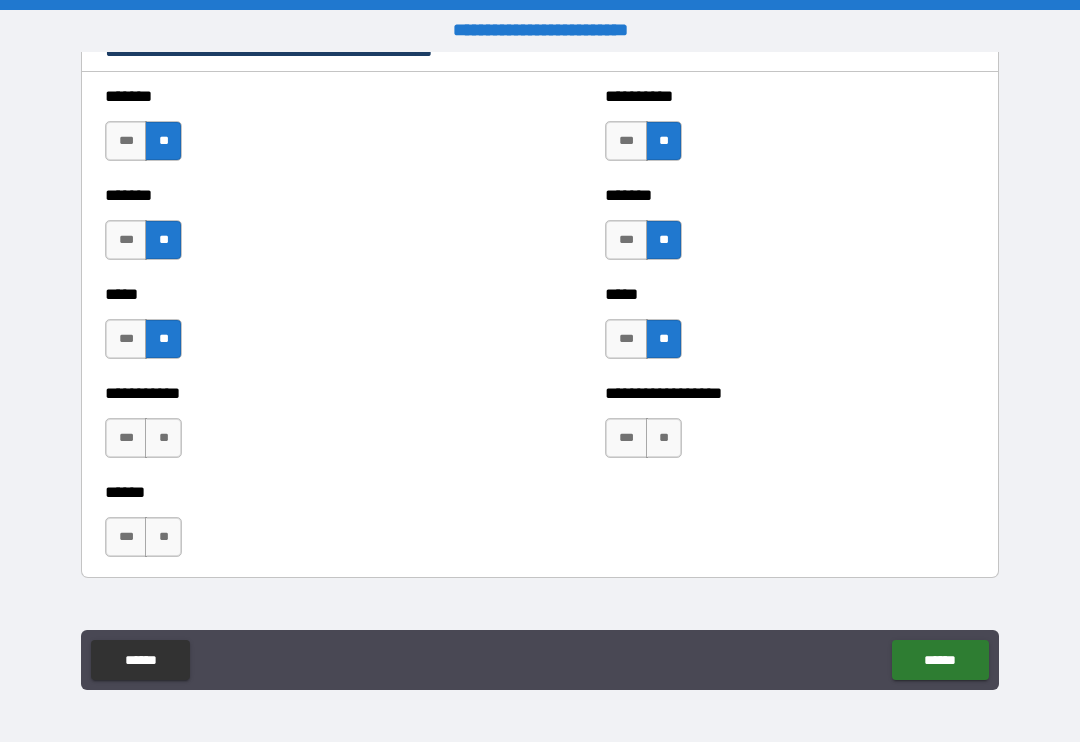 click on "**" at bounding box center [664, 438] 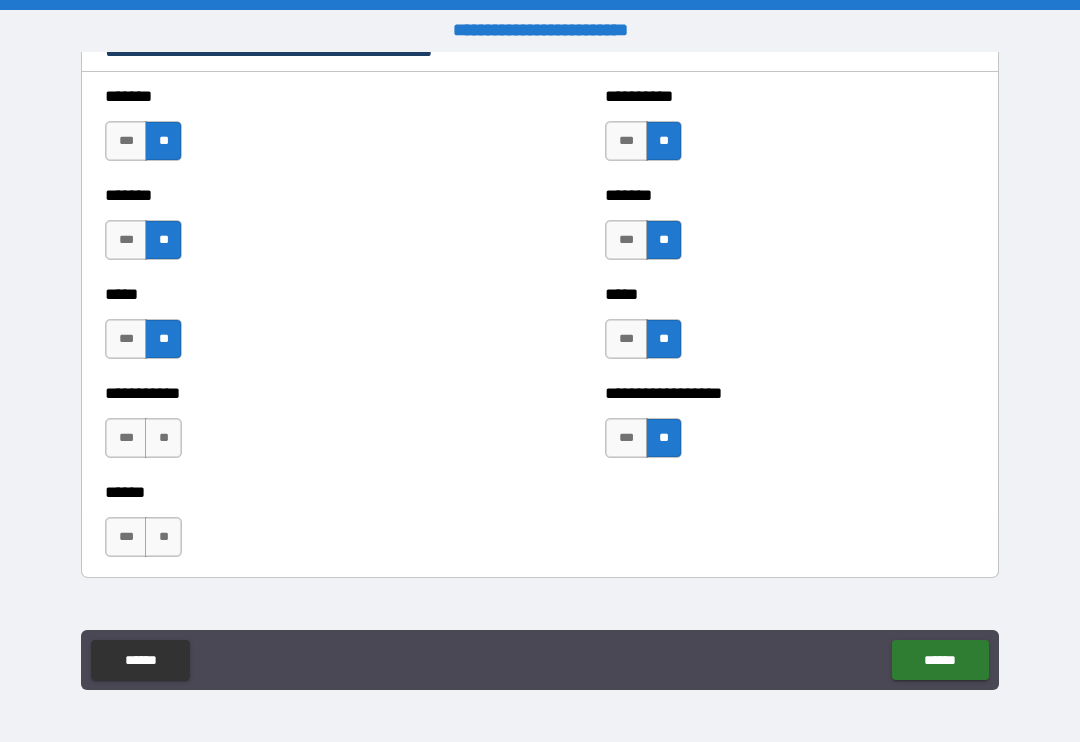 click on "**" at bounding box center (163, 438) 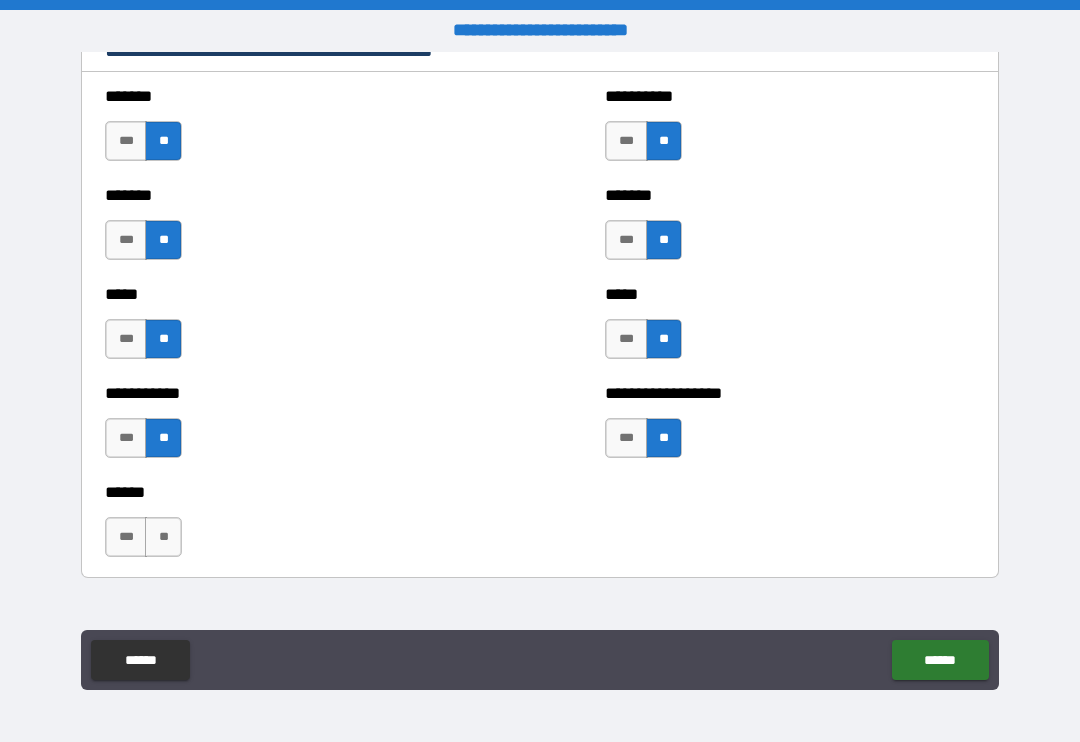 click on "**" at bounding box center (163, 537) 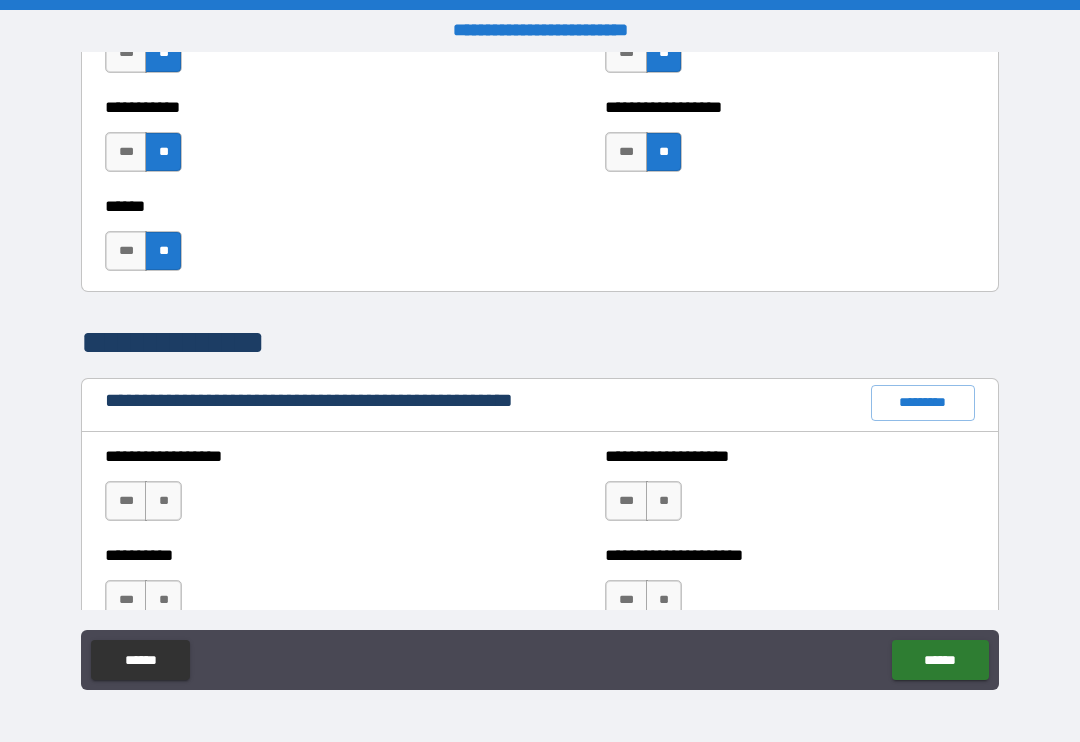 scroll, scrollTop: 2039, scrollLeft: 0, axis: vertical 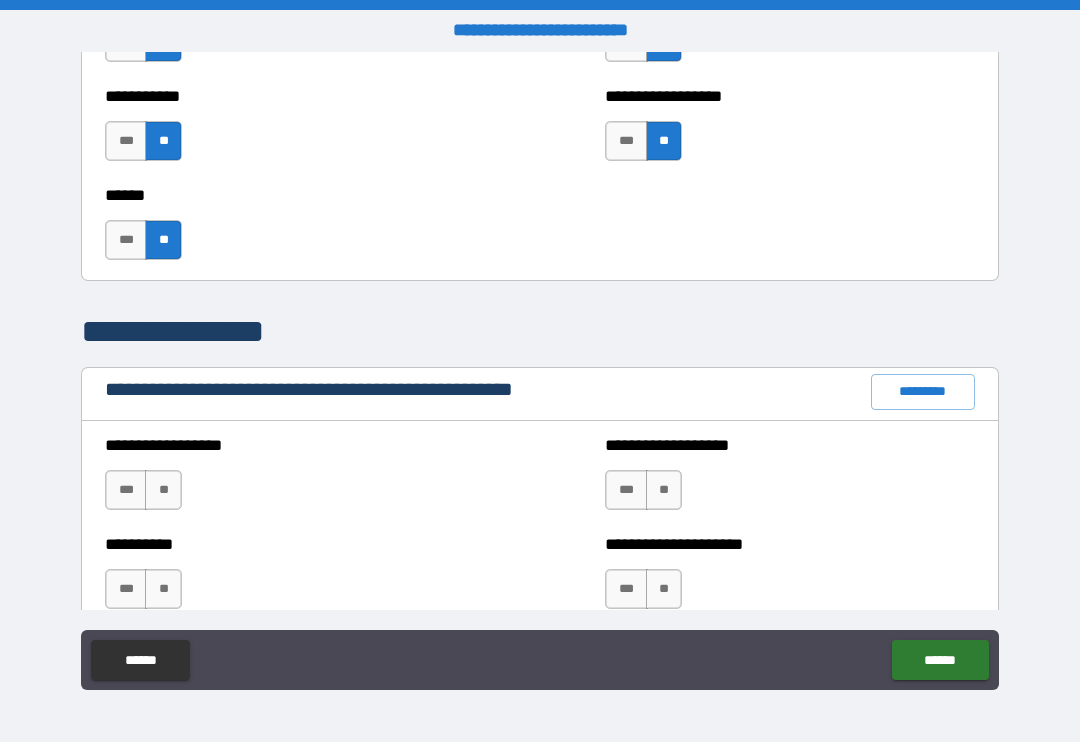 click on "**" at bounding box center (163, 490) 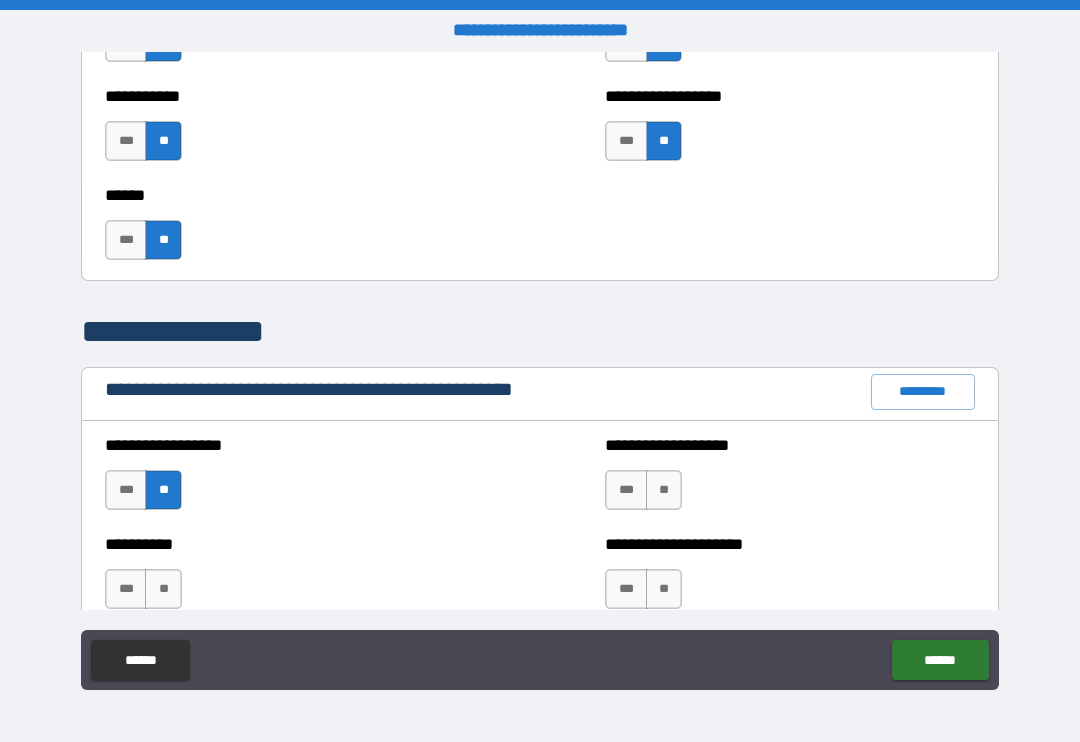 click on "**" at bounding box center [163, 589] 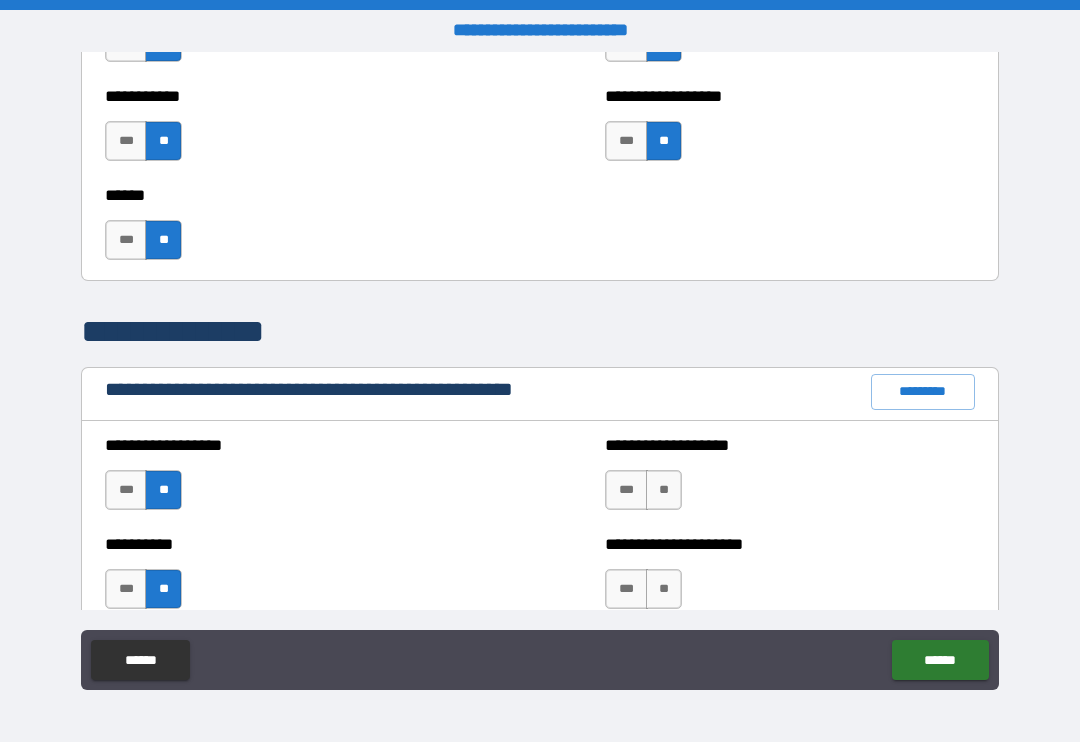 click on "**" at bounding box center (664, 490) 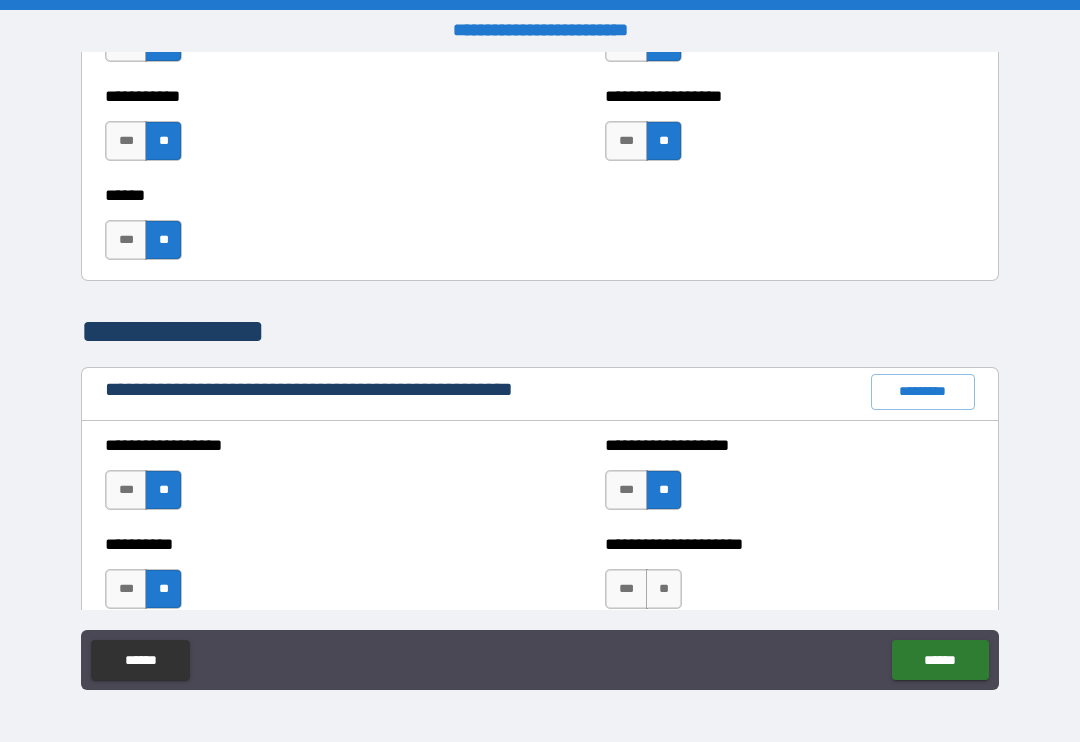 click on "**" at bounding box center (664, 589) 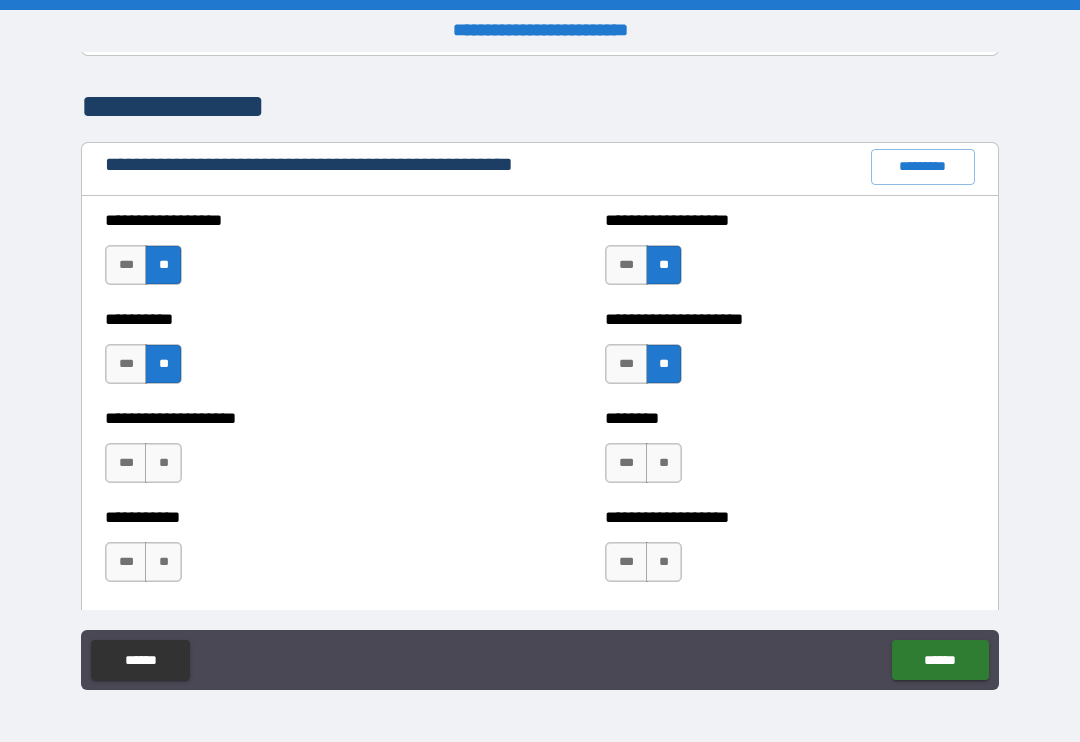 scroll, scrollTop: 2268, scrollLeft: 0, axis: vertical 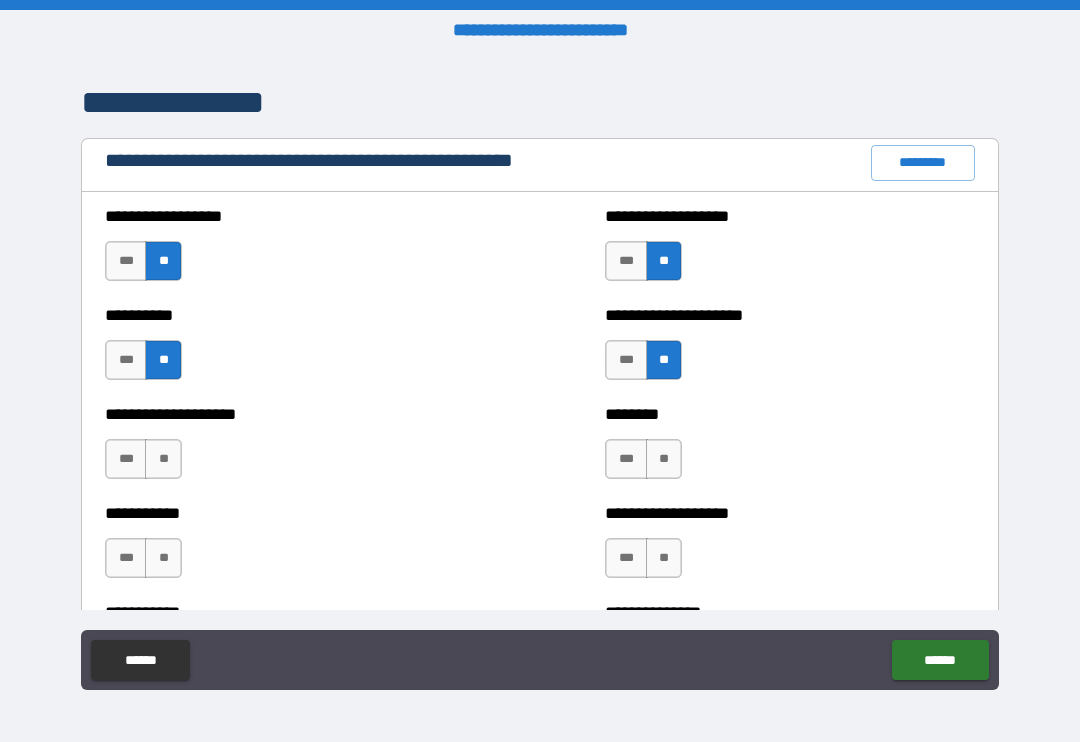 click on "**" at bounding box center (664, 459) 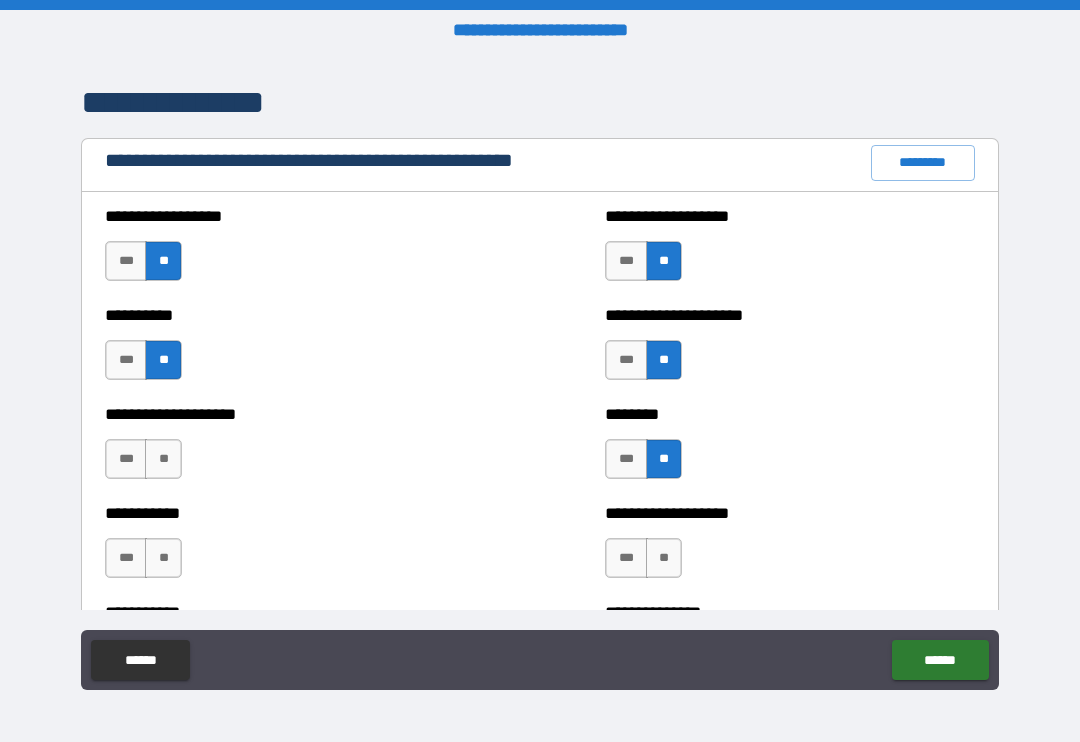 click on "**" at bounding box center (664, 558) 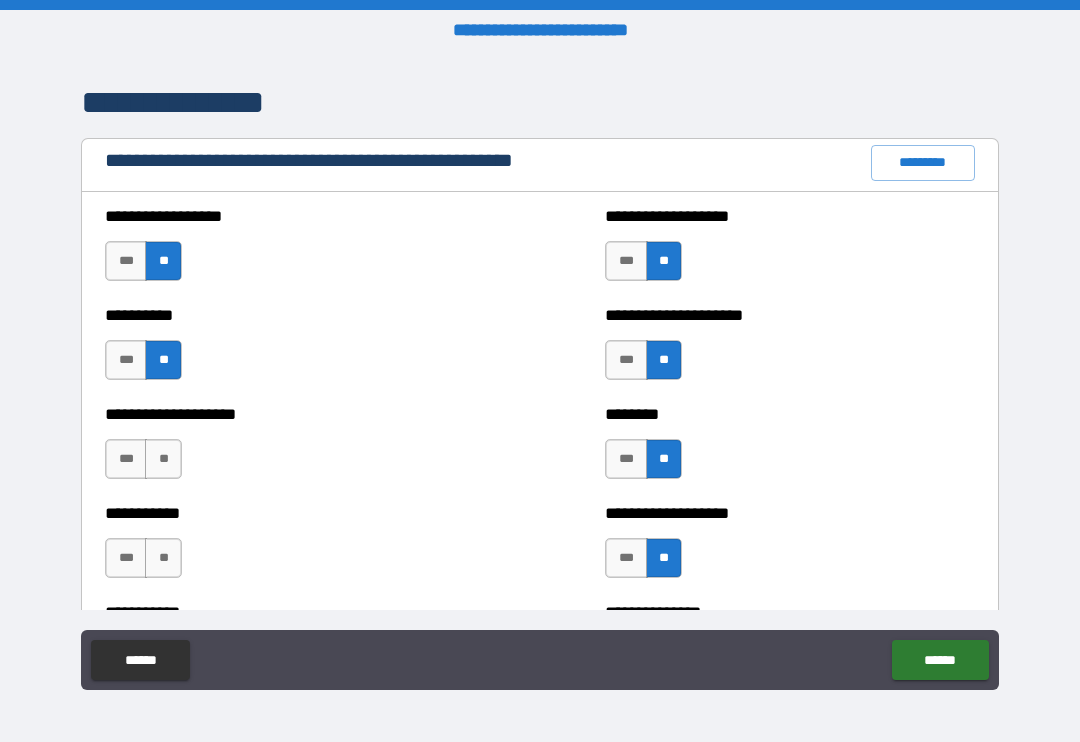 click on "**" at bounding box center (163, 459) 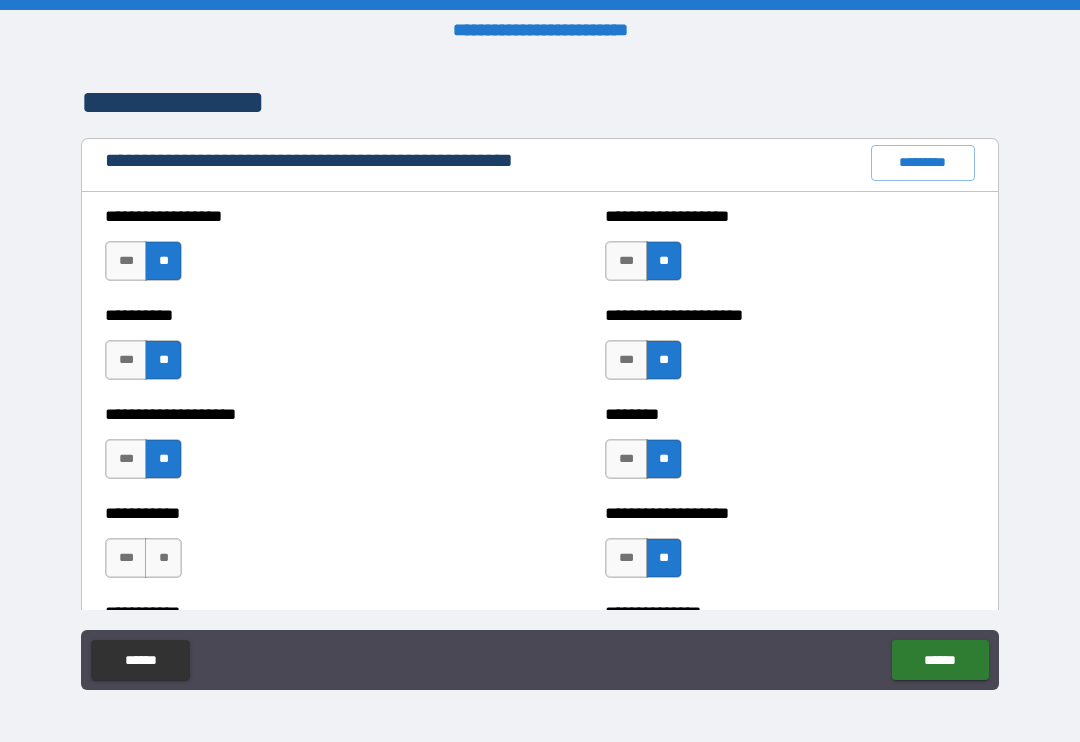 click on "**" at bounding box center [163, 558] 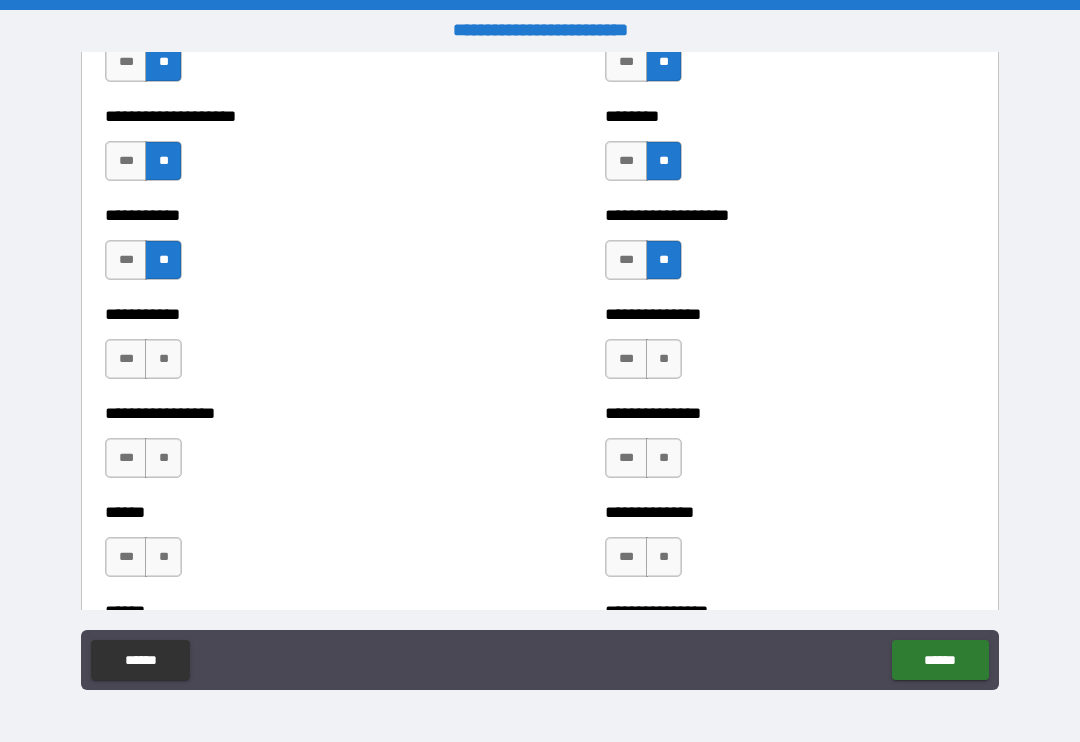 scroll, scrollTop: 2569, scrollLeft: 0, axis: vertical 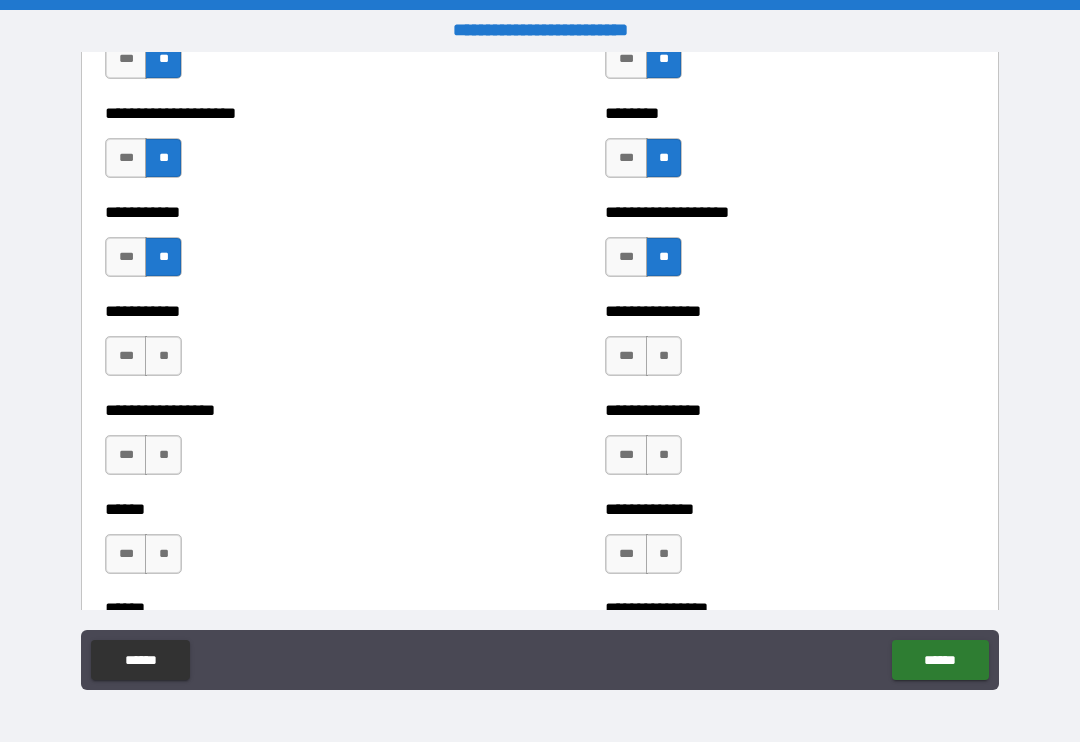 click on "**" at bounding box center (163, 356) 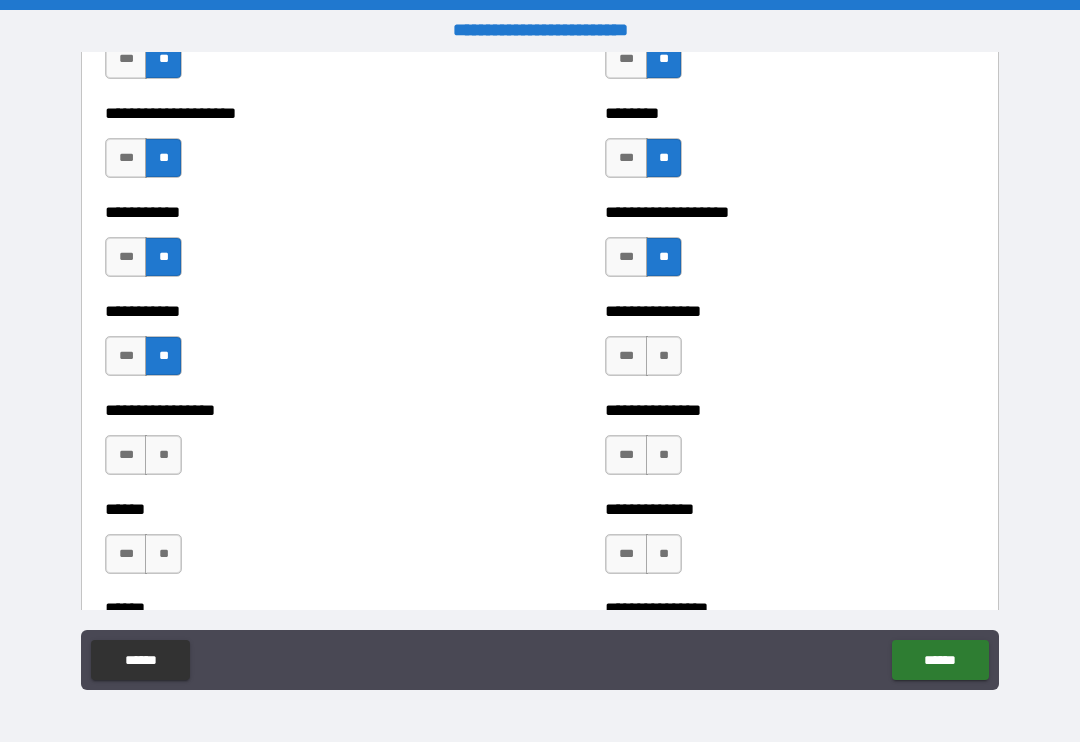 click on "**" at bounding box center [664, 356] 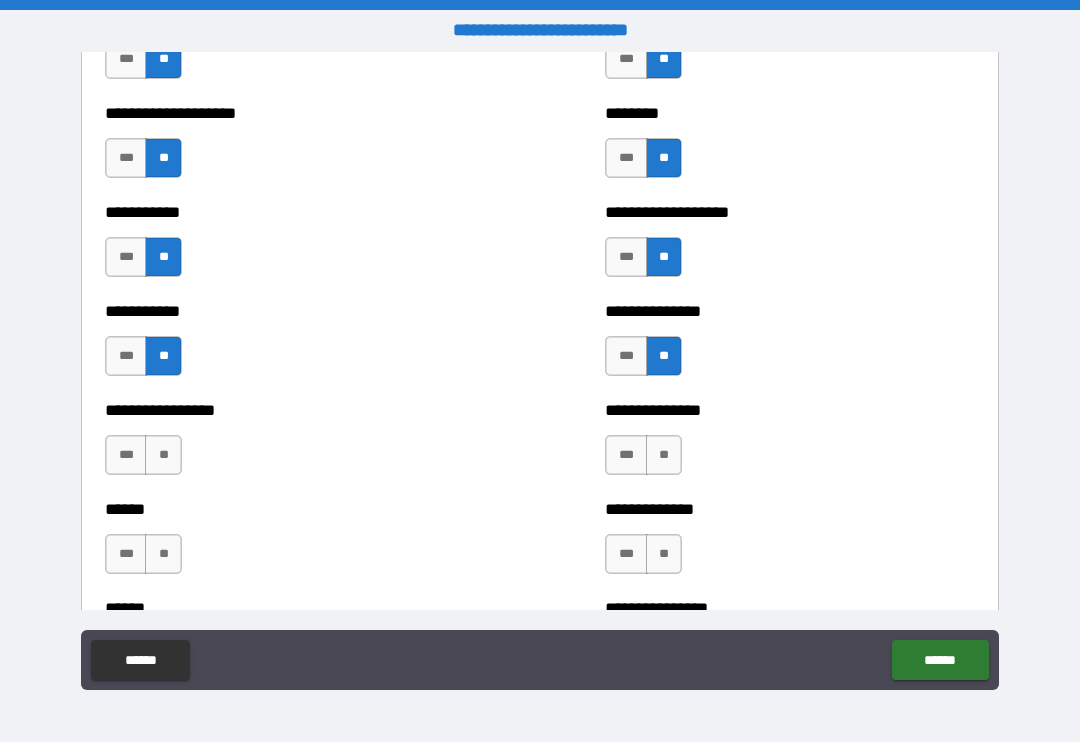 click on "**" at bounding box center [664, 455] 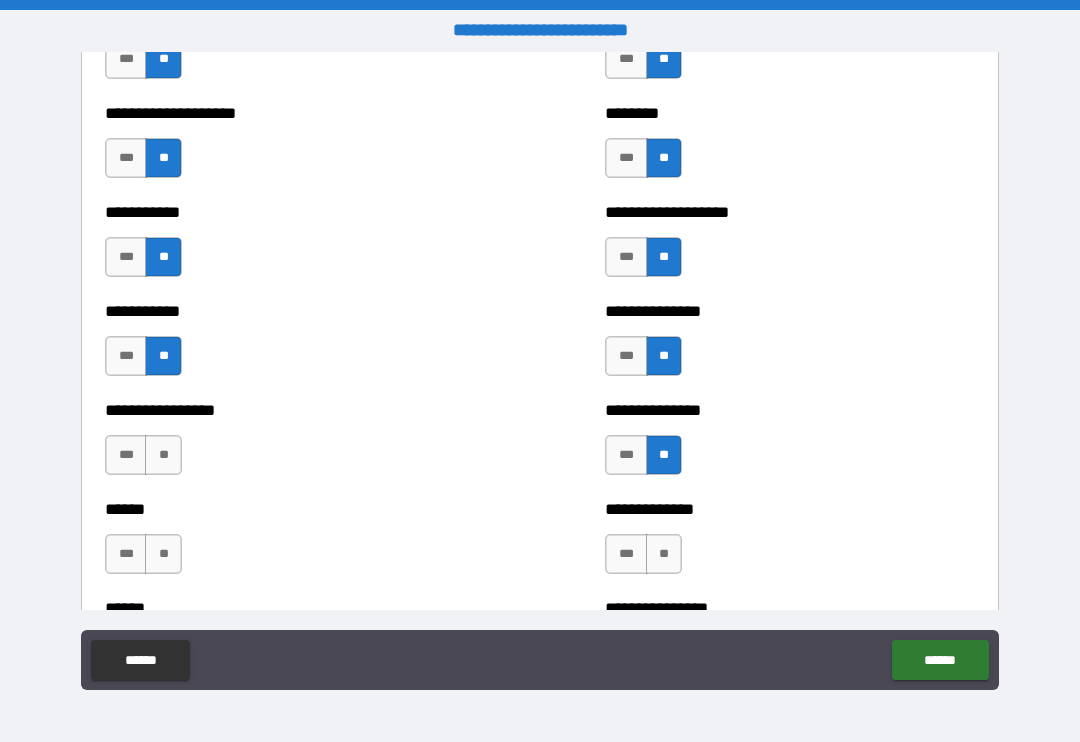 click on "**" at bounding box center [163, 455] 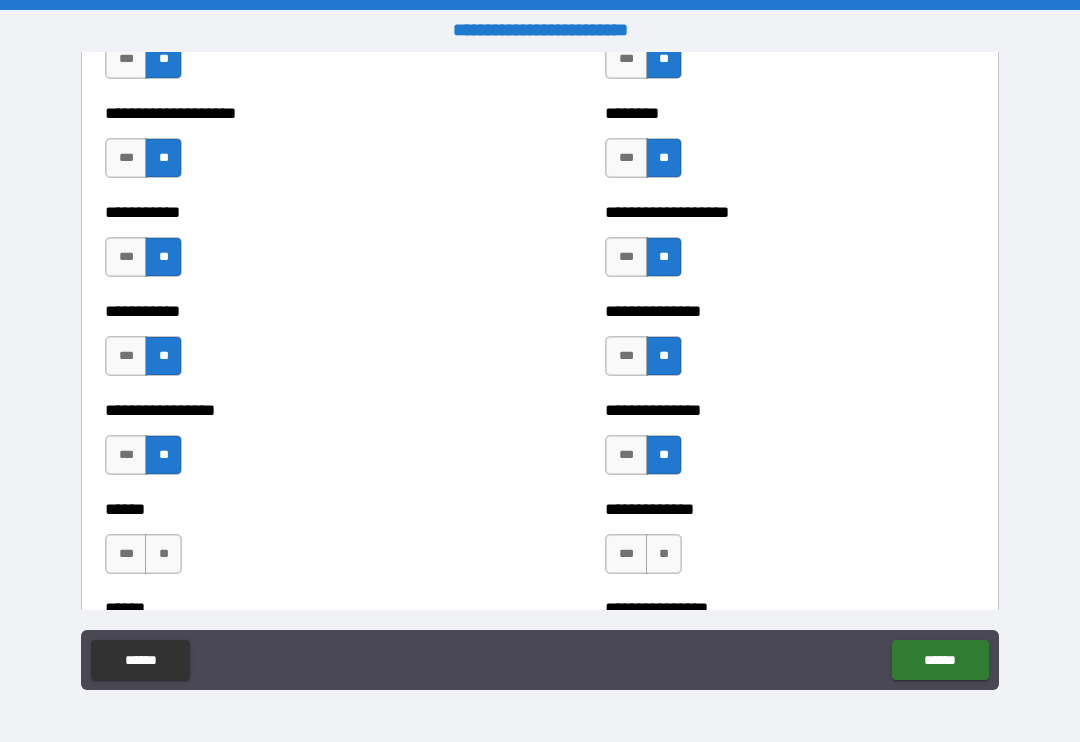 click on "**" at bounding box center (163, 554) 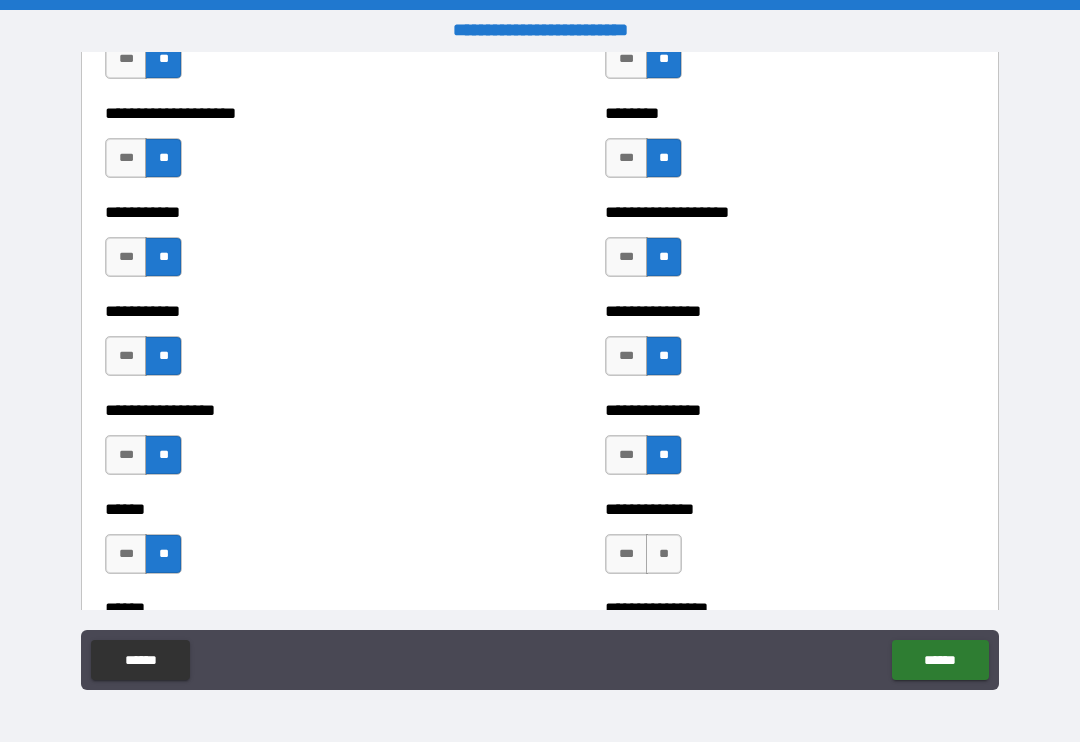 click on "**" at bounding box center (664, 554) 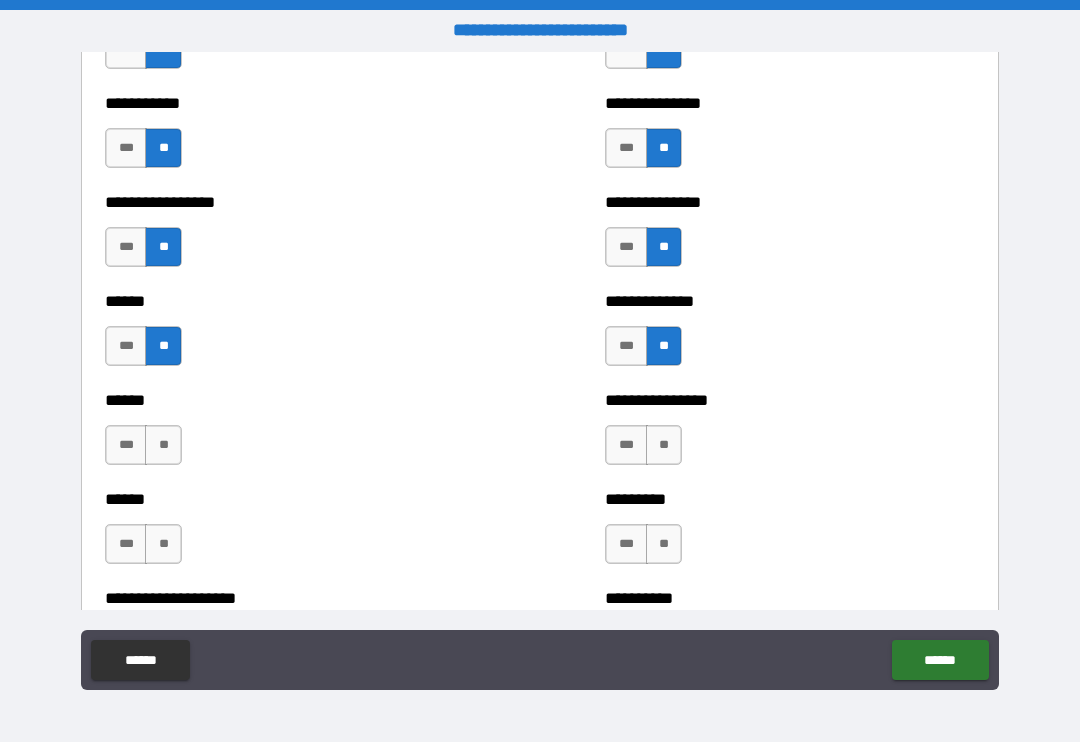 scroll, scrollTop: 2778, scrollLeft: 0, axis: vertical 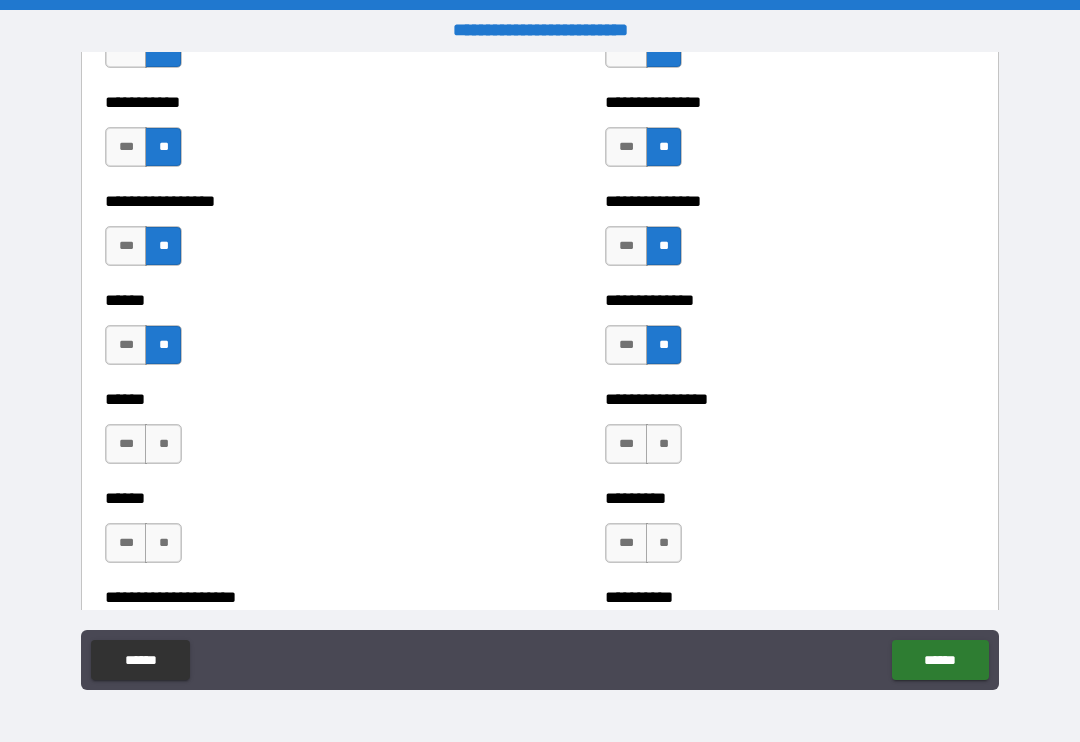 click on "**" at bounding box center [664, 444] 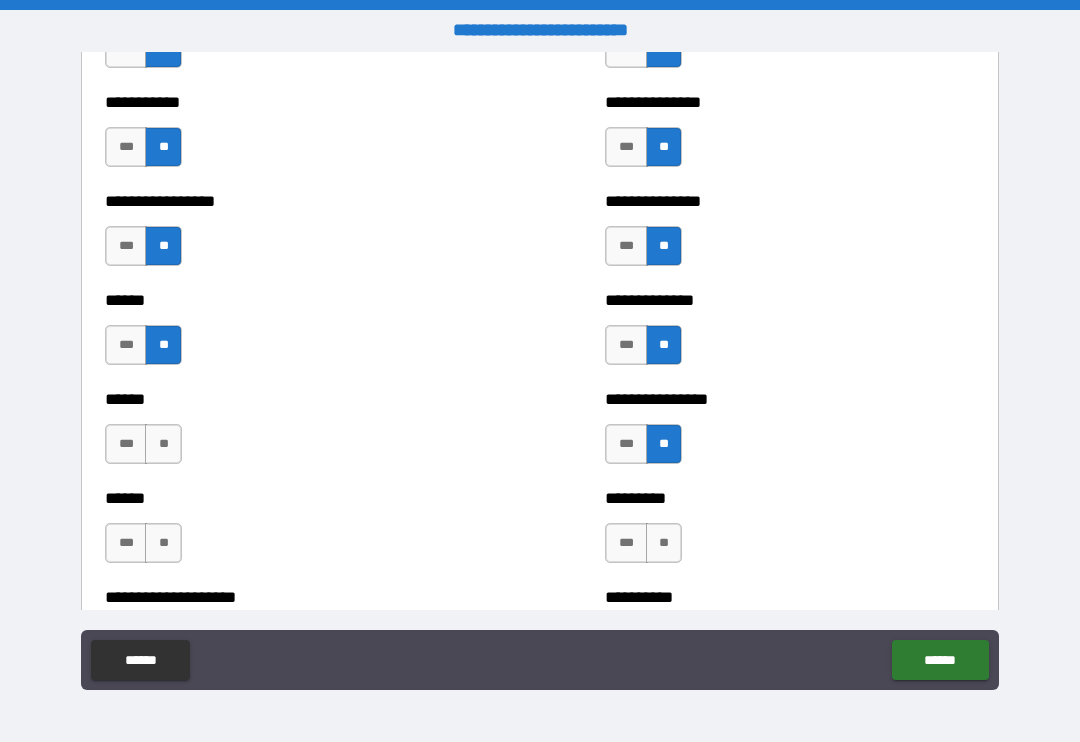 scroll, scrollTop: 2780, scrollLeft: 0, axis: vertical 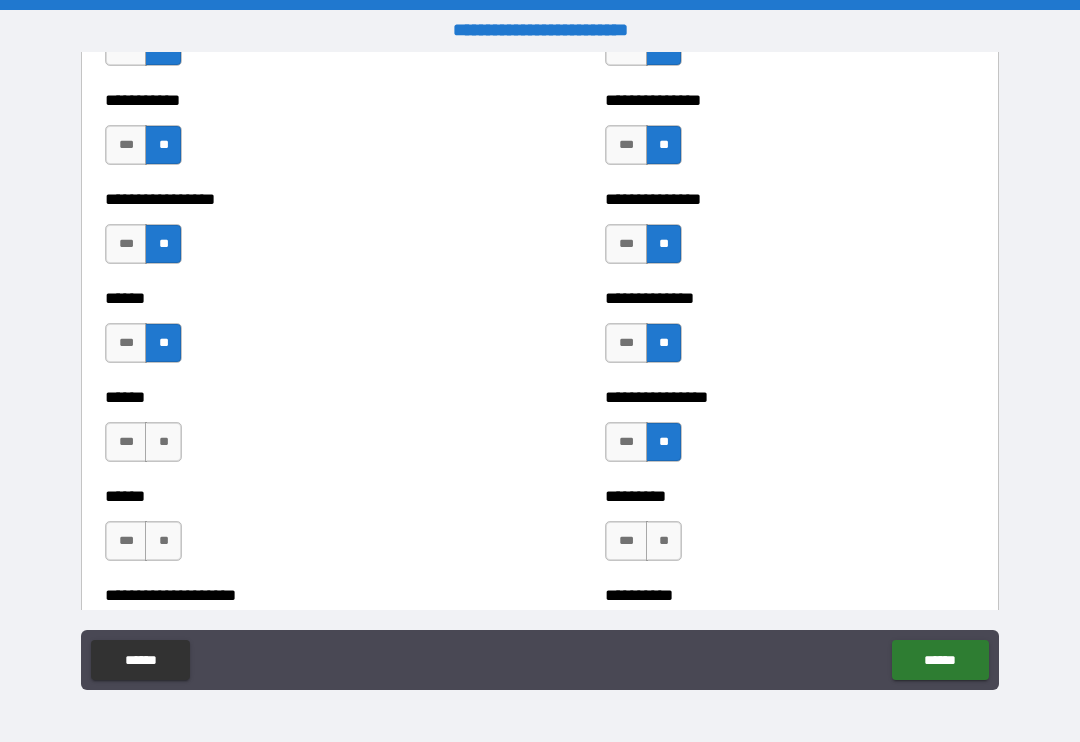 click on "**" at bounding box center [163, 442] 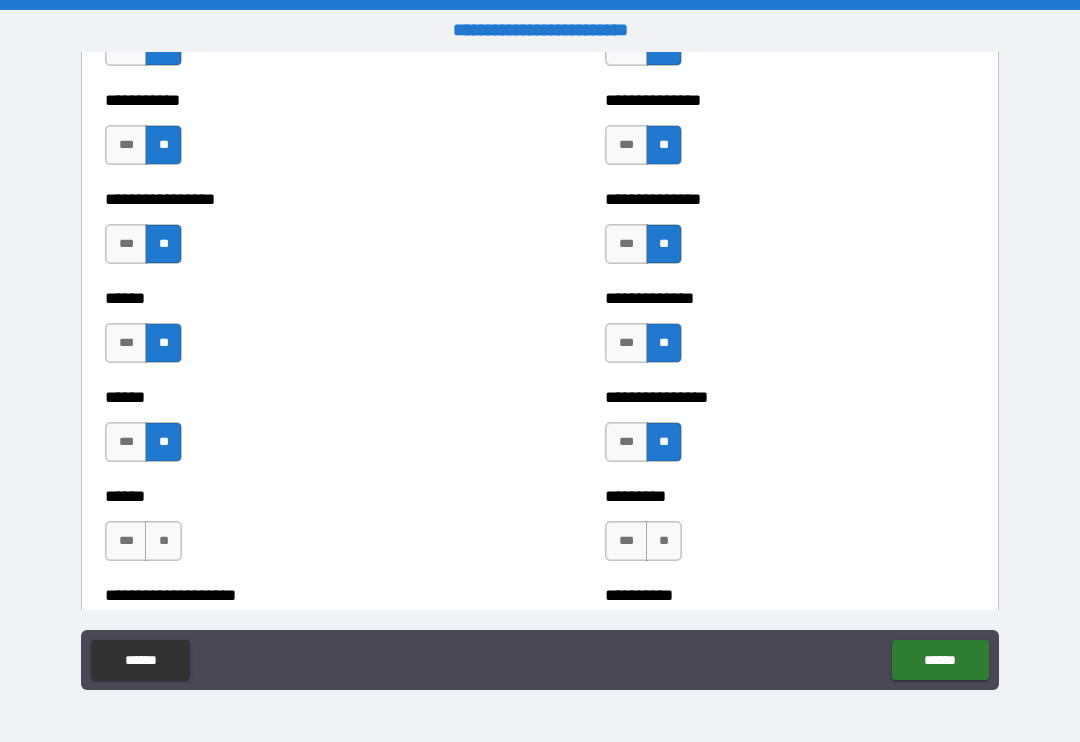 click on "**" at bounding box center [163, 541] 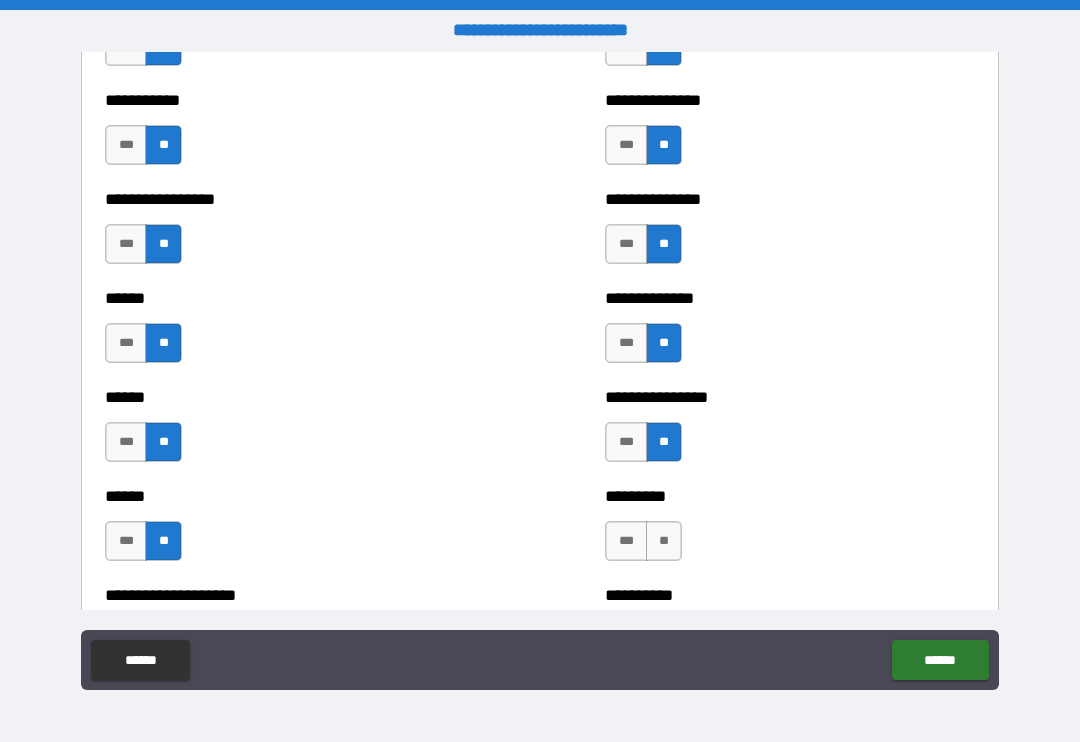 click on "**" at bounding box center (664, 541) 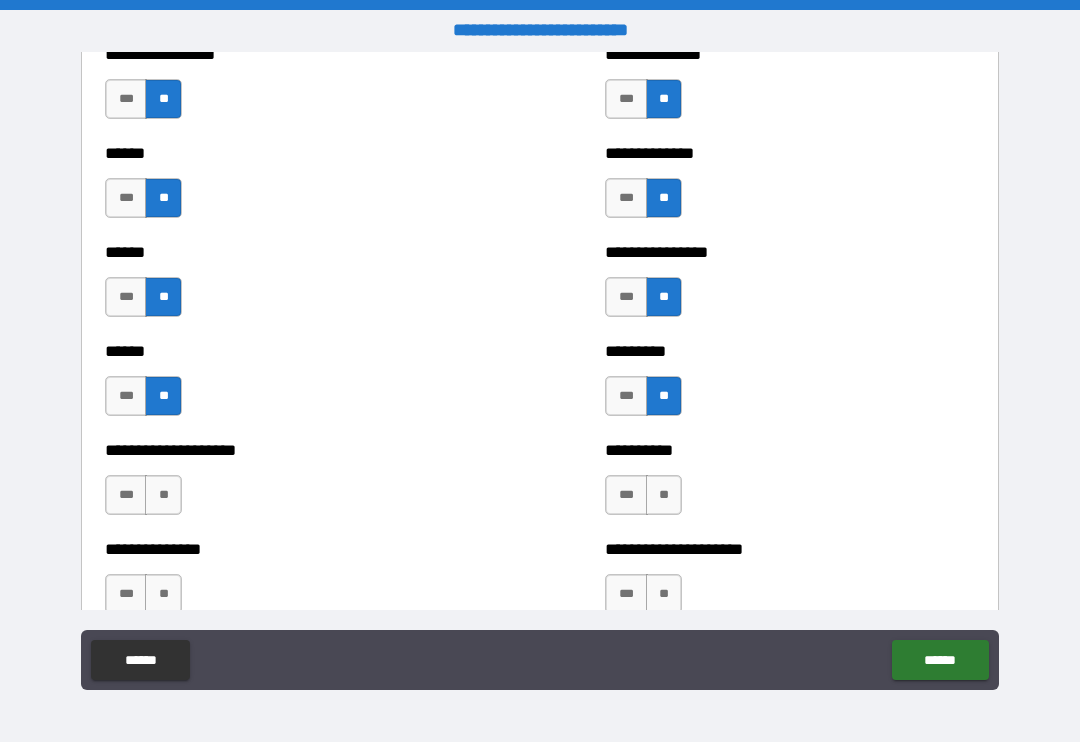 scroll, scrollTop: 3026, scrollLeft: 0, axis: vertical 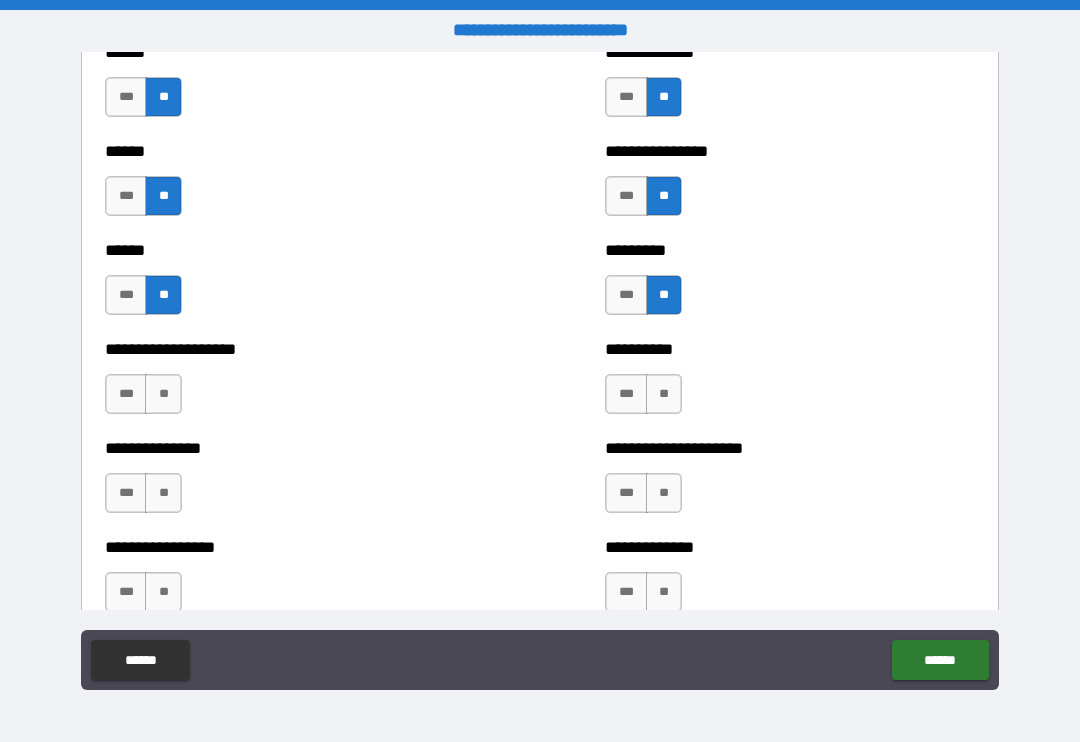 click on "**" at bounding box center (163, 394) 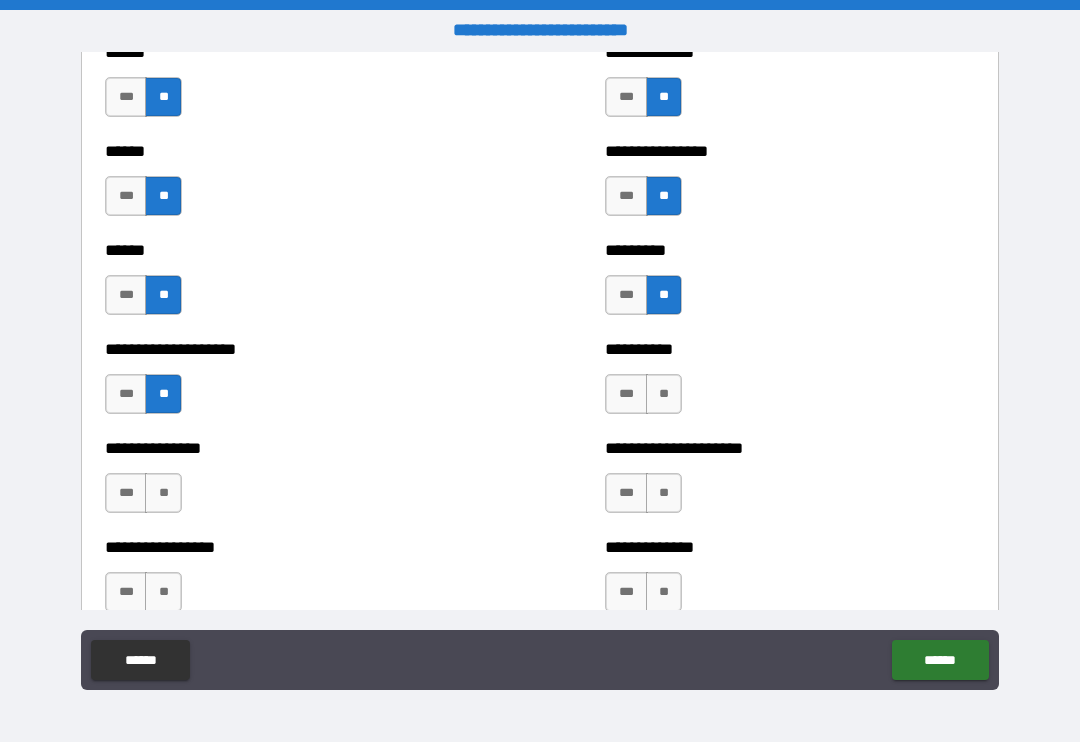 click on "**" at bounding box center [664, 394] 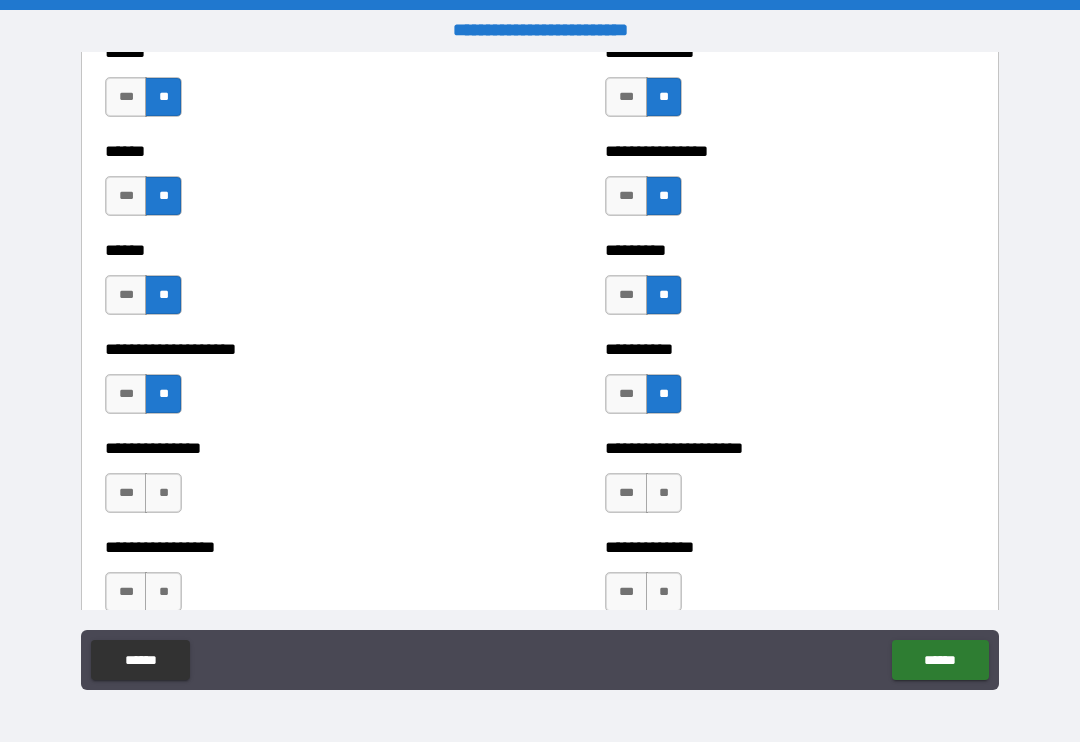 click on "**" at bounding box center [664, 493] 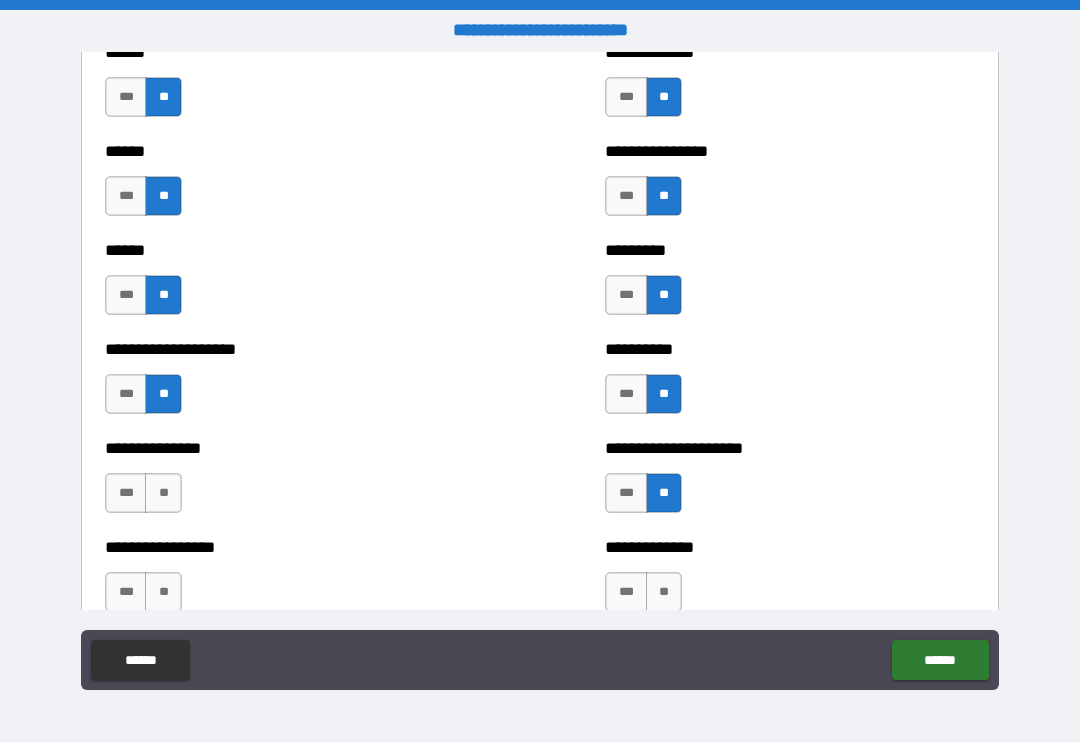 click on "**" at bounding box center [163, 493] 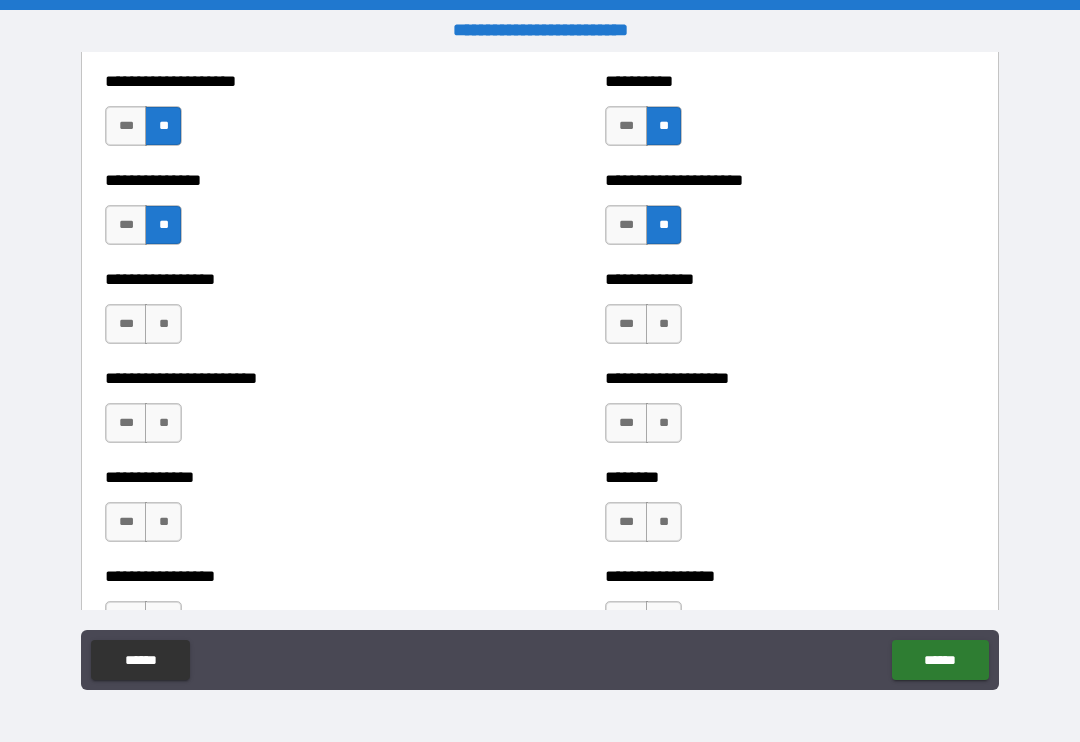 scroll, scrollTop: 3299, scrollLeft: 0, axis: vertical 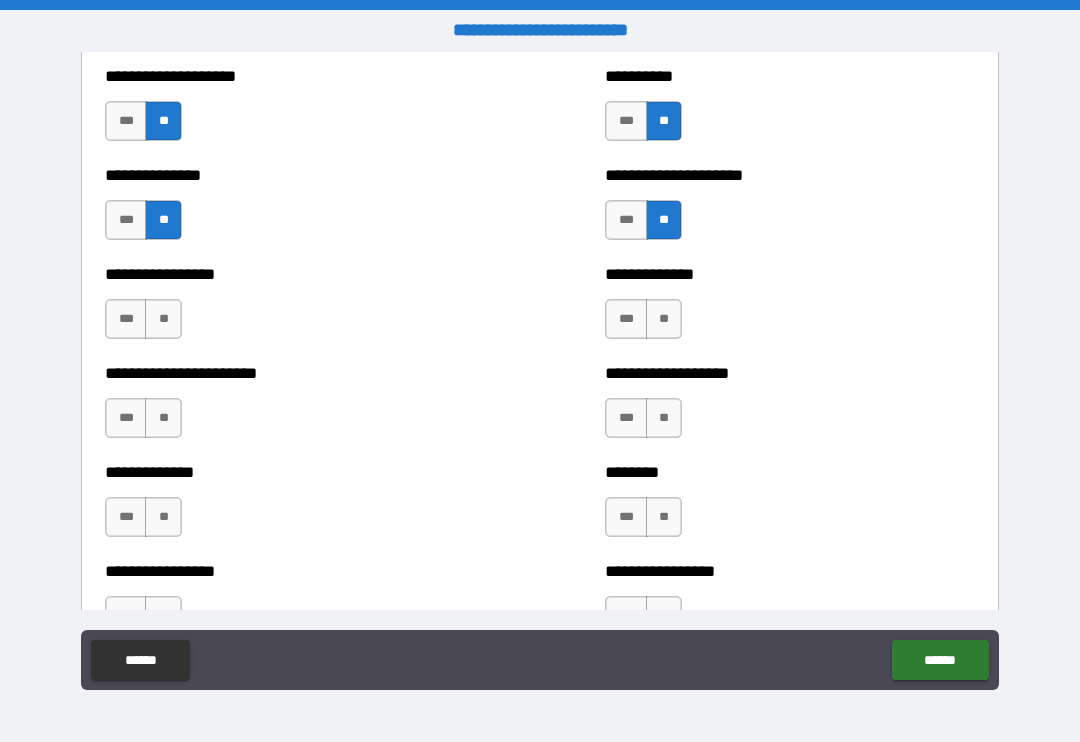 click on "**" at bounding box center (163, 319) 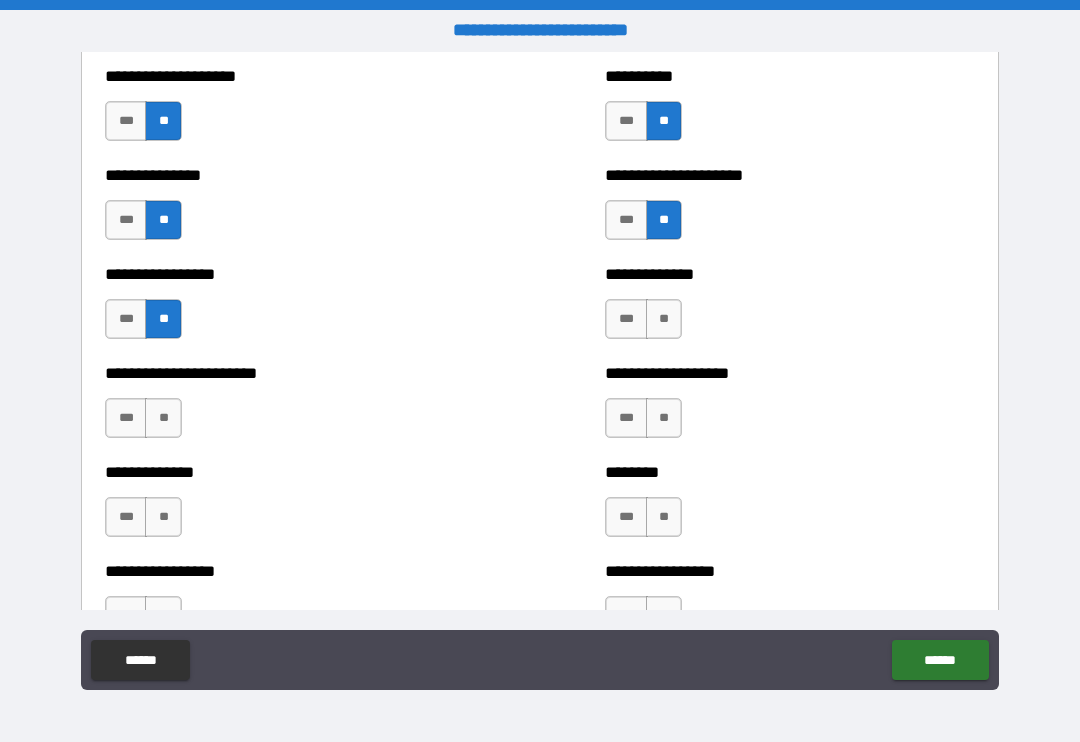 click on "**" at bounding box center [664, 319] 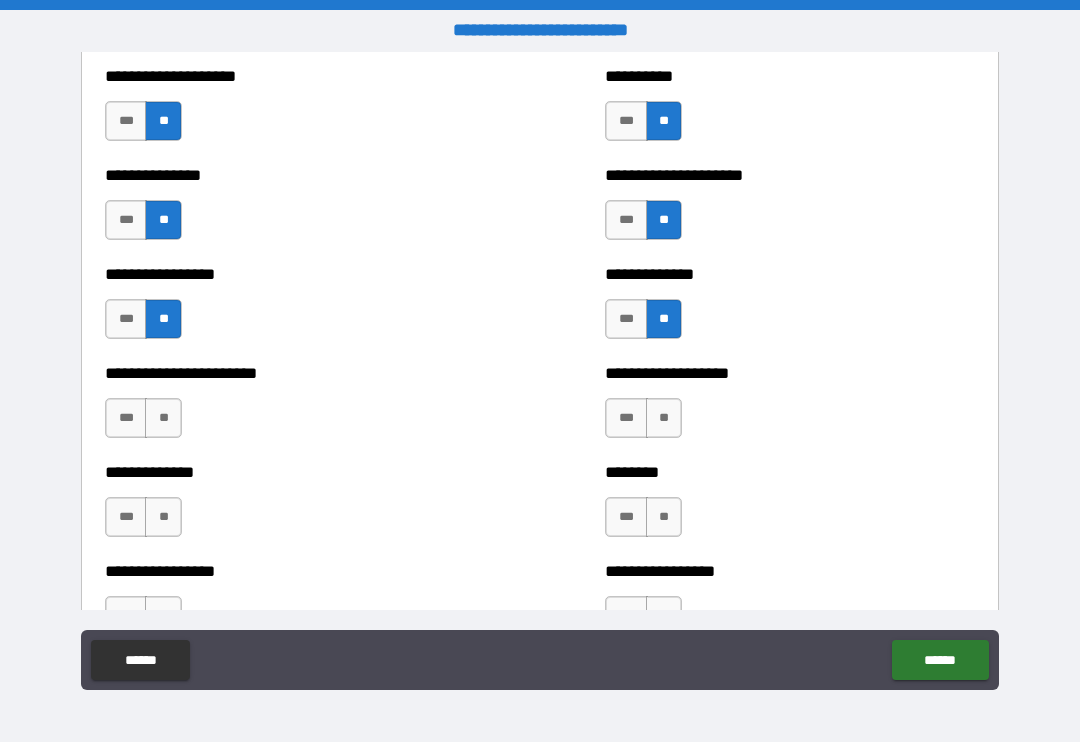 click on "**" at bounding box center [664, 418] 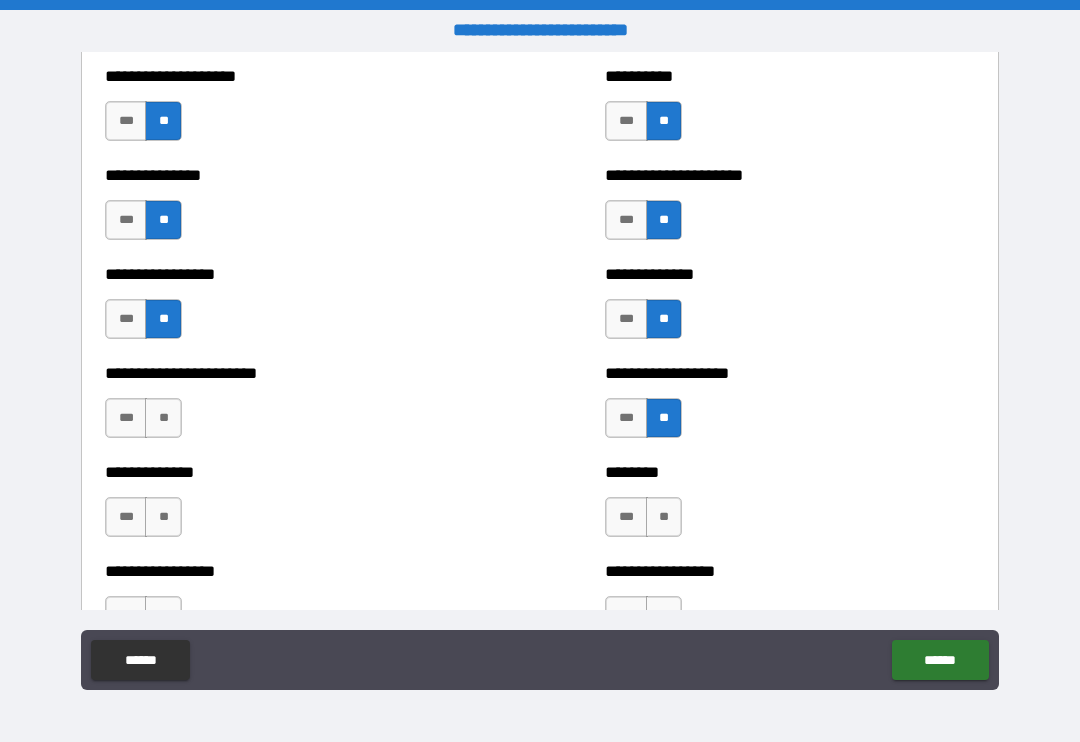click on "**" at bounding box center [163, 418] 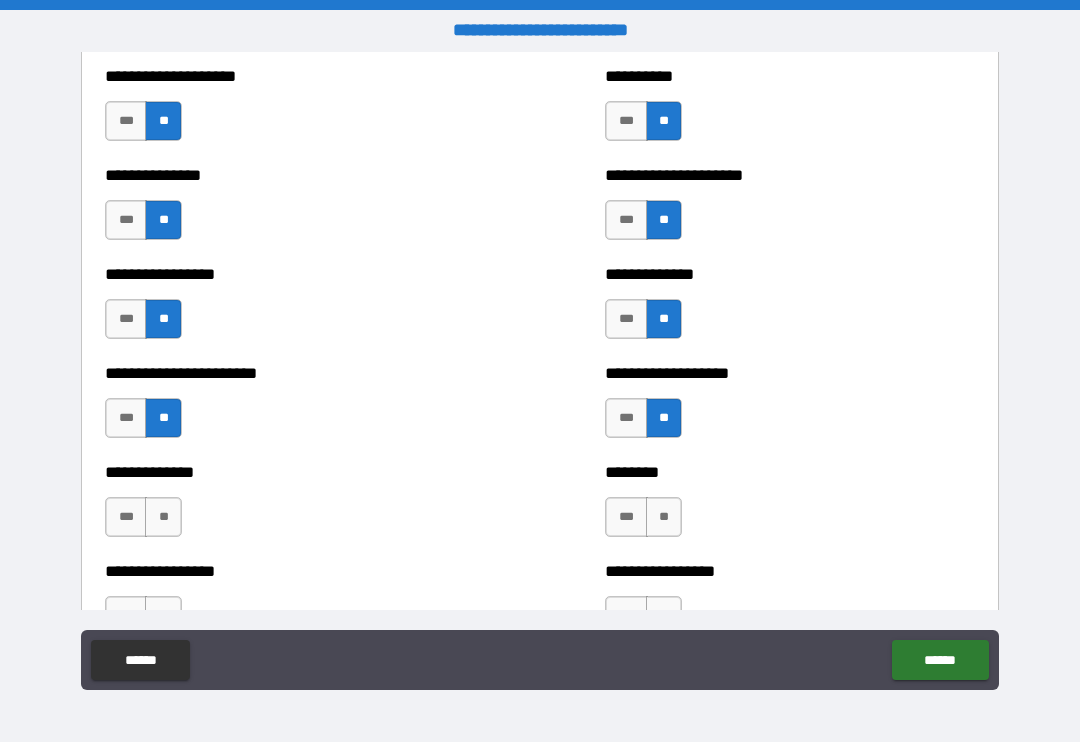 click on "**" at bounding box center (163, 517) 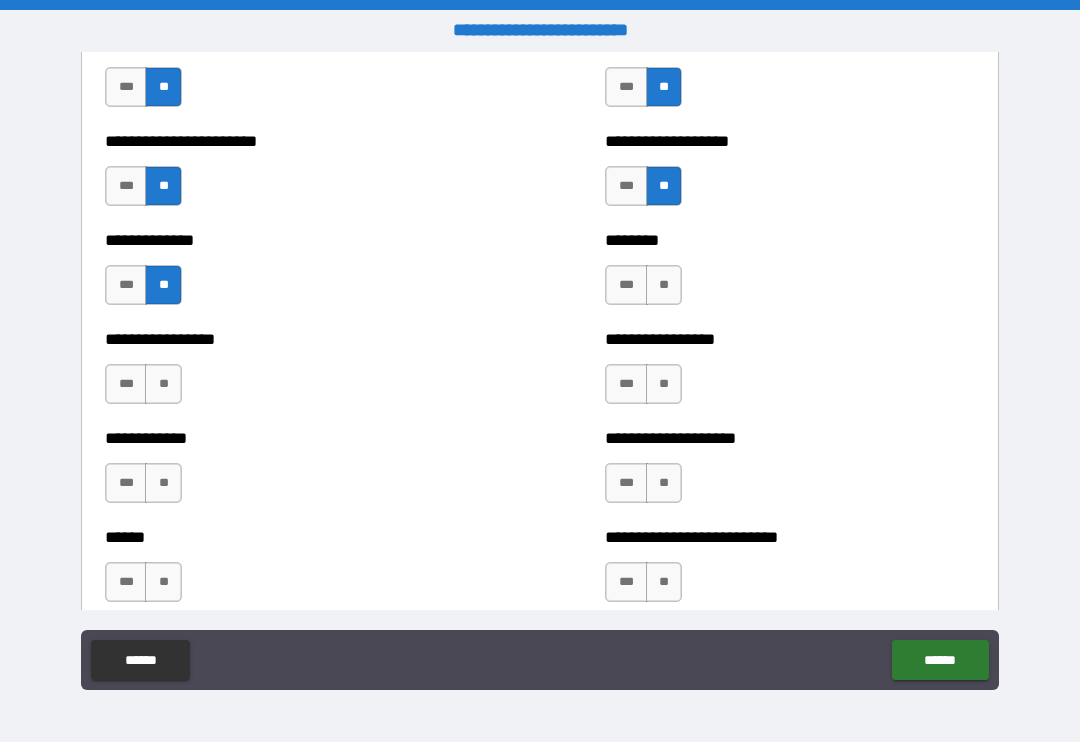 scroll, scrollTop: 3533, scrollLeft: 0, axis: vertical 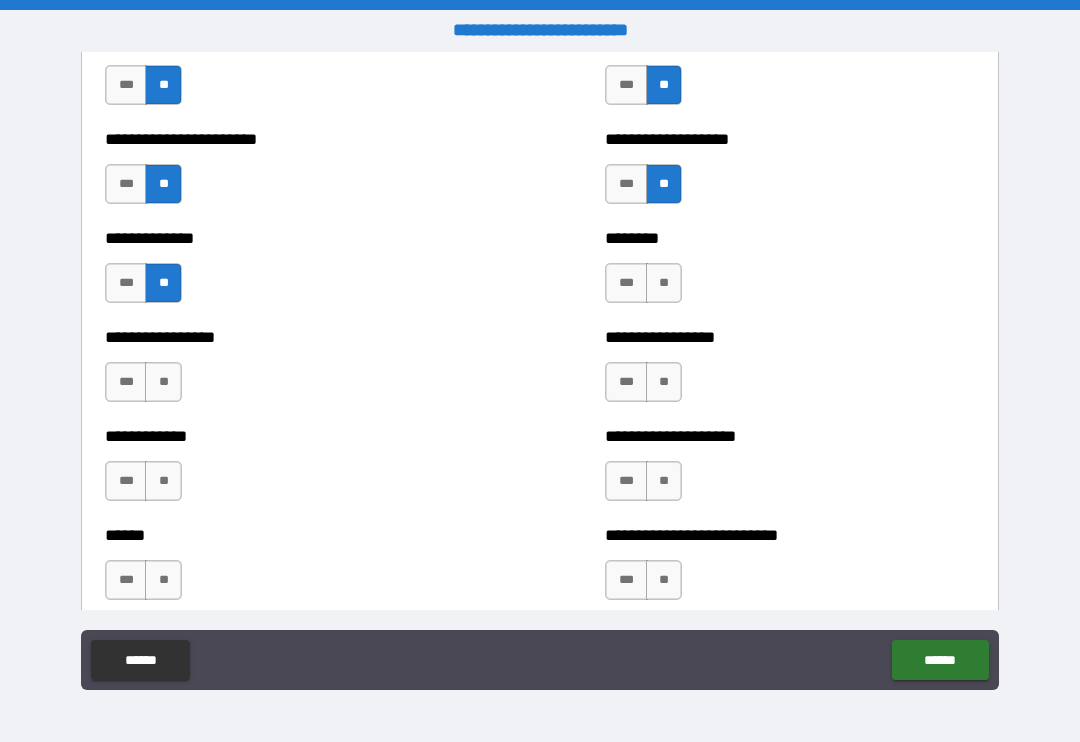 click on "**" at bounding box center [664, 283] 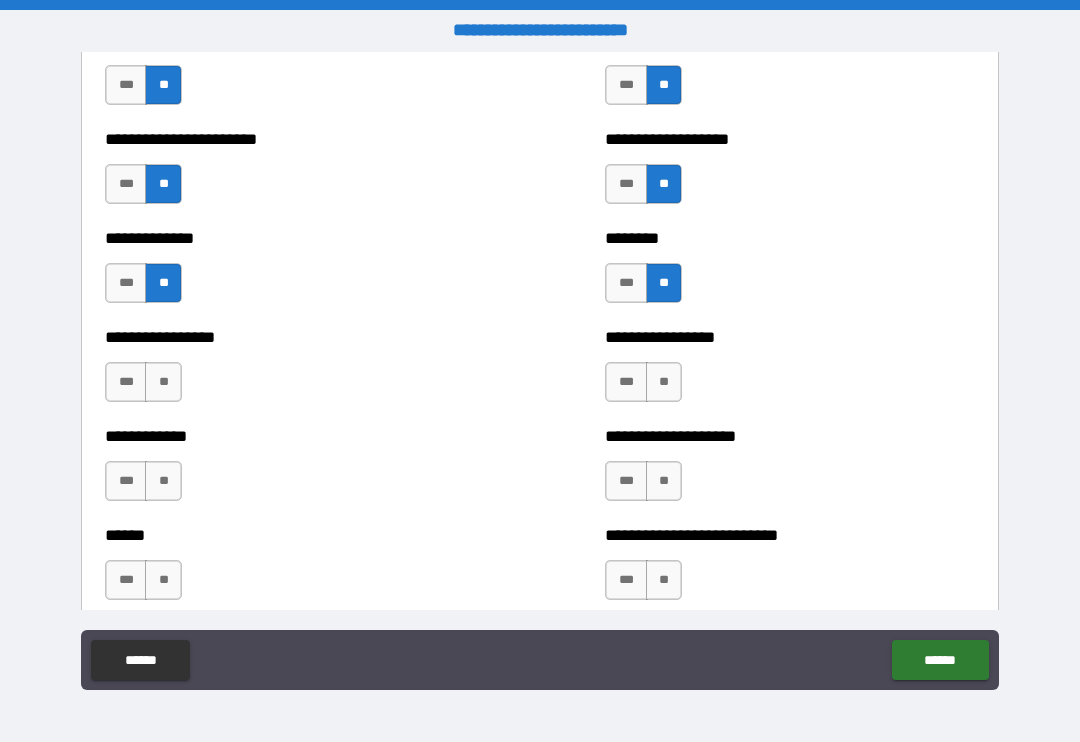 click on "**" at bounding box center [664, 382] 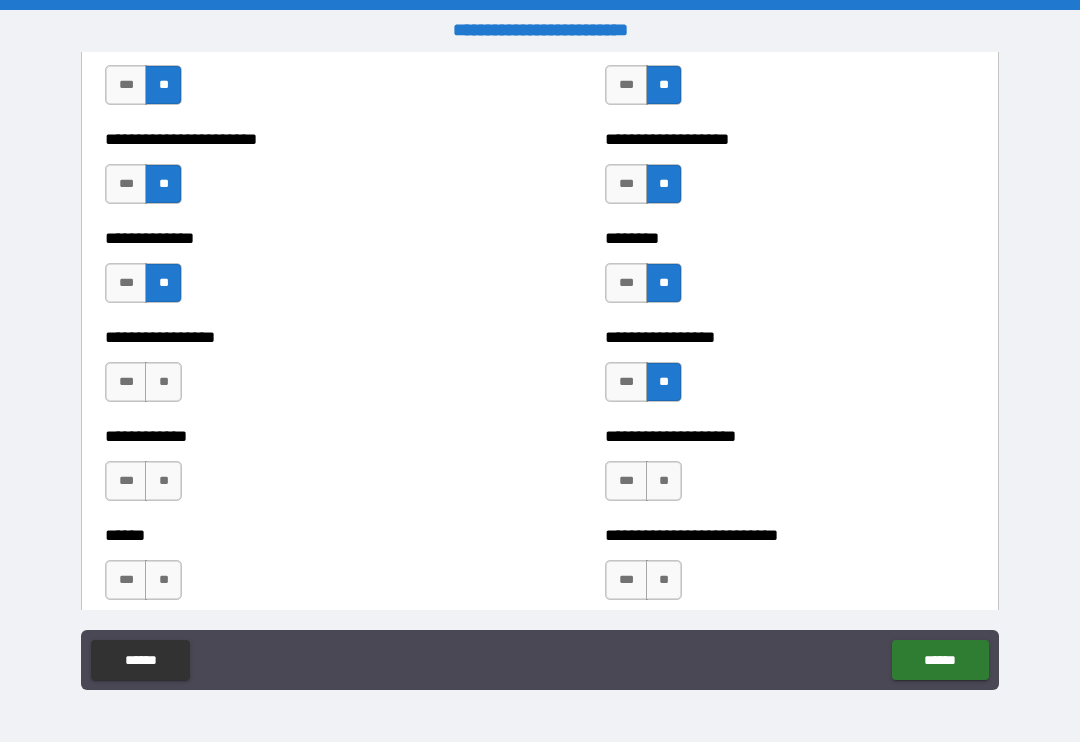 click on "**" at bounding box center [163, 382] 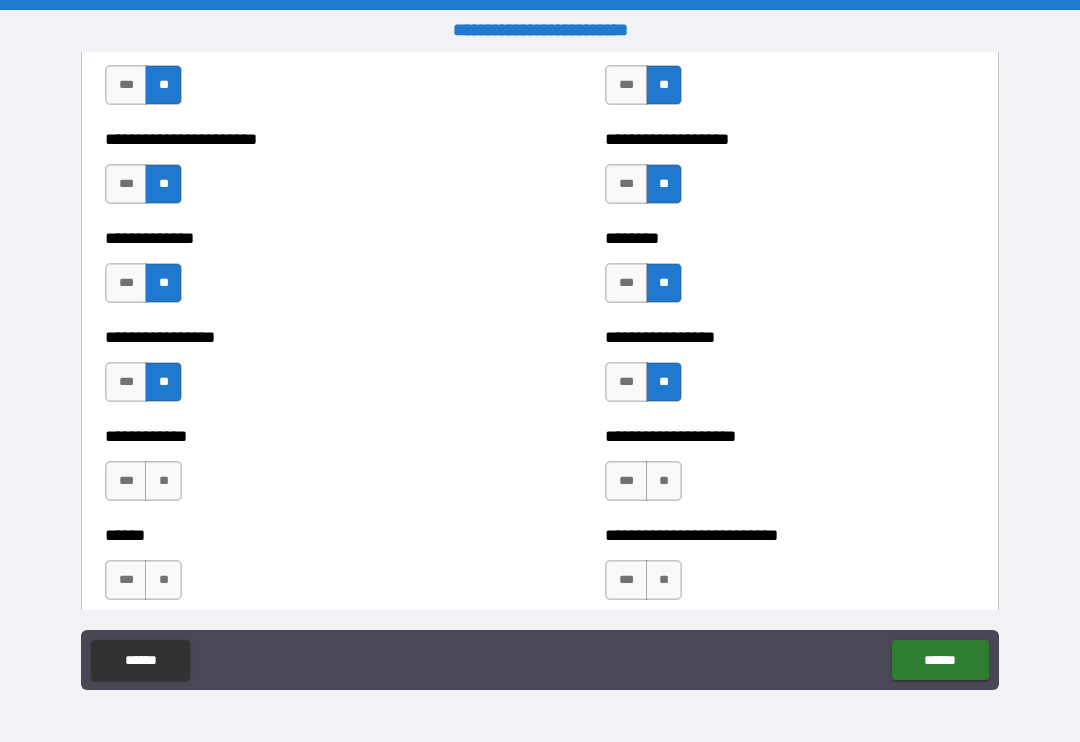 click on "**" at bounding box center [163, 481] 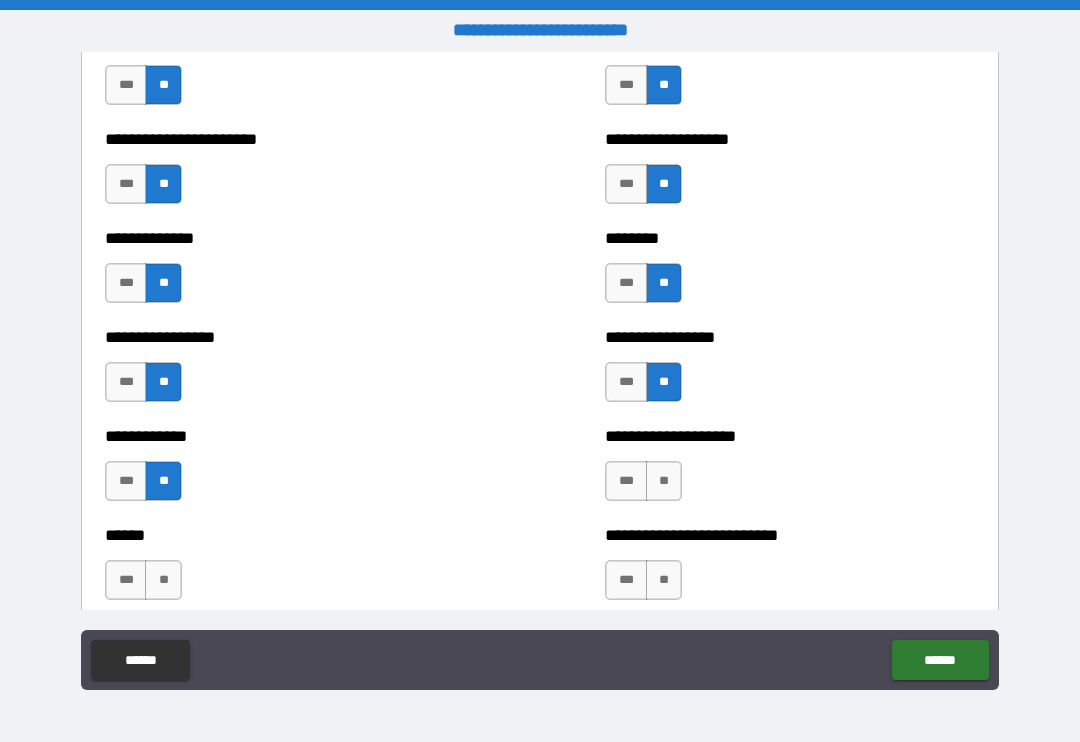 click on "**" at bounding box center [664, 481] 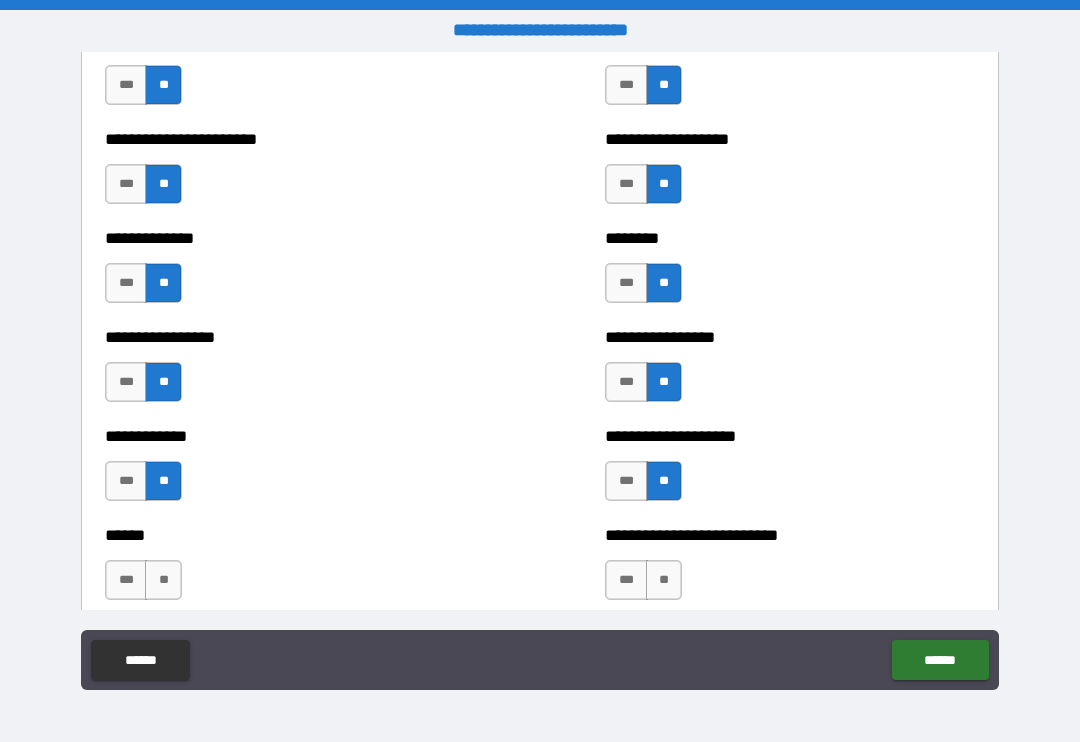 click on "**" at bounding box center (664, 580) 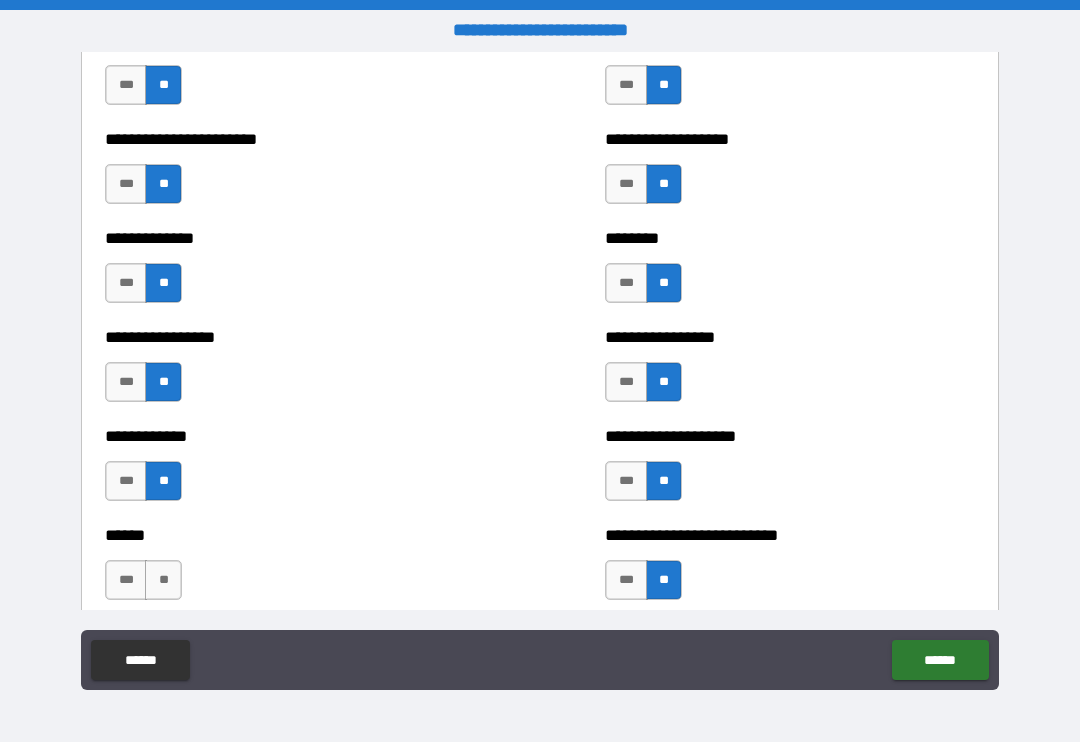 click on "**" at bounding box center [163, 580] 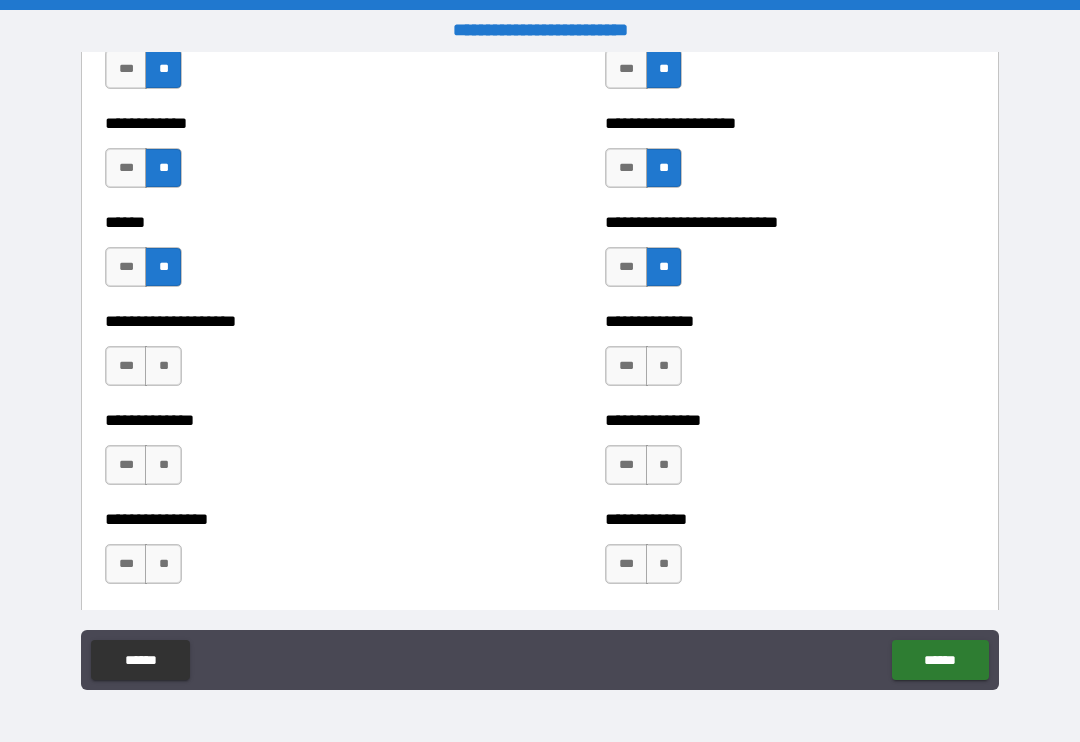 scroll, scrollTop: 3847, scrollLeft: 0, axis: vertical 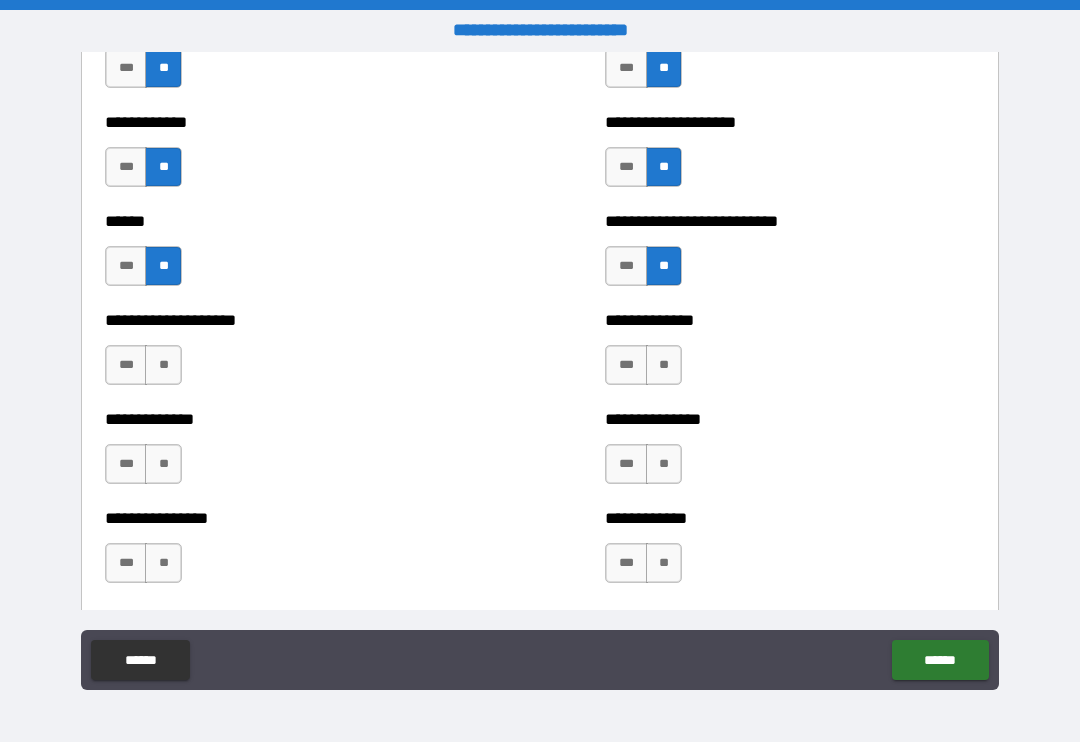 click on "**" at bounding box center (664, 365) 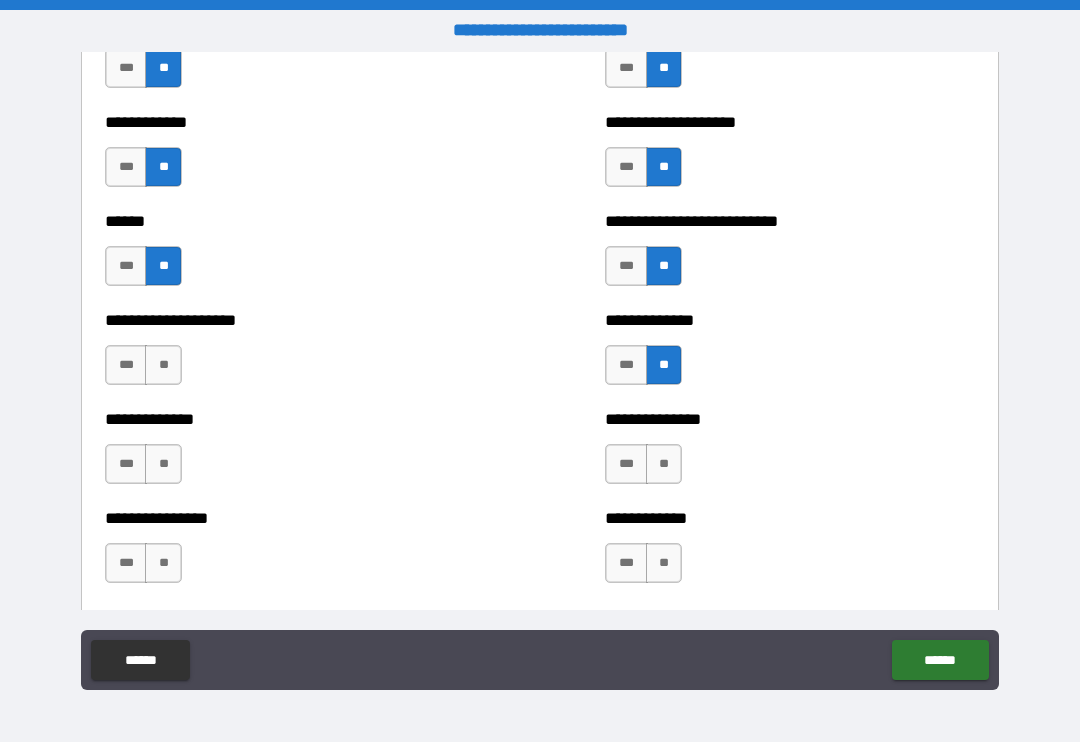 click on "**" at bounding box center [163, 365] 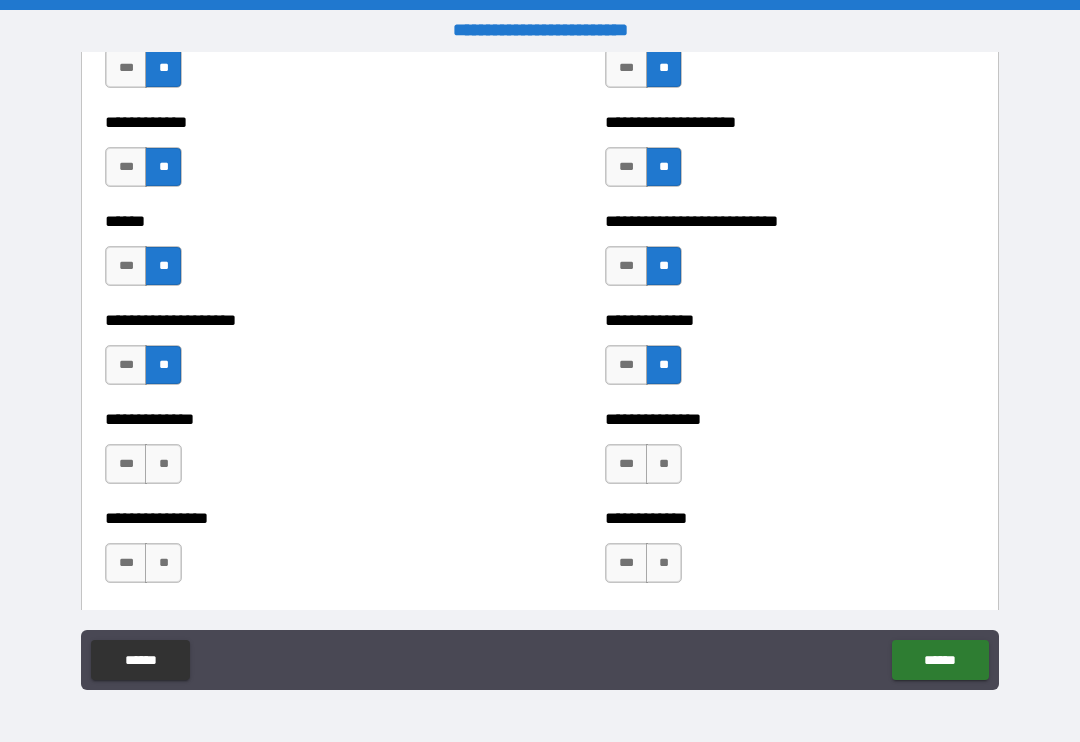 click on "**" at bounding box center (163, 464) 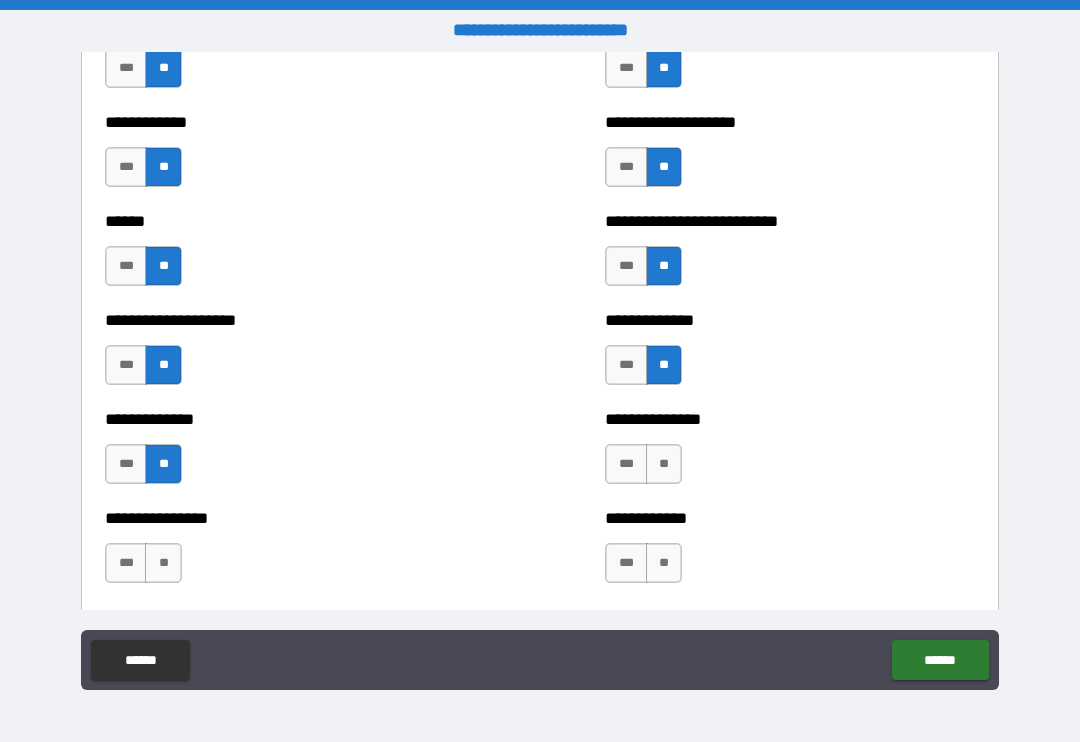click on "**" at bounding box center [664, 464] 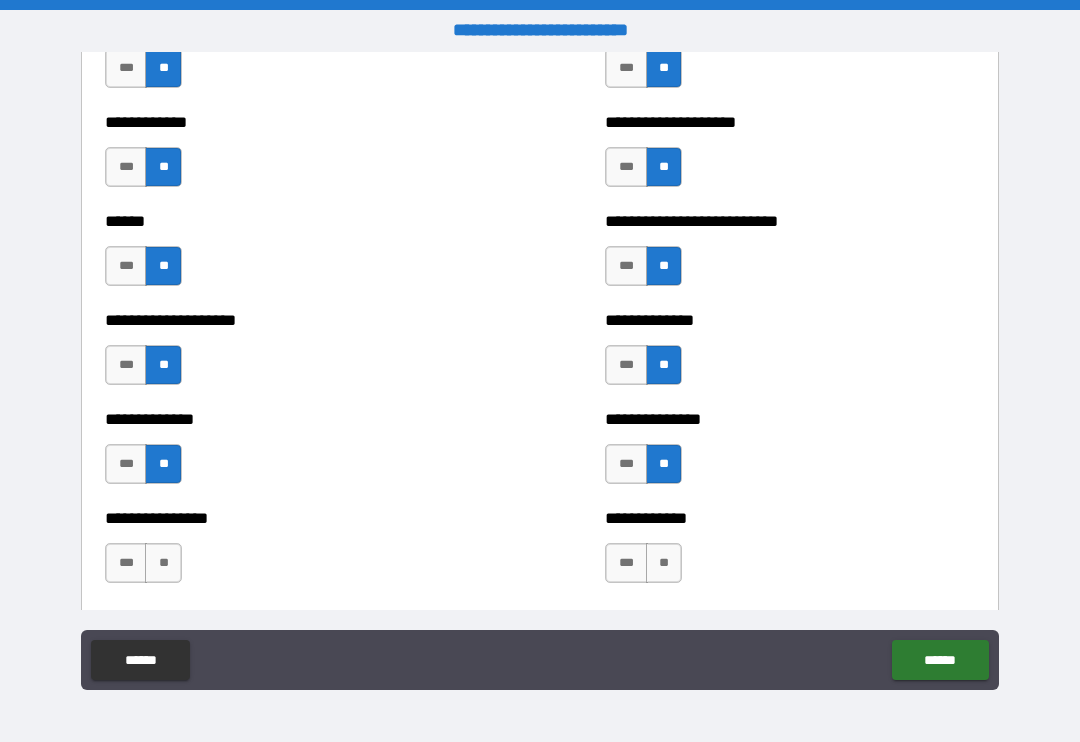 click on "**" at bounding box center (664, 563) 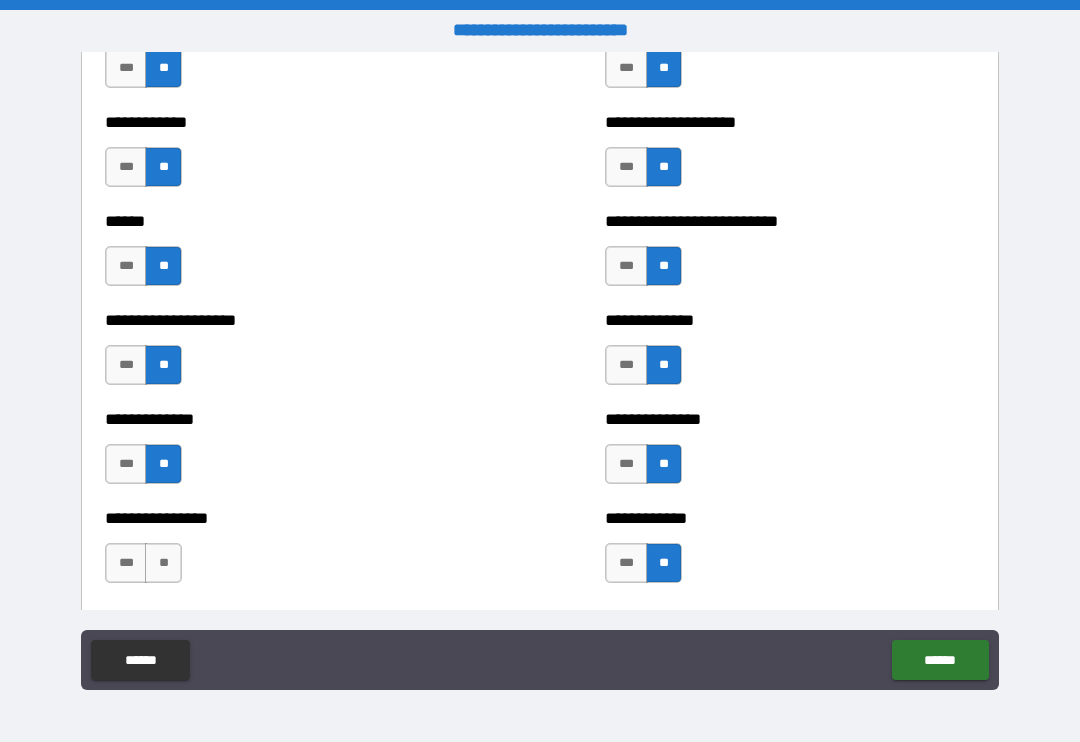 click on "**********" at bounding box center [290, 553] 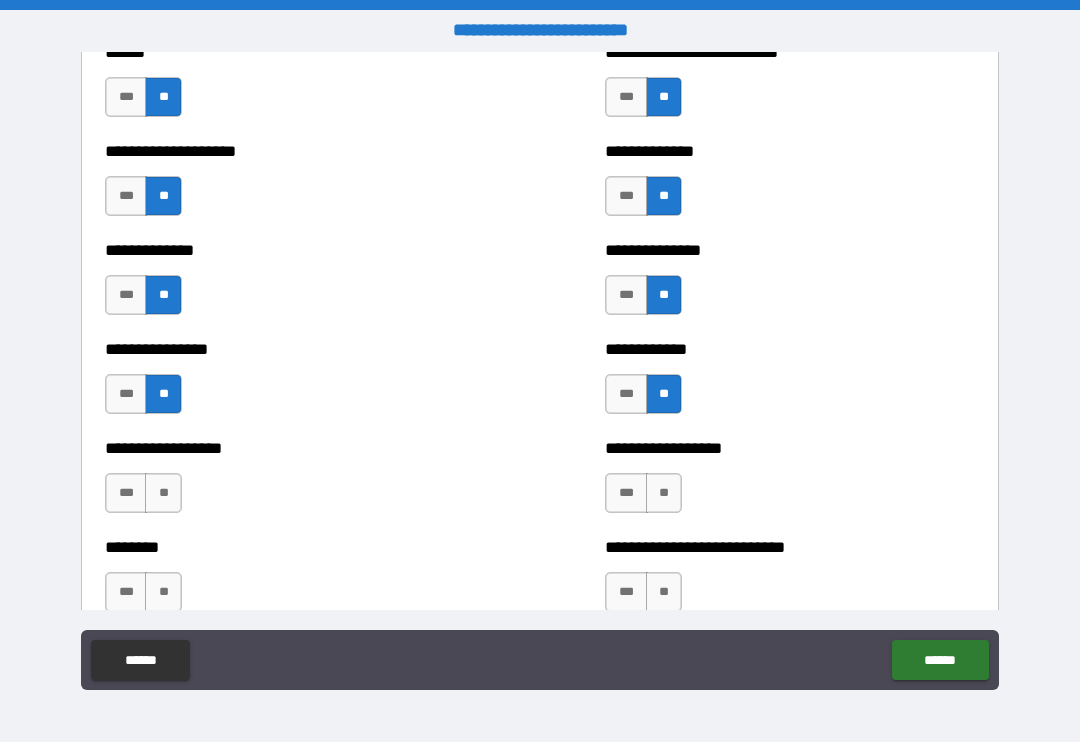 scroll, scrollTop: 4179, scrollLeft: 0, axis: vertical 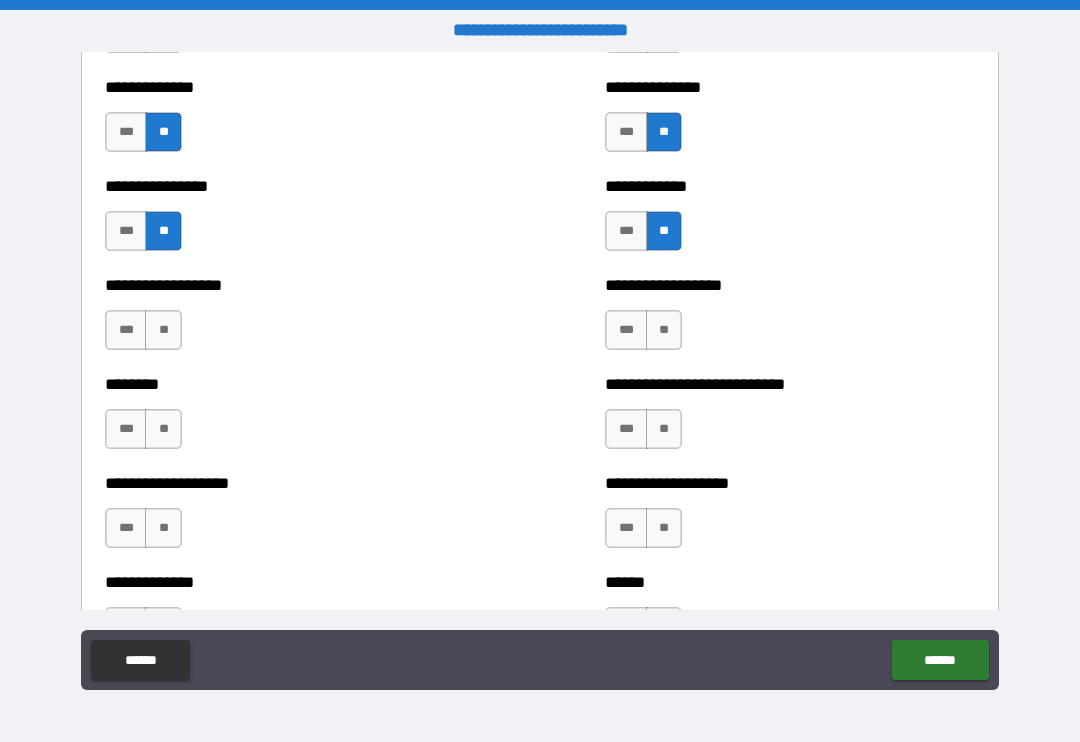 click on "**" at bounding box center [163, 330] 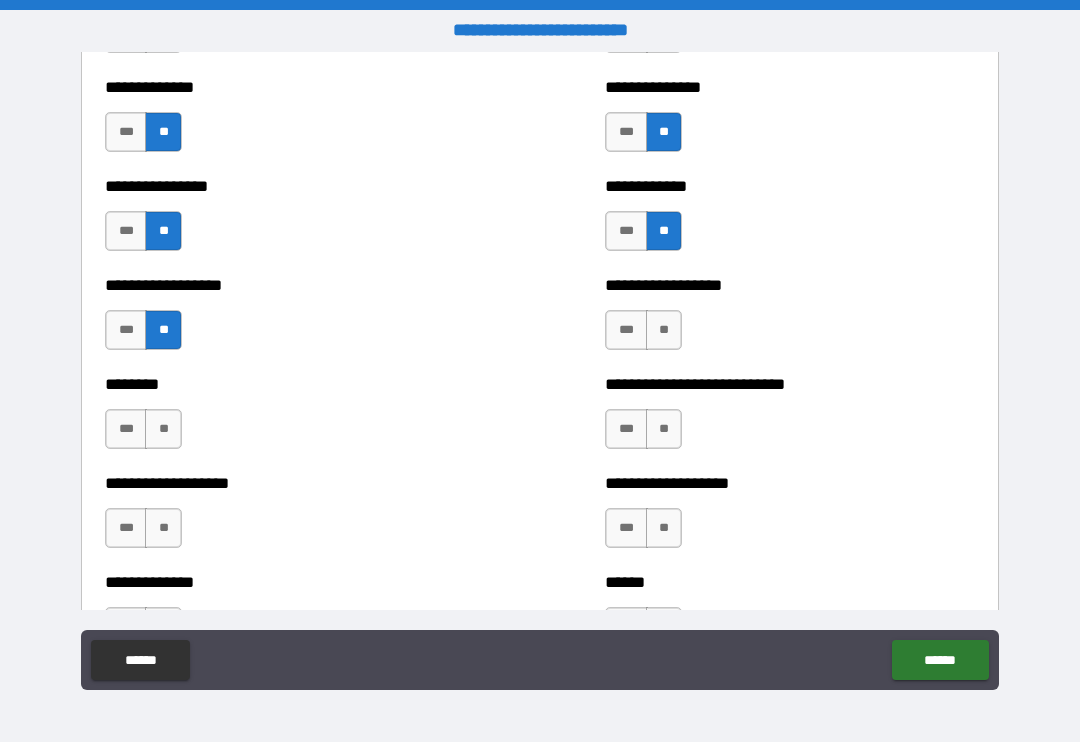 click on "**" at bounding box center [163, 429] 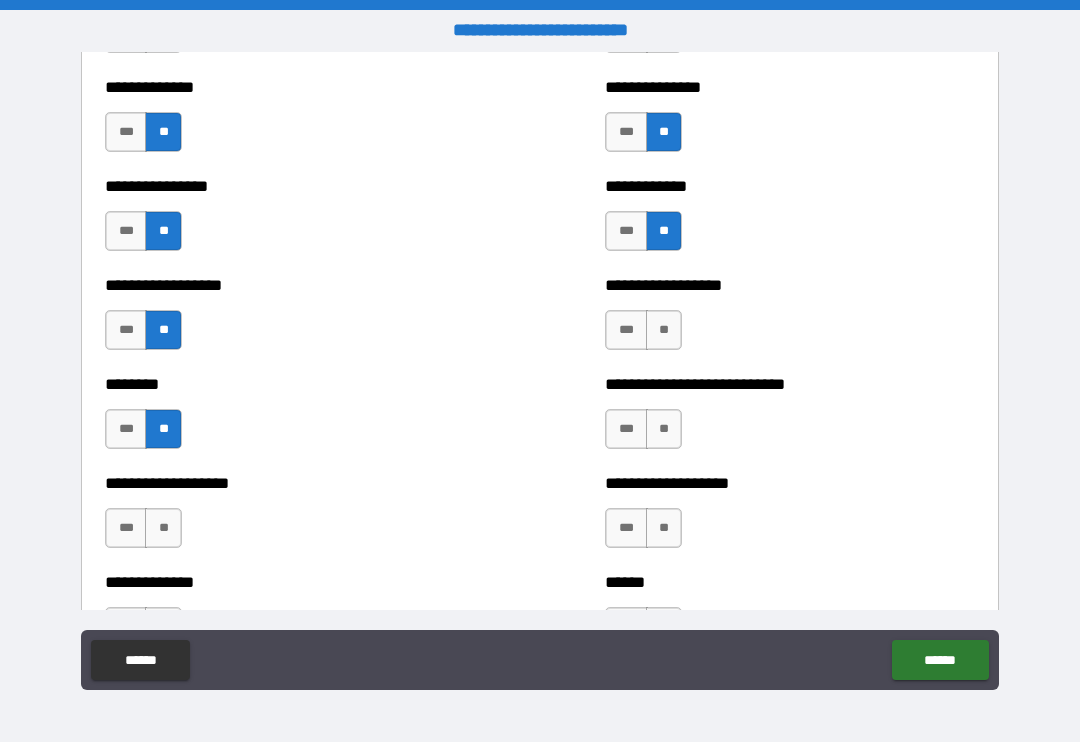 click on "**" at bounding box center [664, 330] 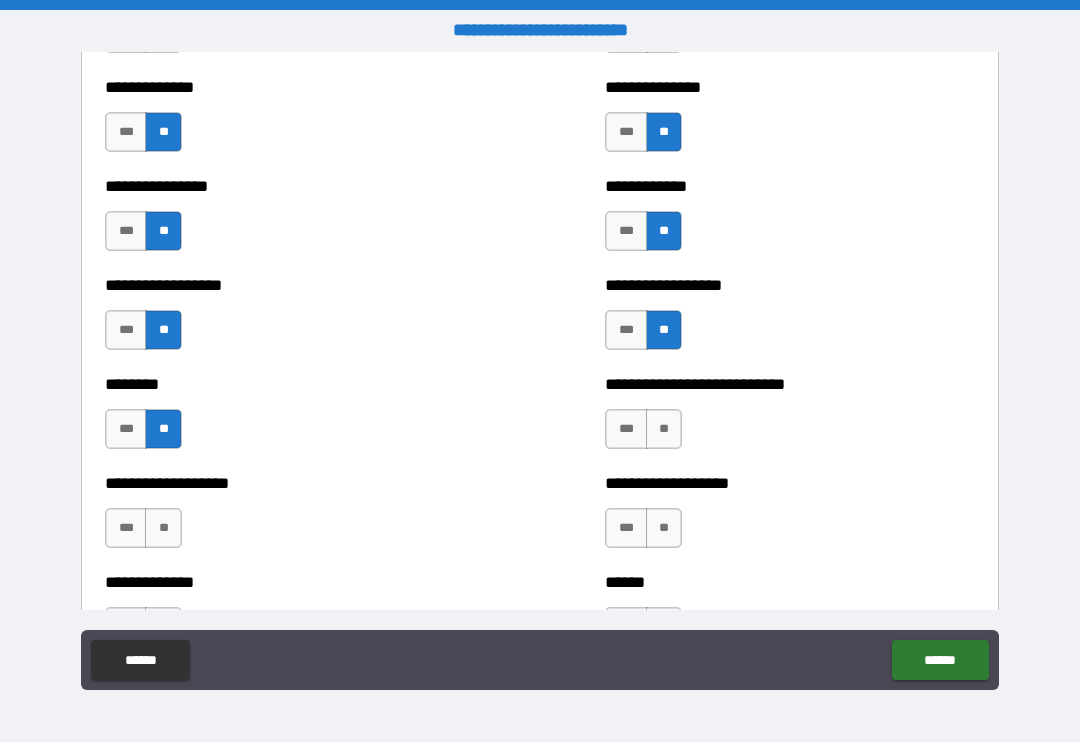 click on "**" at bounding box center (664, 429) 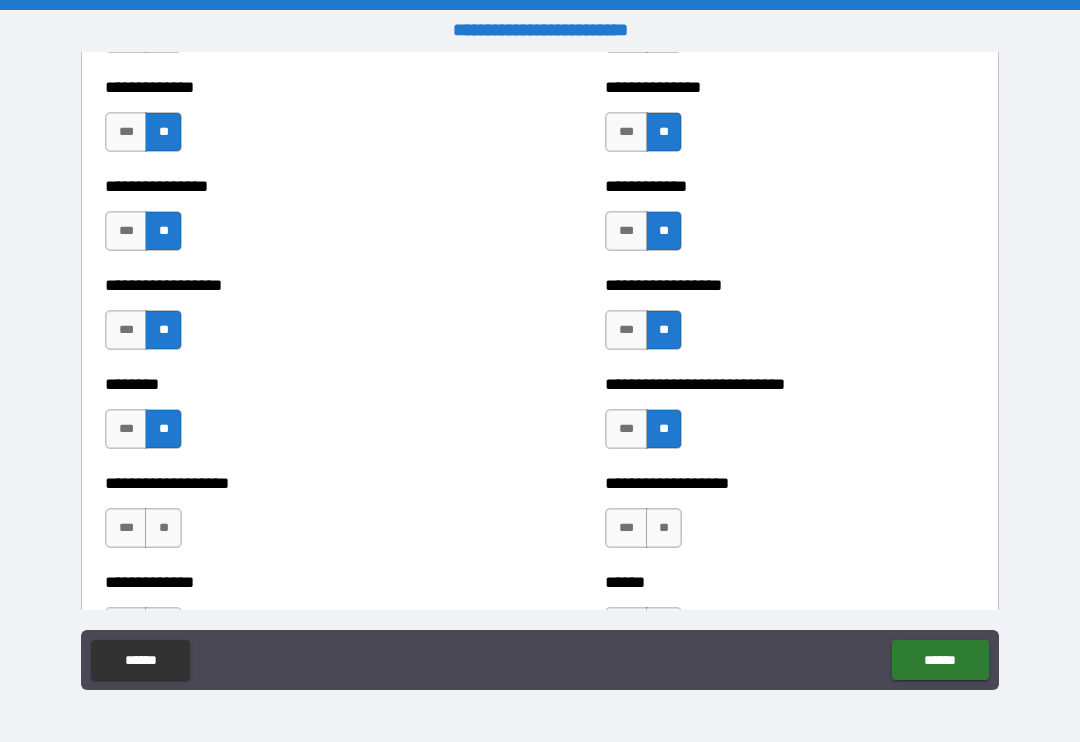 click on "**" at bounding box center [664, 528] 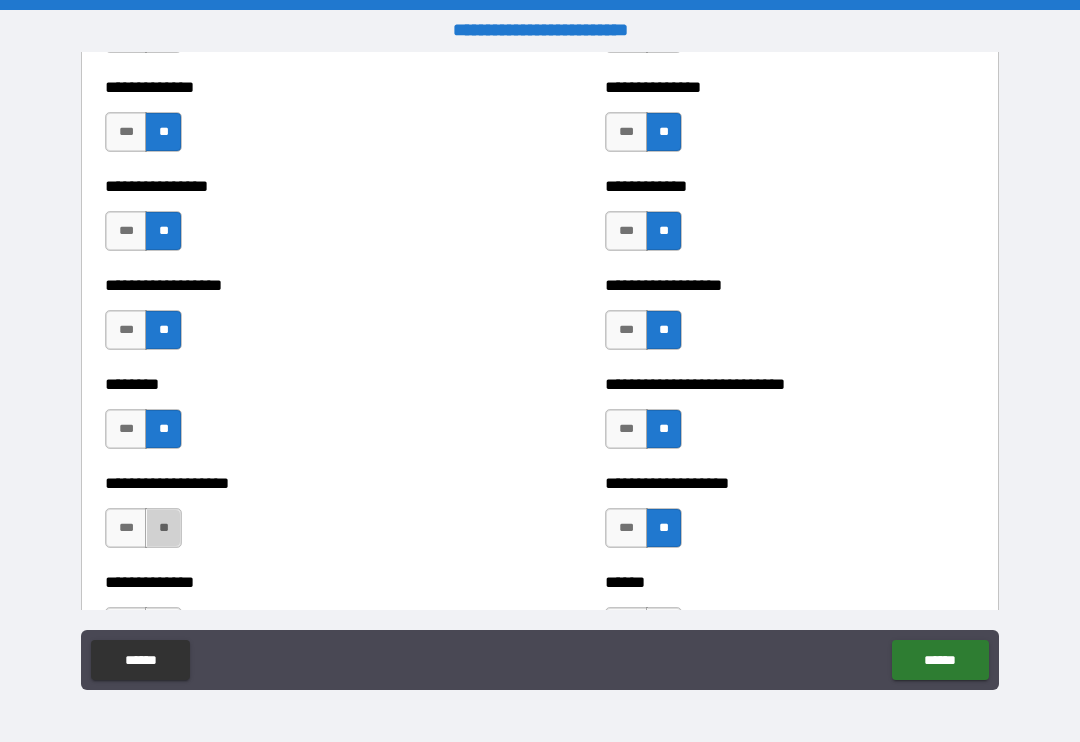 click on "**" at bounding box center [163, 528] 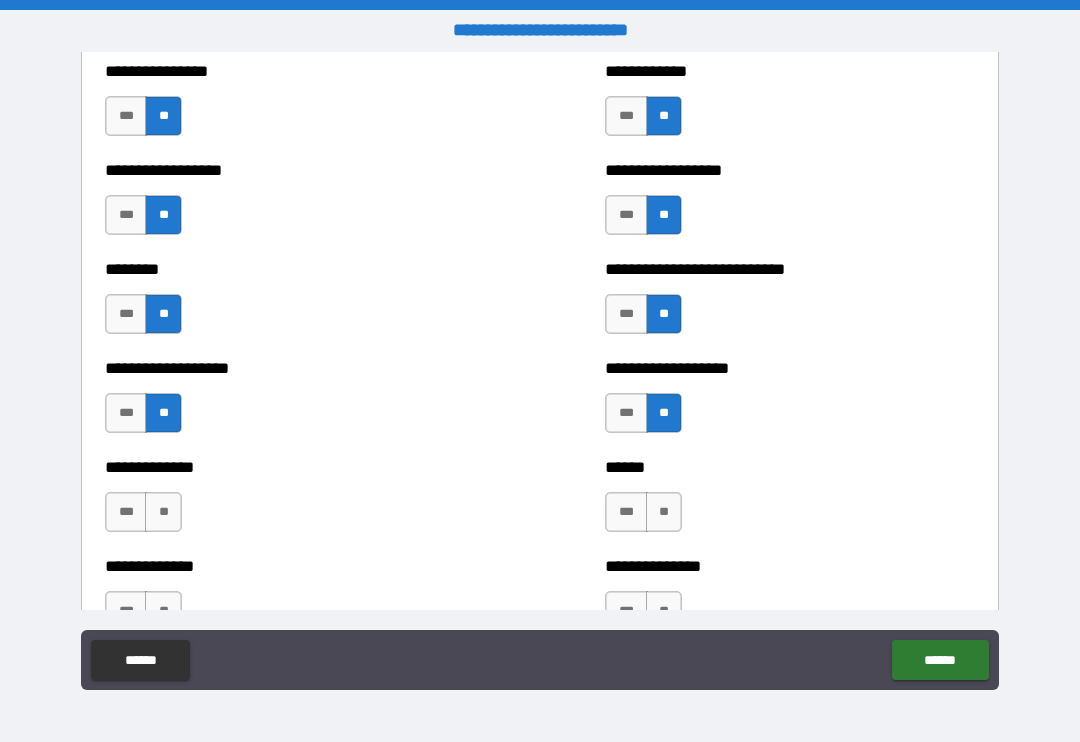 scroll, scrollTop: 4333, scrollLeft: 0, axis: vertical 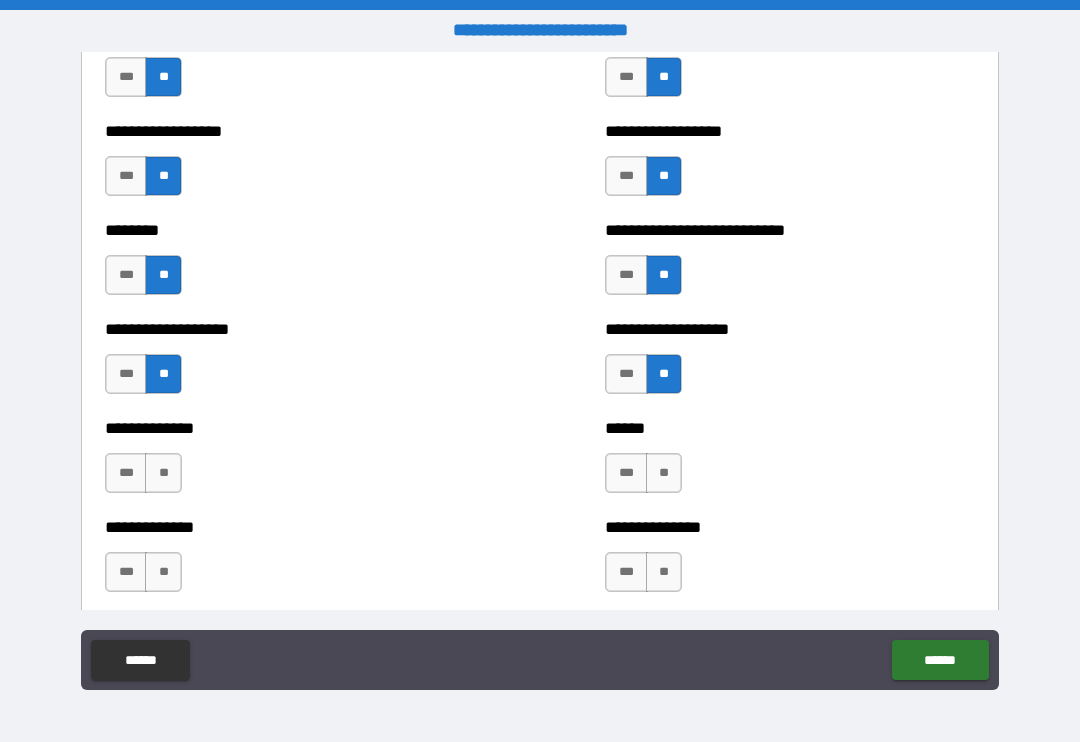 click on "**" at bounding box center (163, 473) 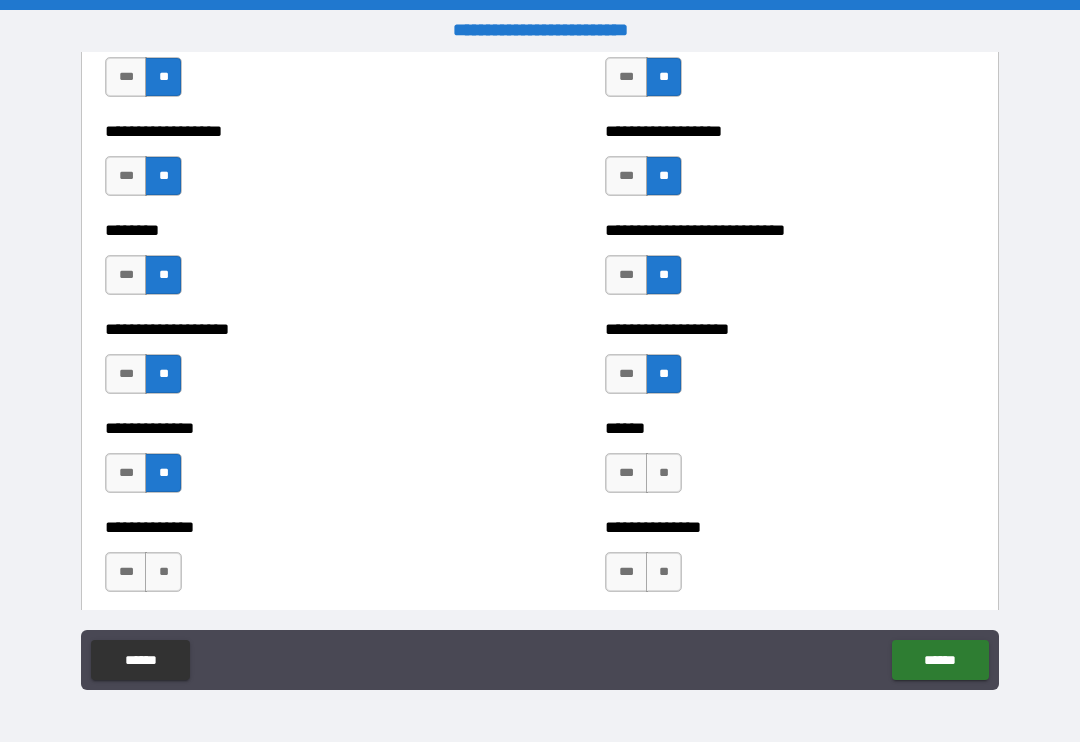 click on "**" at bounding box center (163, 572) 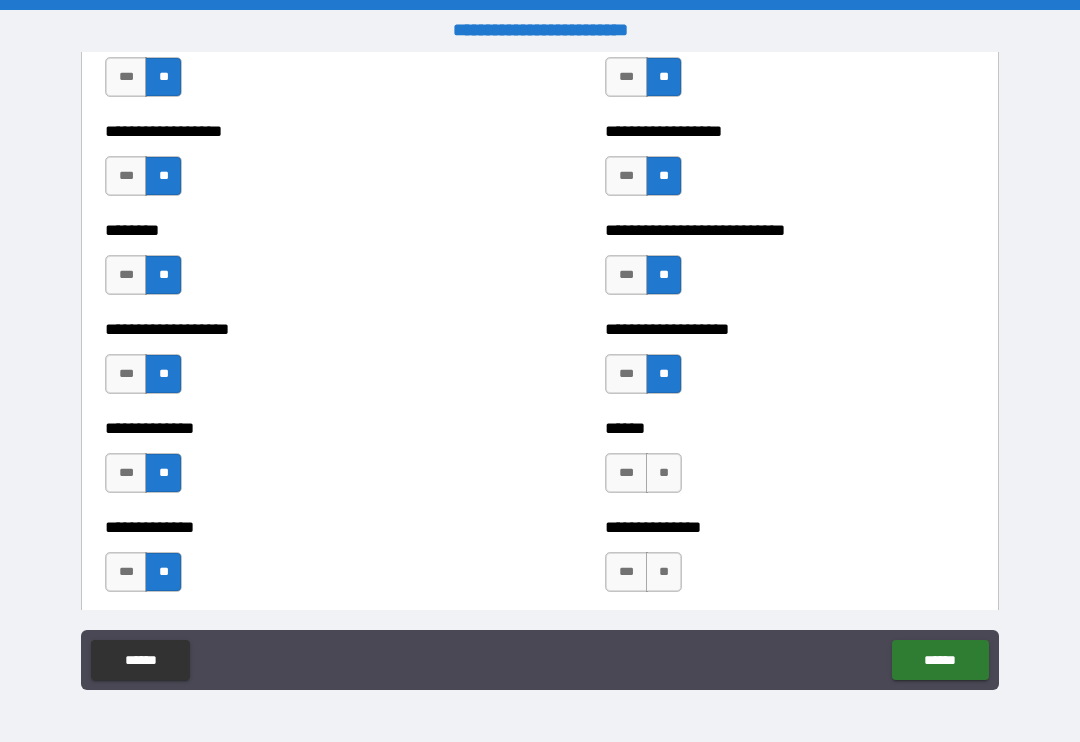 click on "**" at bounding box center (664, 473) 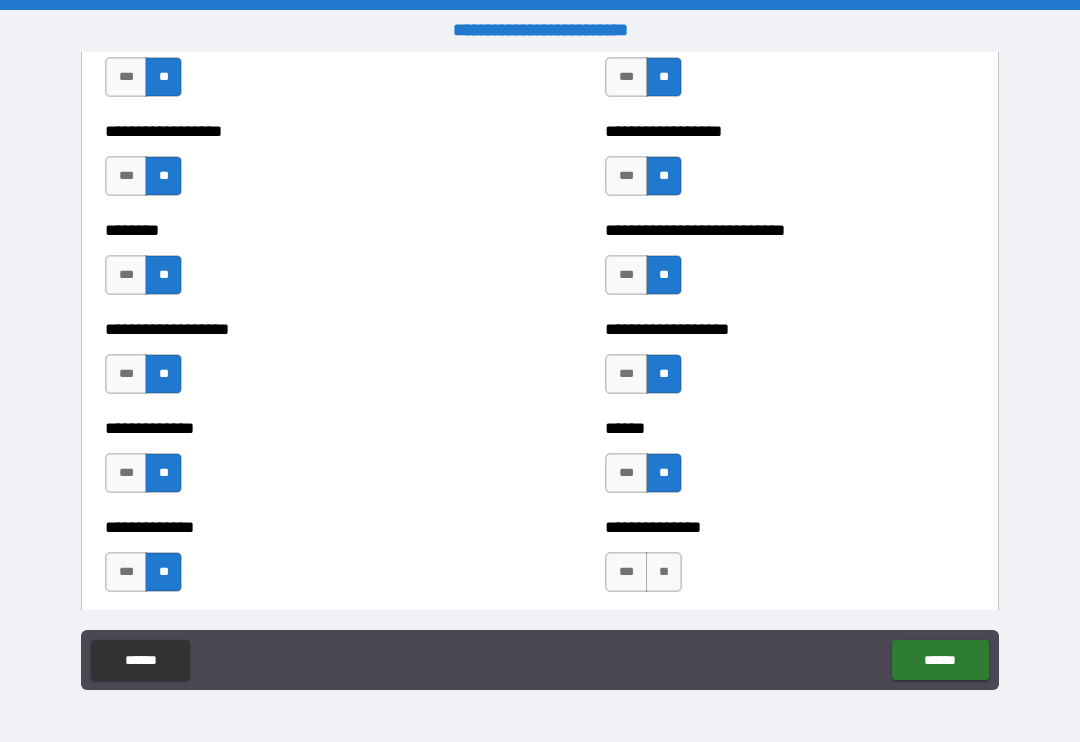 click on "**" at bounding box center (664, 572) 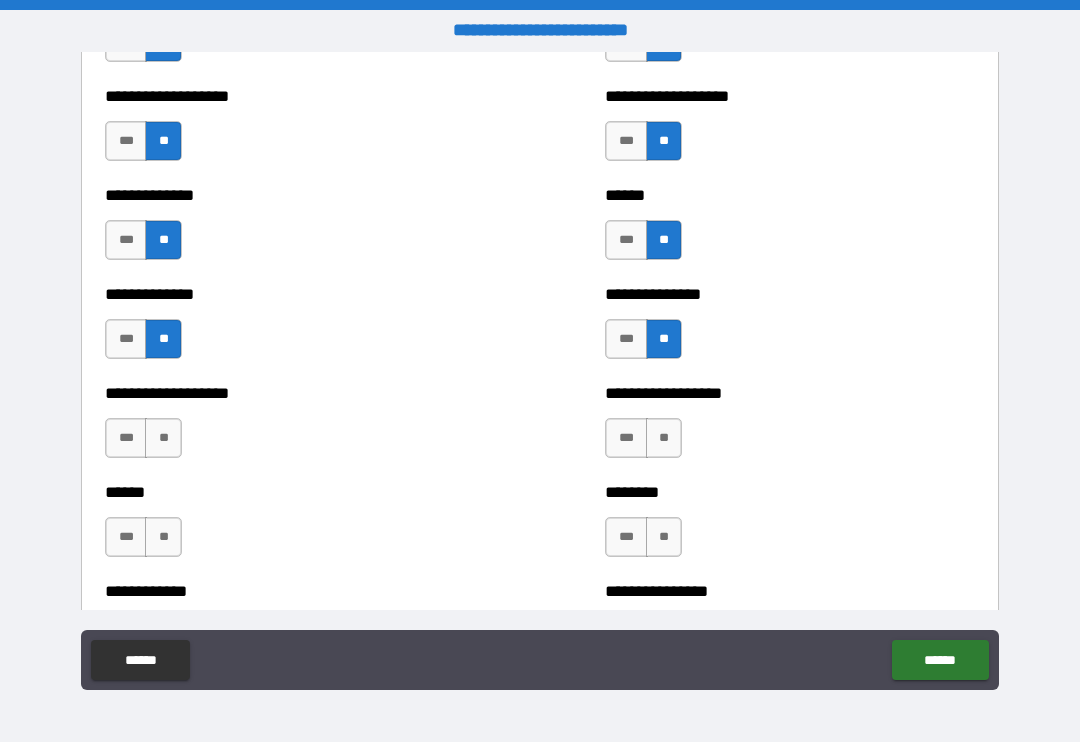 scroll, scrollTop: 4591, scrollLeft: 0, axis: vertical 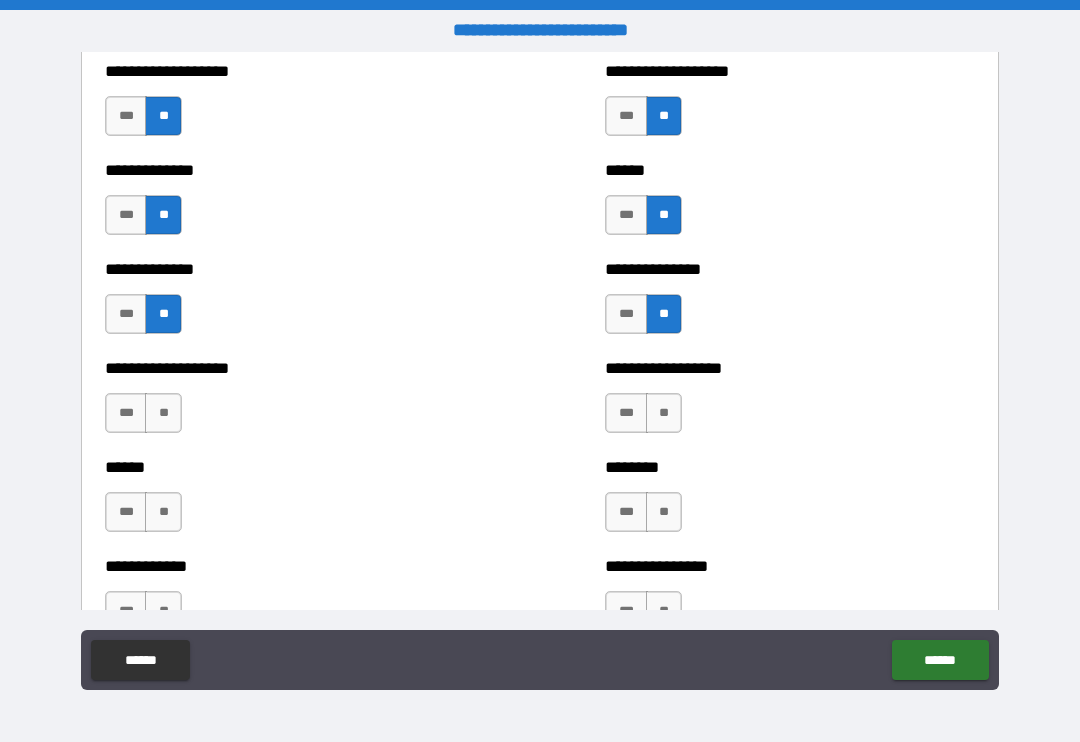 click on "**" at bounding box center (163, 413) 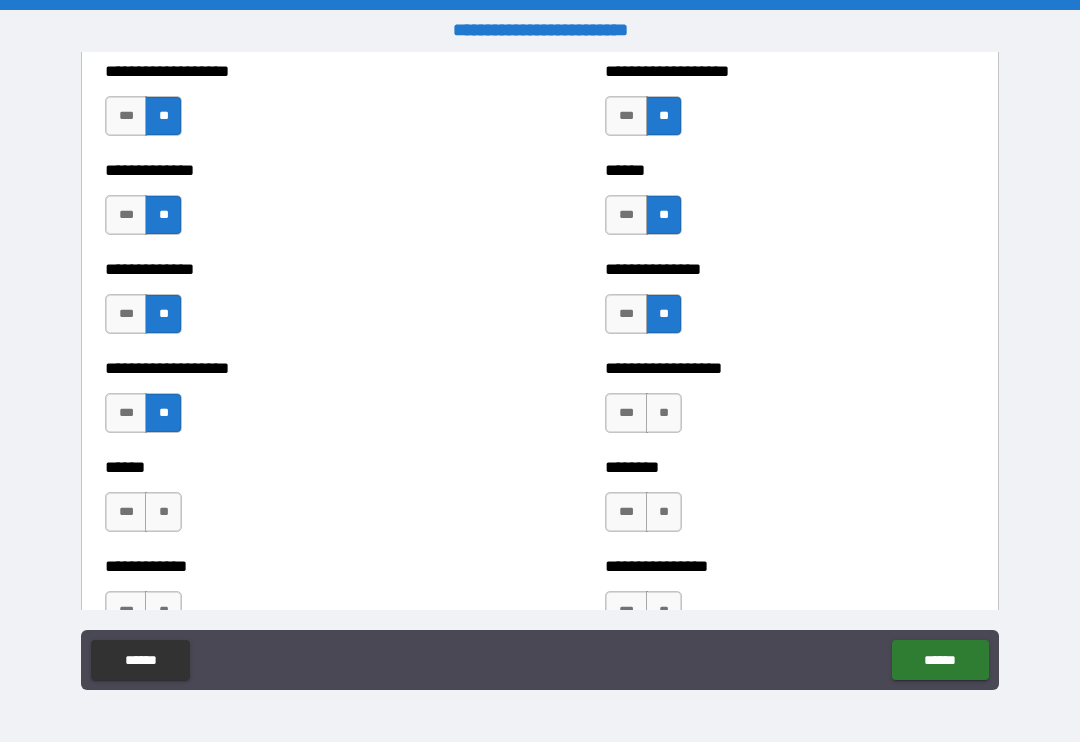 click on "**" at bounding box center [163, 512] 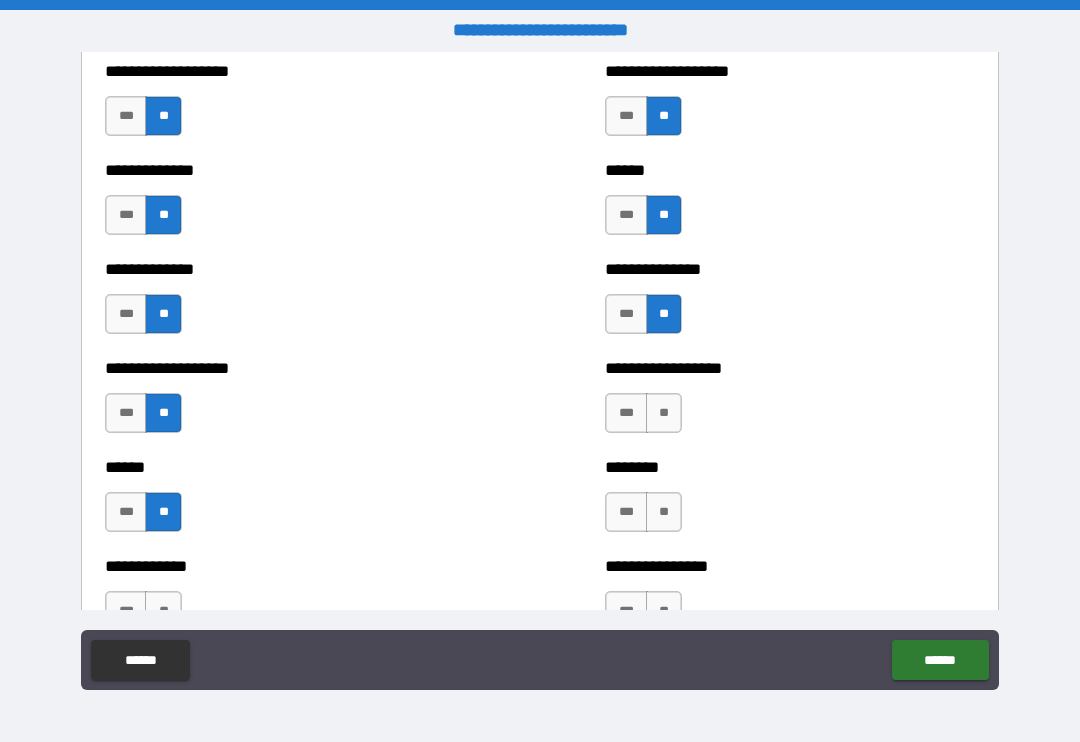 click on "**" at bounding box center [664, 413] 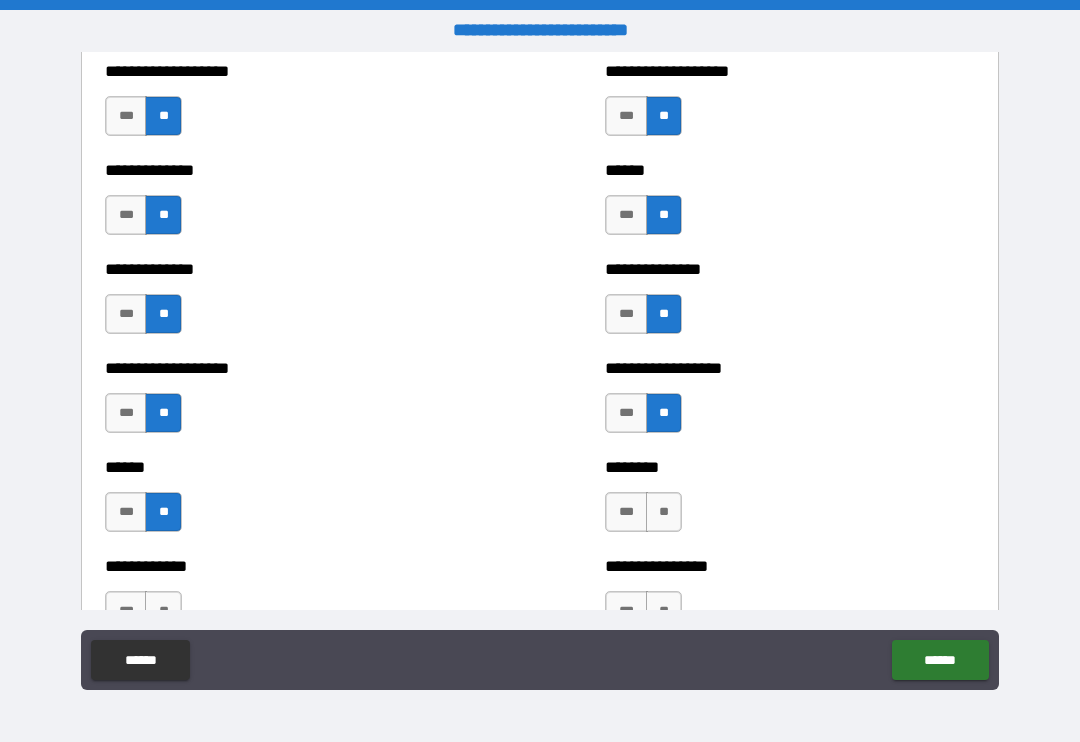 click on "**" at bounding box center [664, 512] 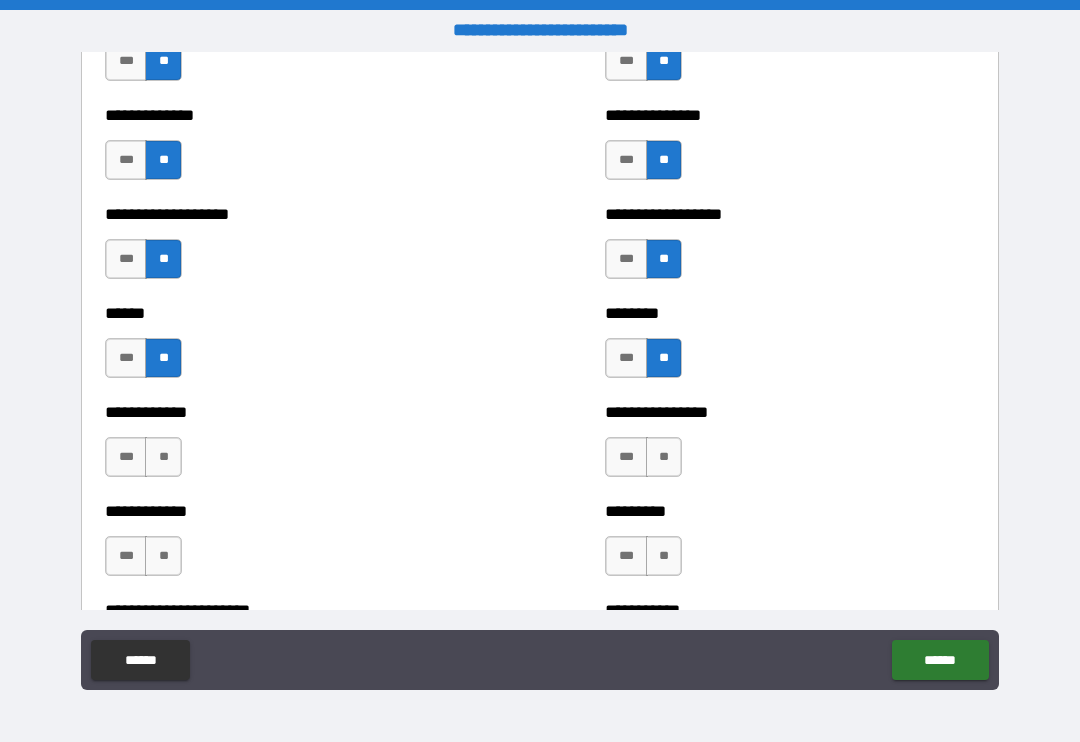 scroll, scrollTop: 4836, scrollLeft: 0, axis: vertical 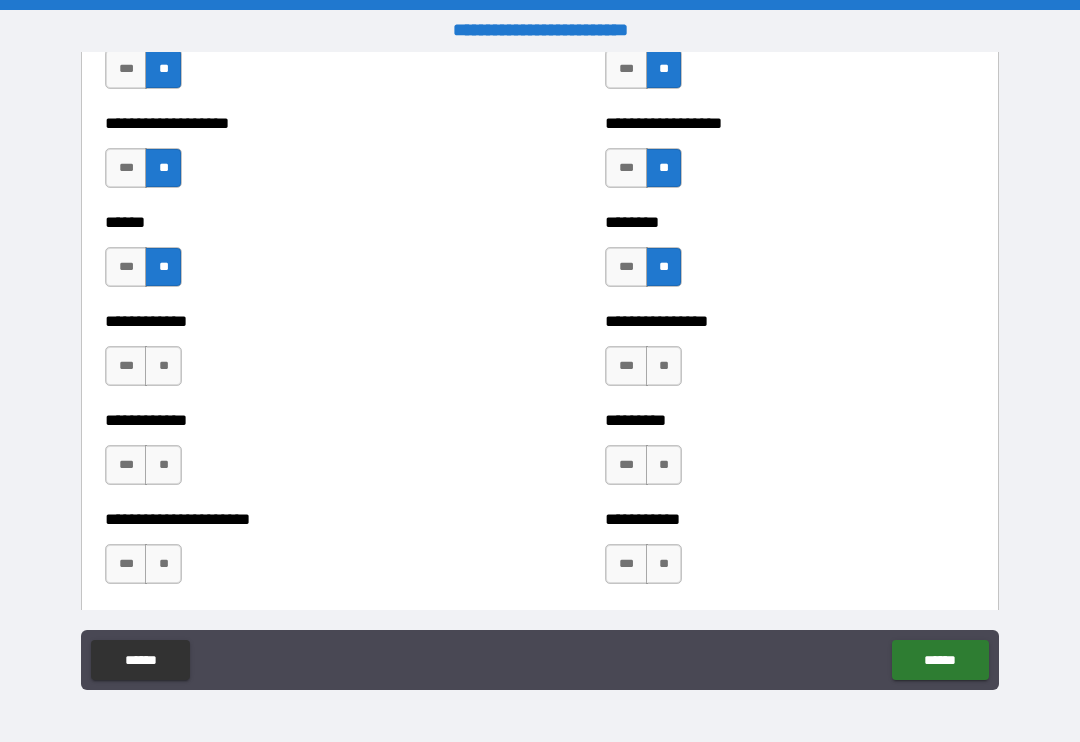 click on "**" at bounding box center (664, 366) 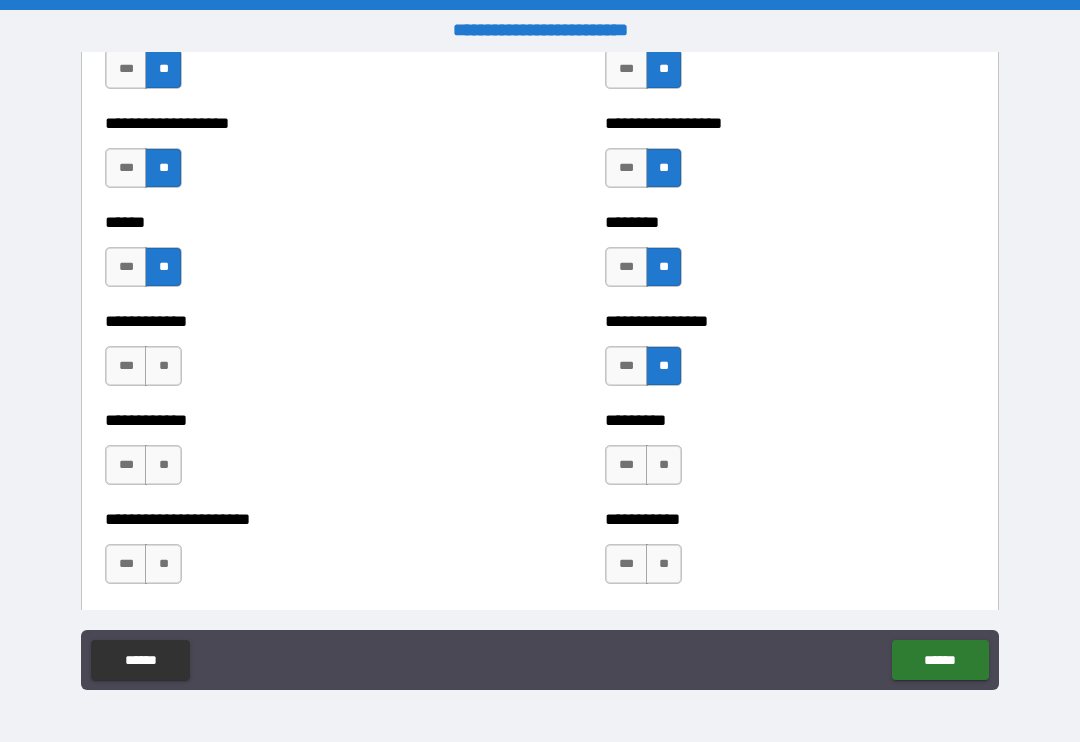 click on "**" at bounding box center [163, 366] 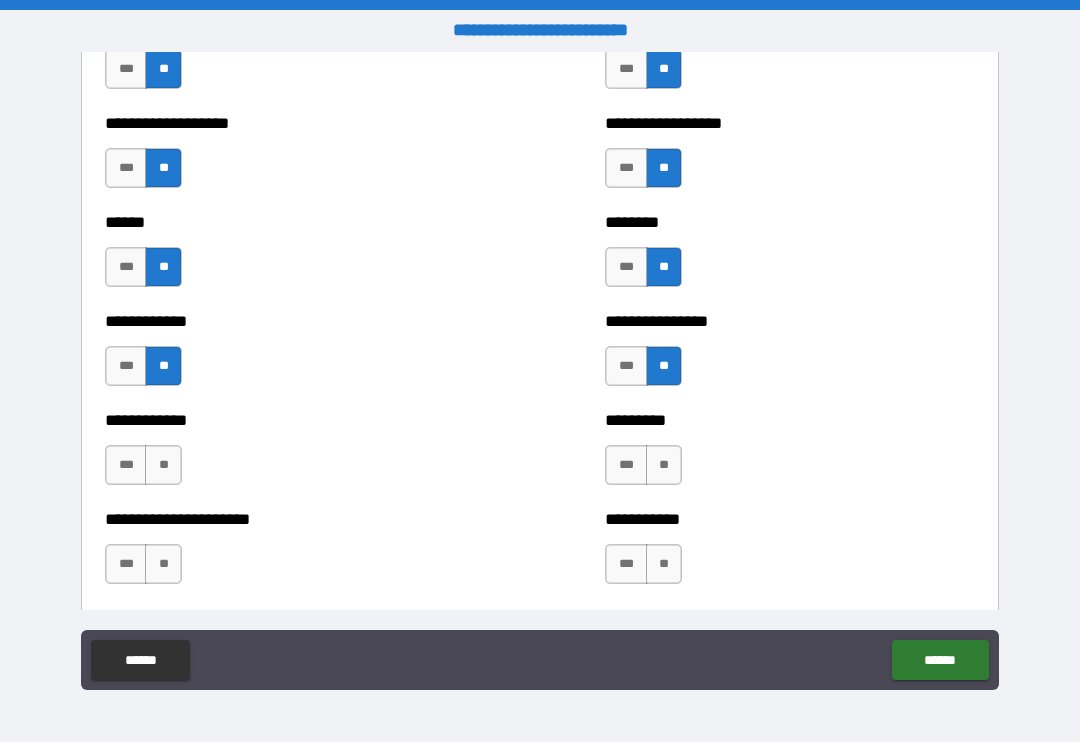 click on "**" at bounding box center [163, 465] 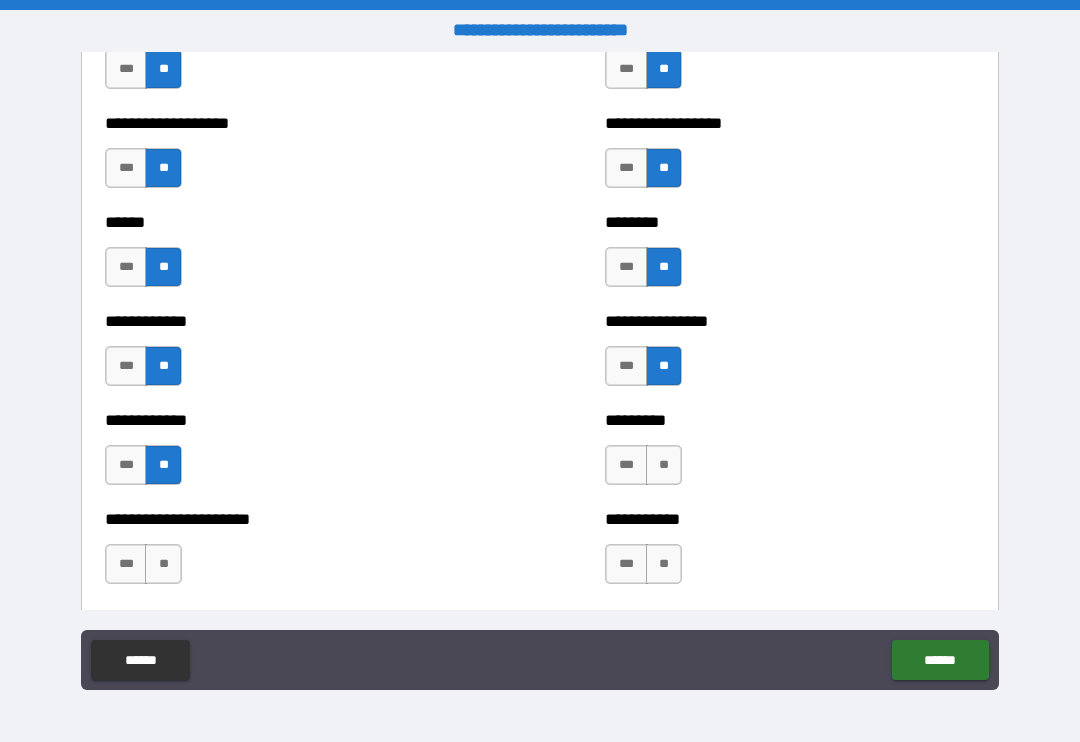 click on "**" at bounding box center [163, 564] 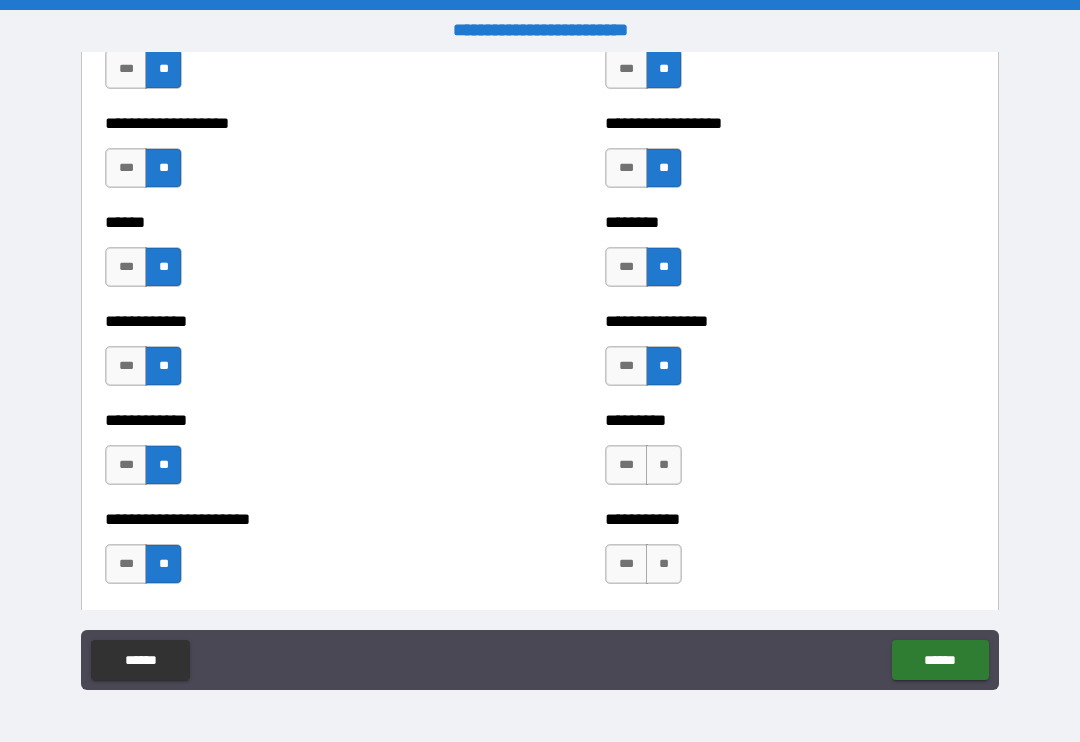 click on "**" at bounding box center [664, 465] 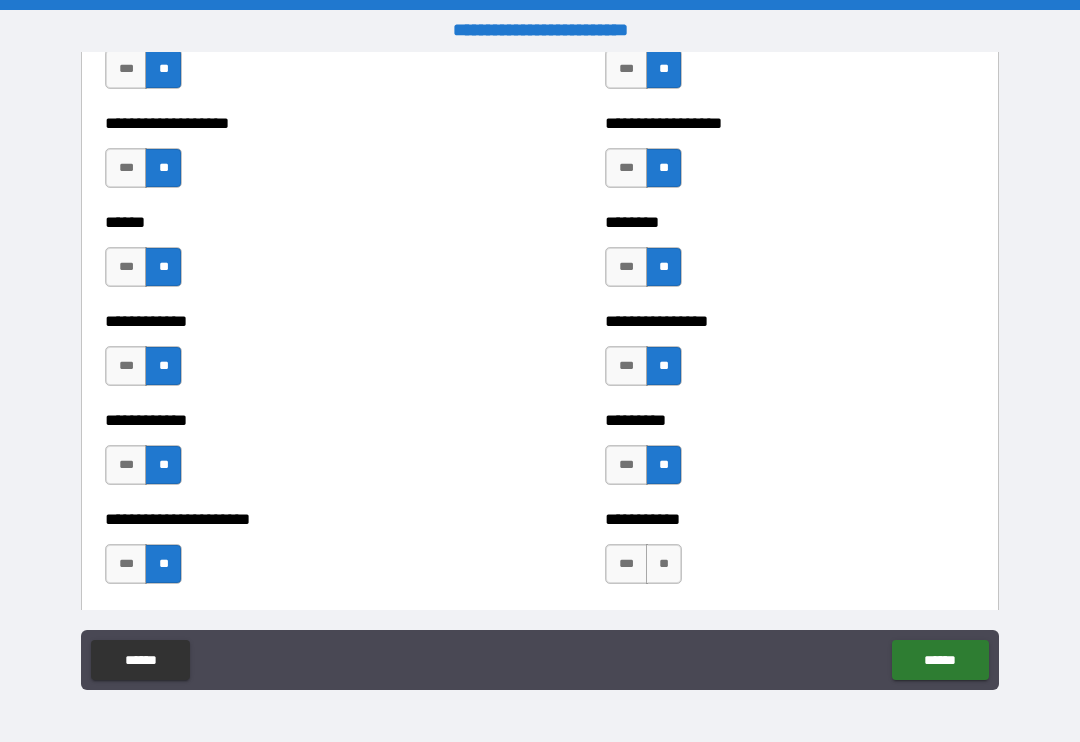 click on "**" at bounding box center [664, 564] 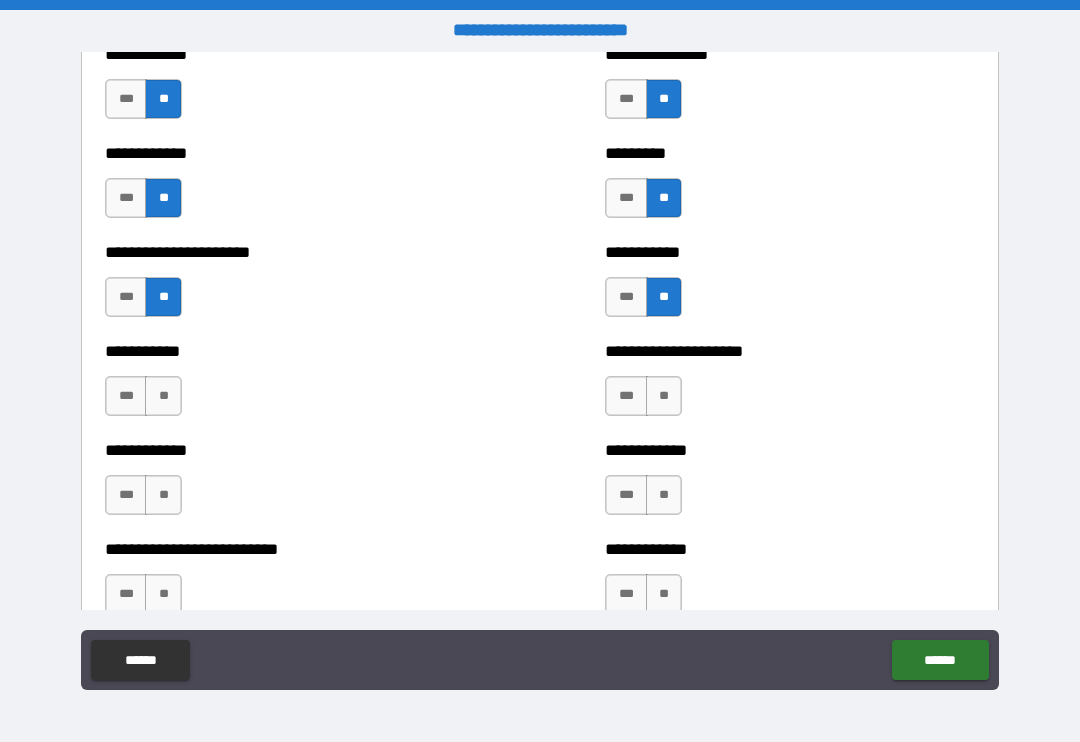 scroll, scrollTop: 5104, scrollLeft: 0, axis: vertical 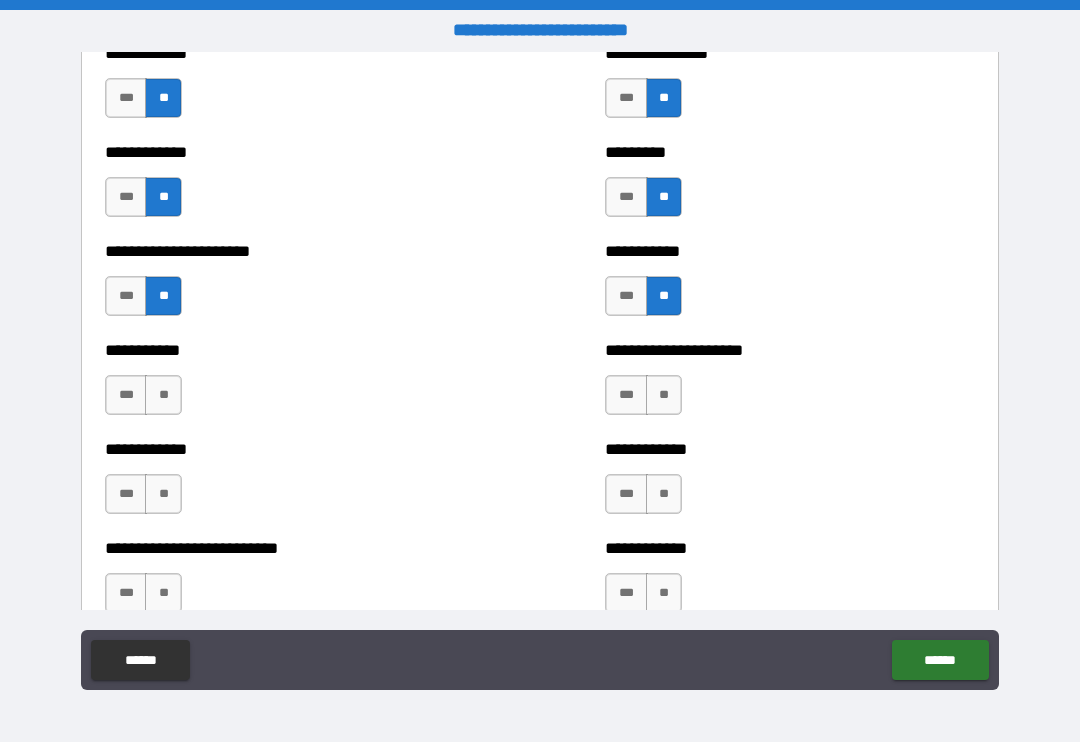 click on "**" at bounding box center [163, 395] 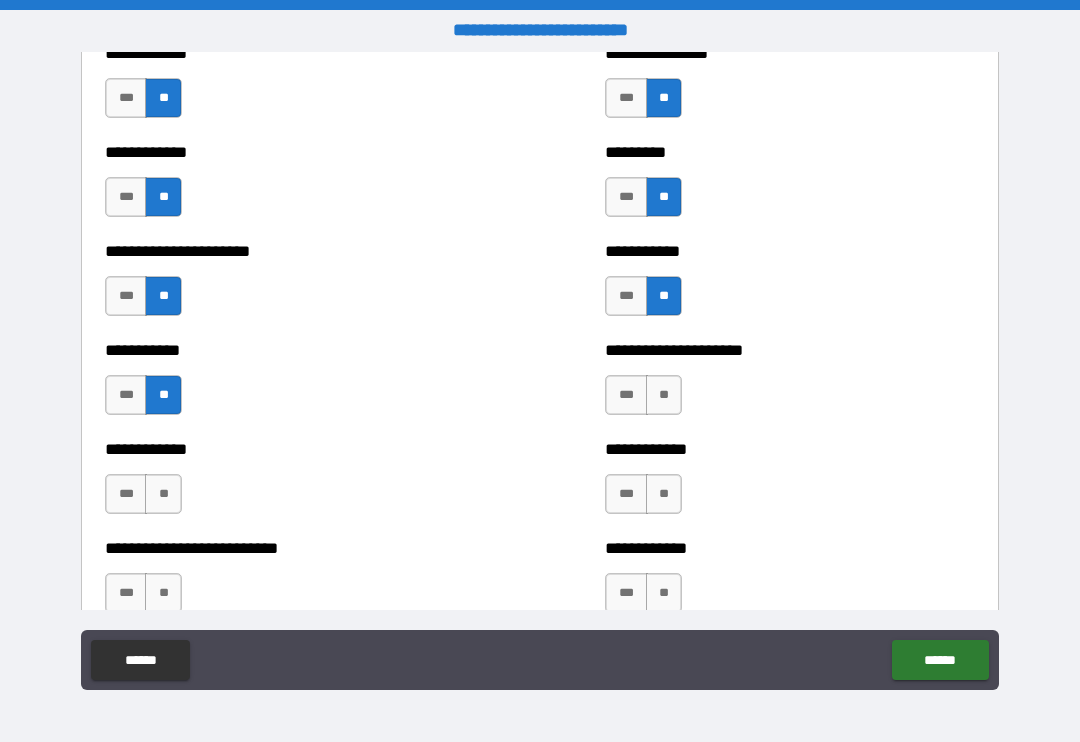 click on "**" at bounding box center [664, 395] 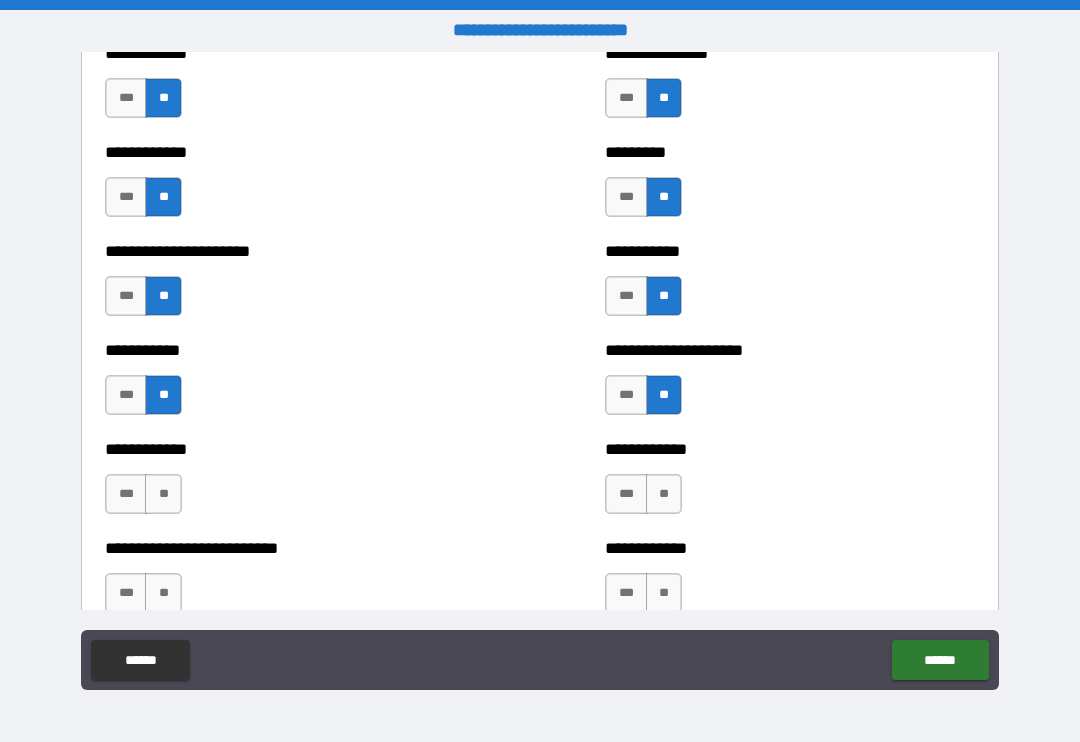 click on "**" at bounding box center [163, 494] 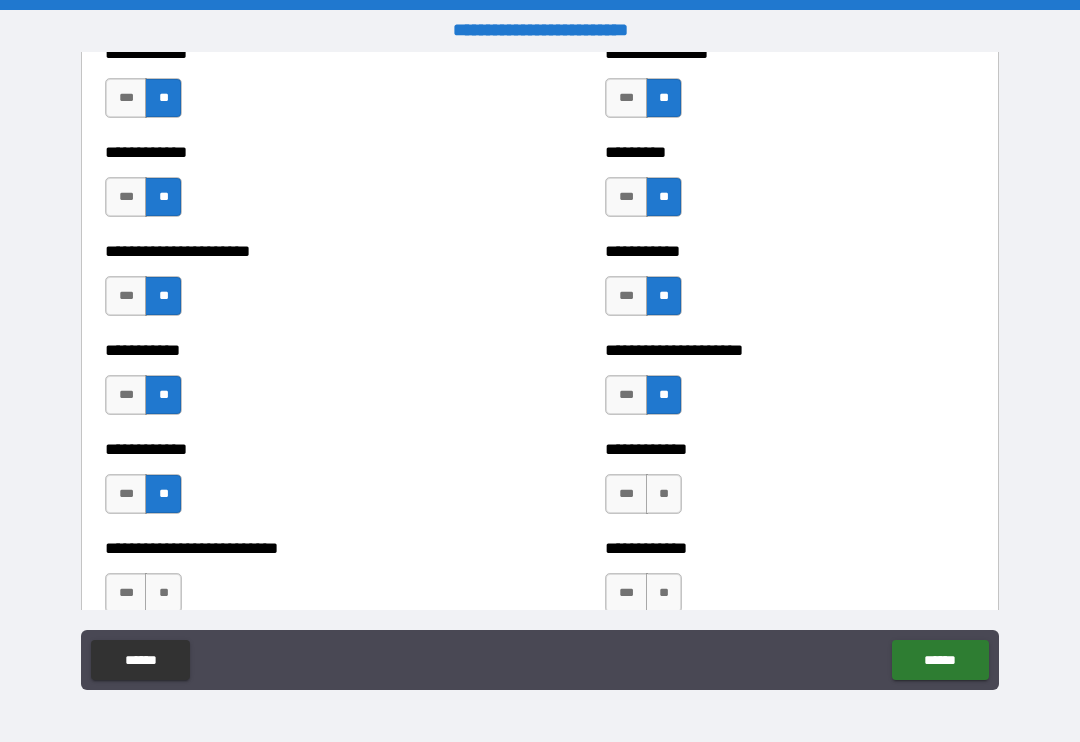 click on "**" at bounding box center (664, 494) 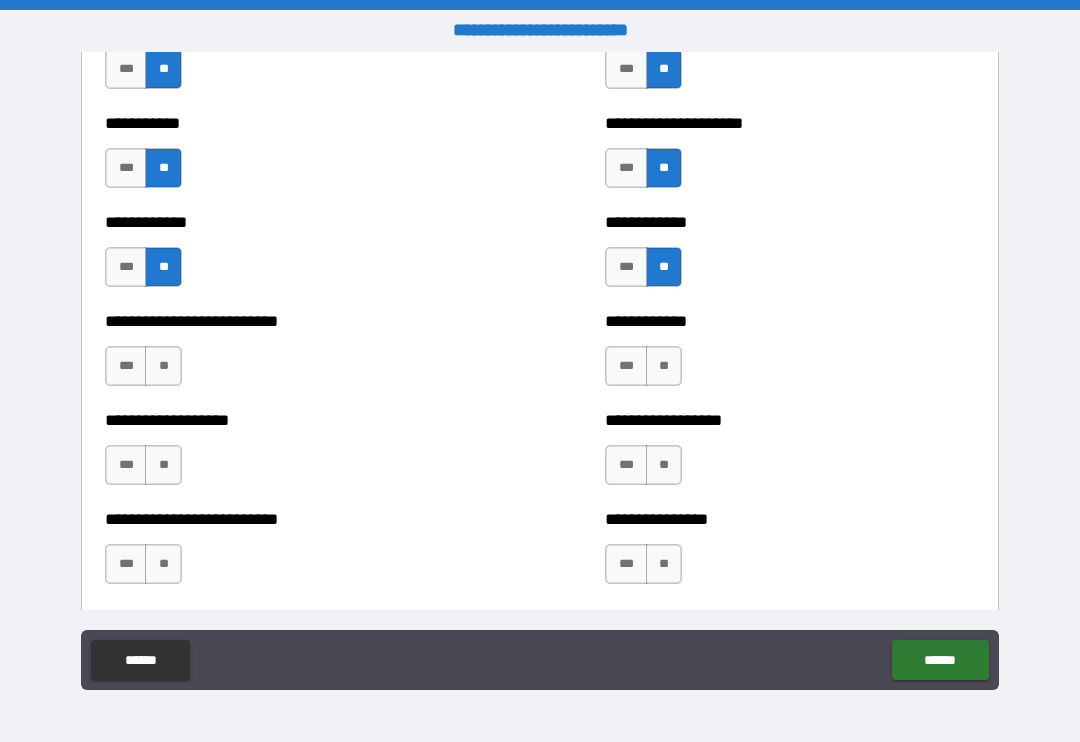 scroll, scrollTop: 5334, scrollLeft: 0, axis: vertical 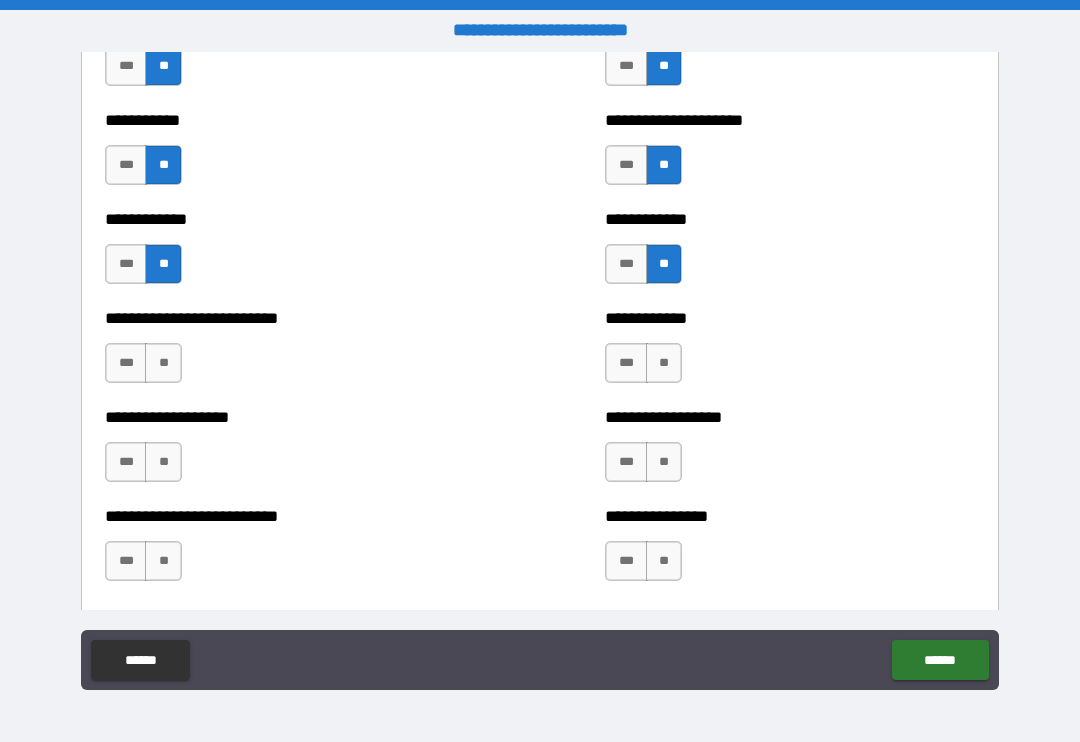 click on "**" at bounding box center [664, 363] 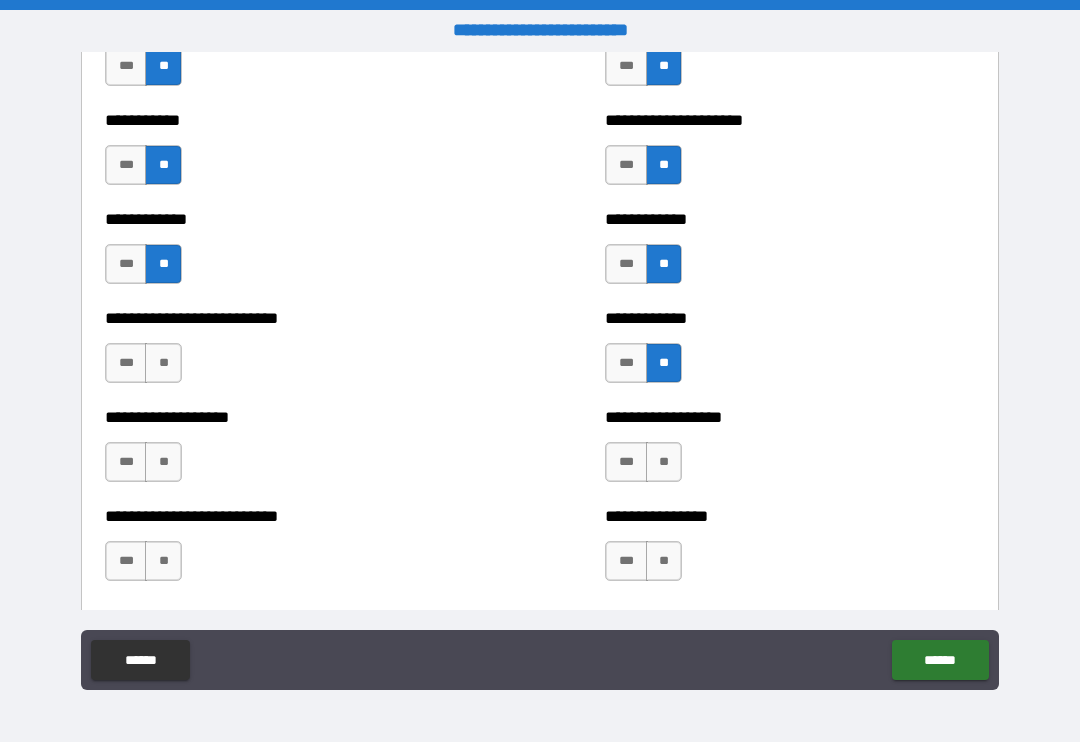 click on "**" at bounding box center (163, 363) 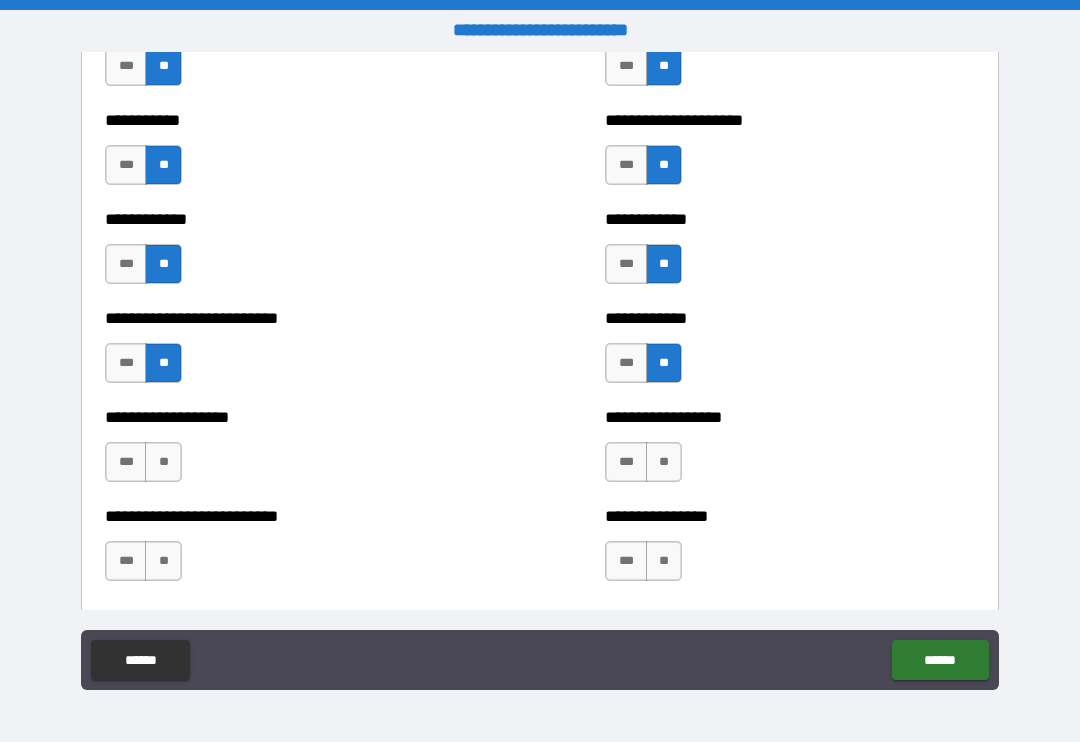 click on "**" at bounding box center [163, 462] 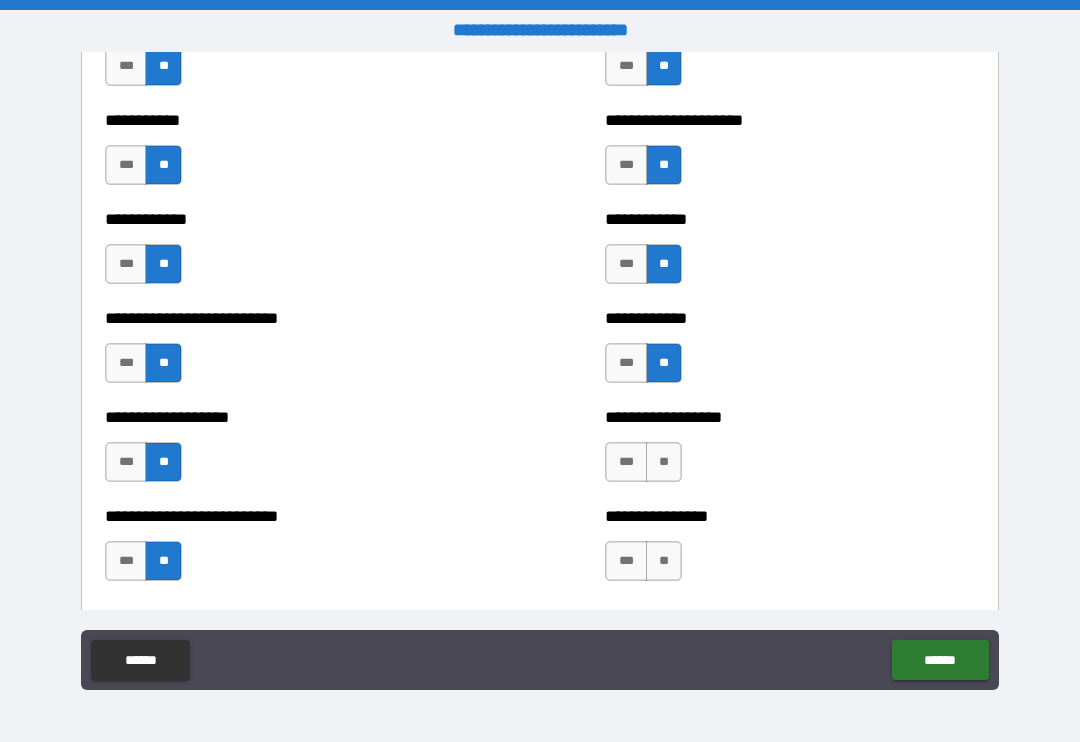 click on "**" at bounding box center [664, 462] 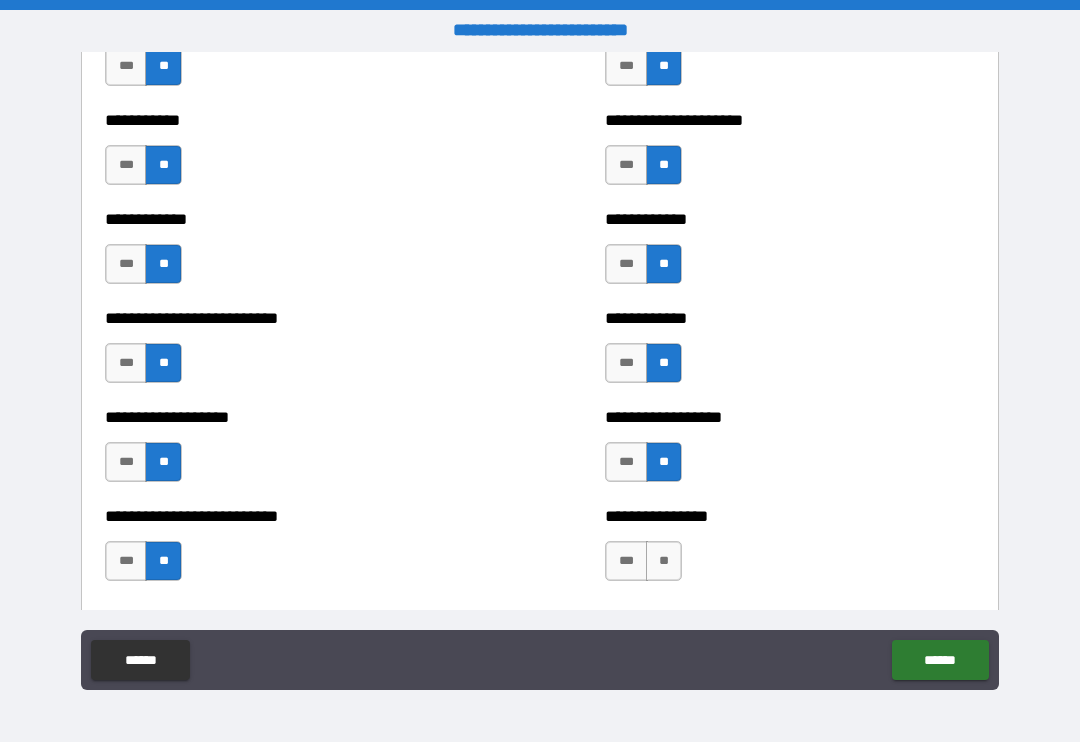 click on "**" at bounding box center (664, 561) 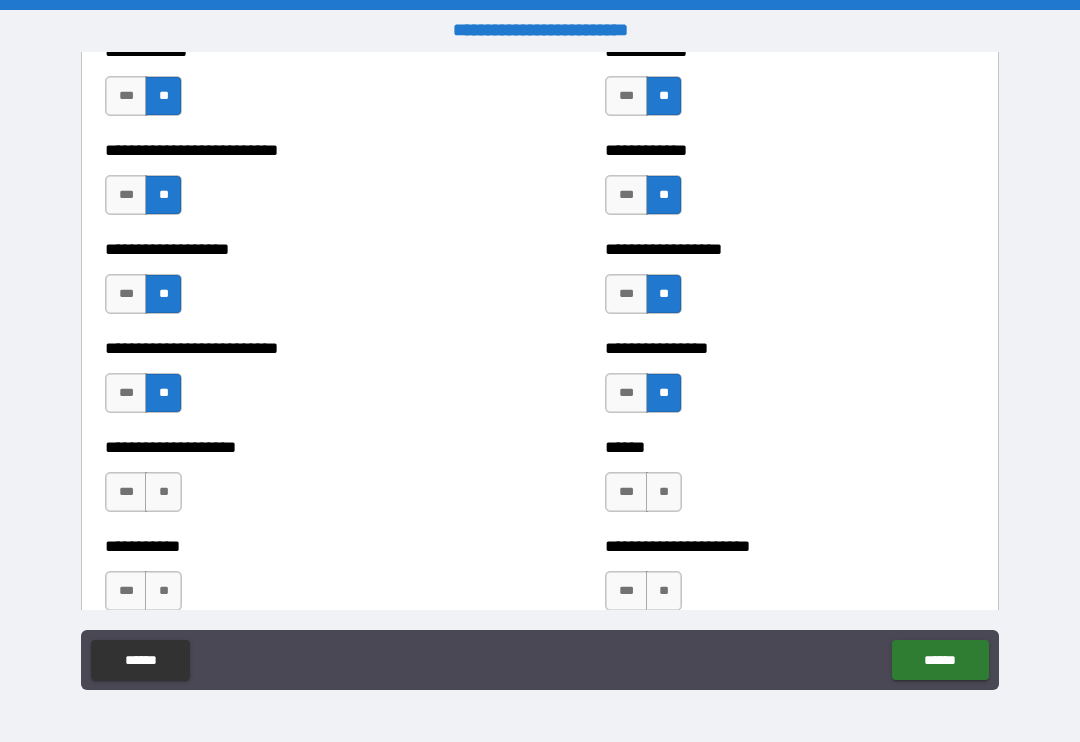 scroll, scrollTop: 5561, scrollLeft: 0, axis: vertical 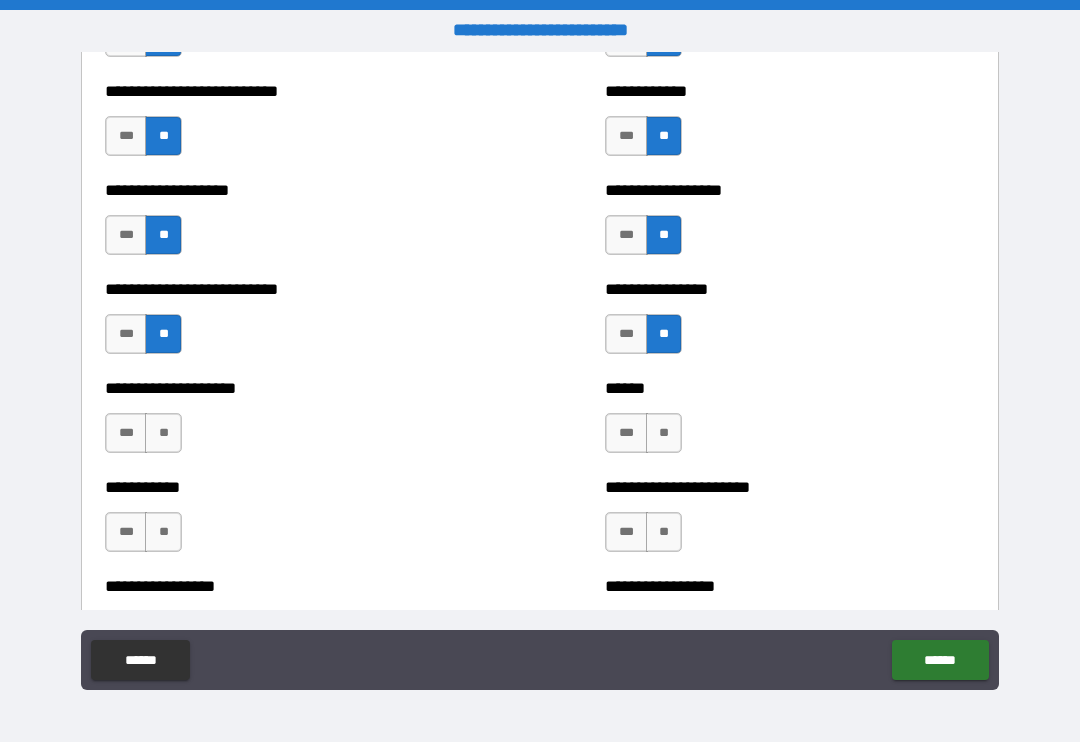 click on "**" at bounding box center [664, 433] 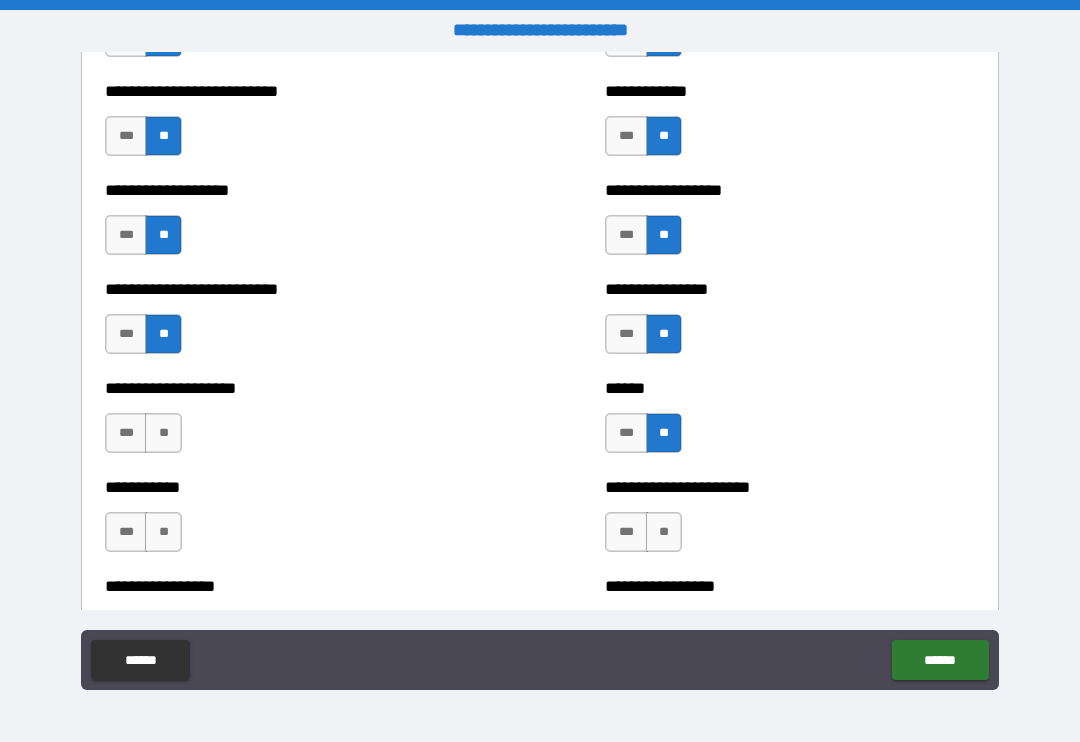 click on "**" at bounding box center [163, 433] 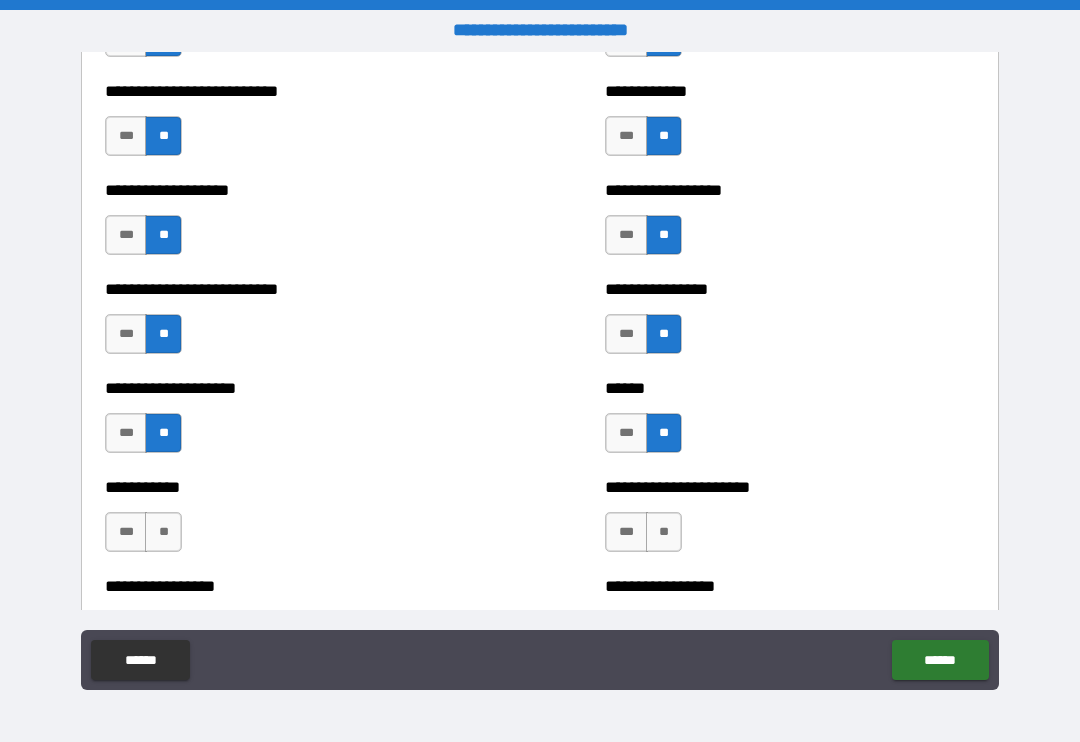 click on "**" at bounding box center [163, 532] 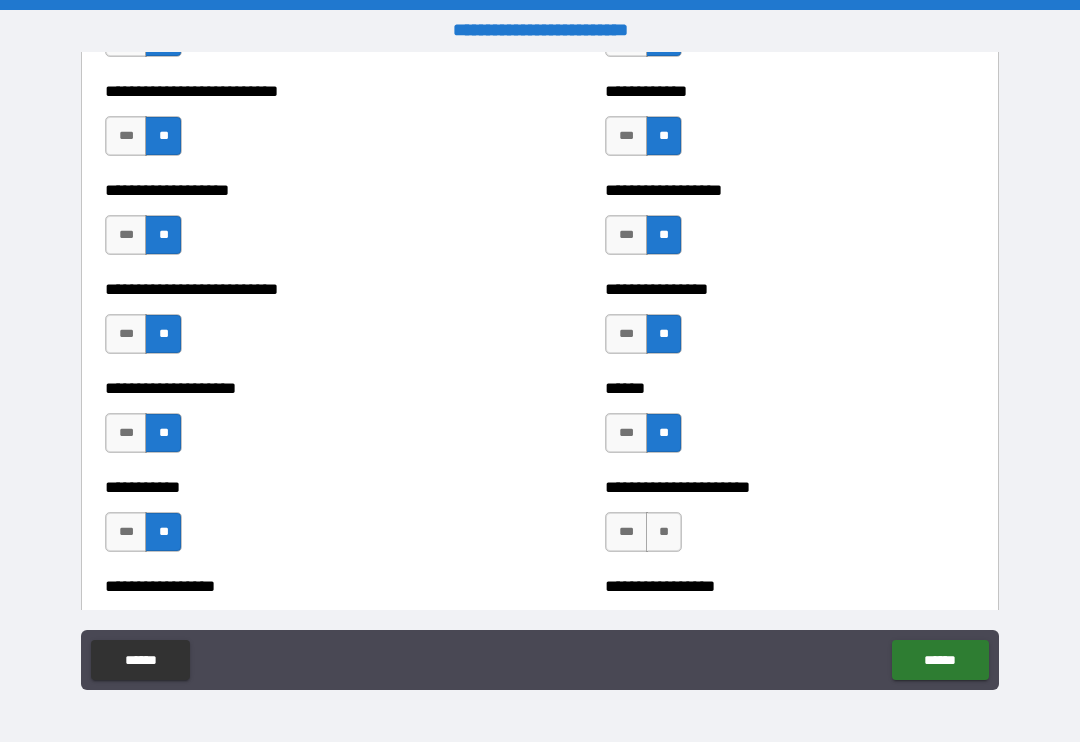 click on "**" at bounding box center (664, 532) 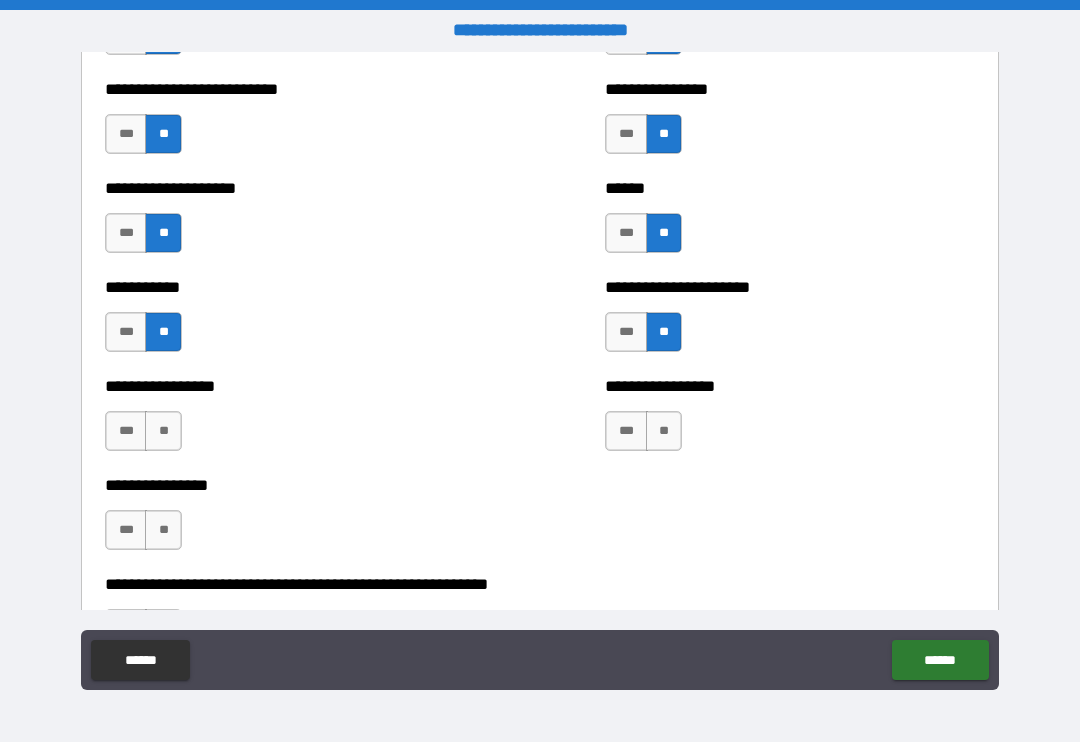 scroll, scrollTop: 5761, scrollLeft: 0, axis: vertical 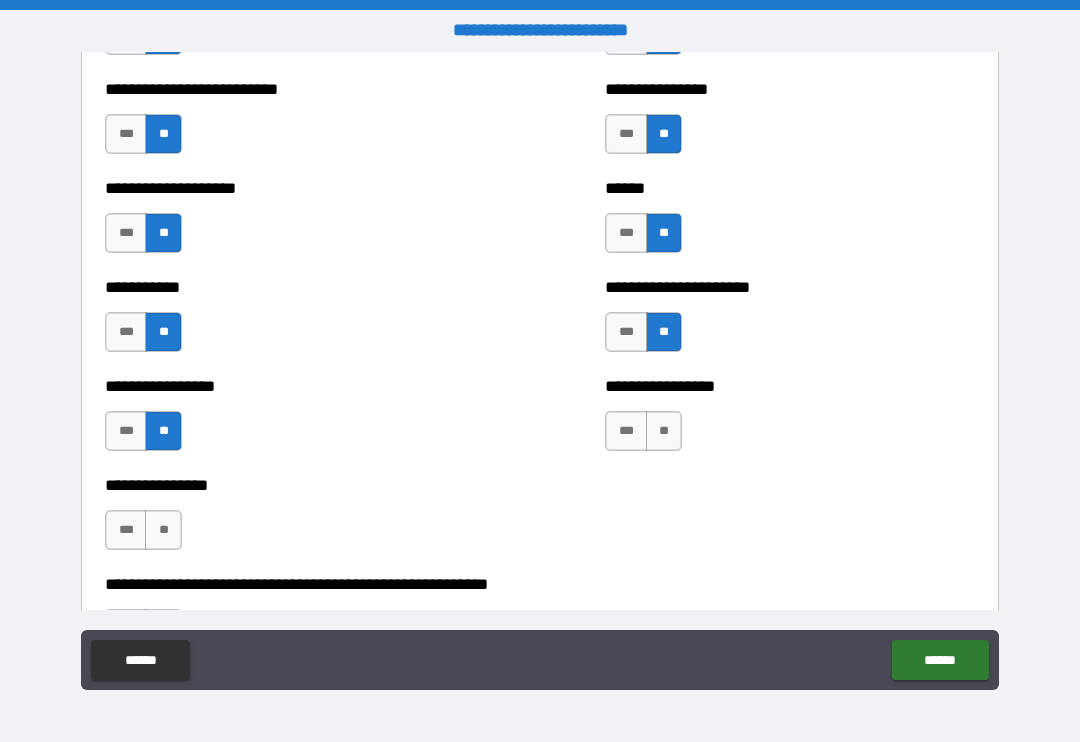 click on "**" at bounding box center [163, 530] 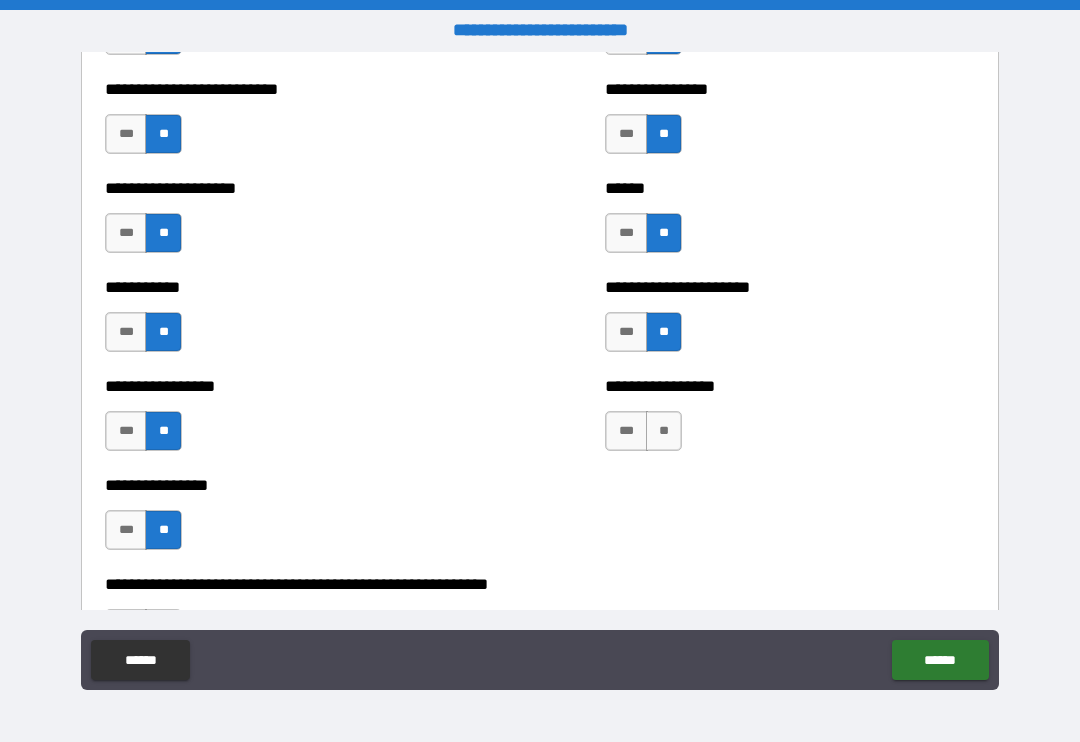 click on "**" at bounding box center [664, 431] 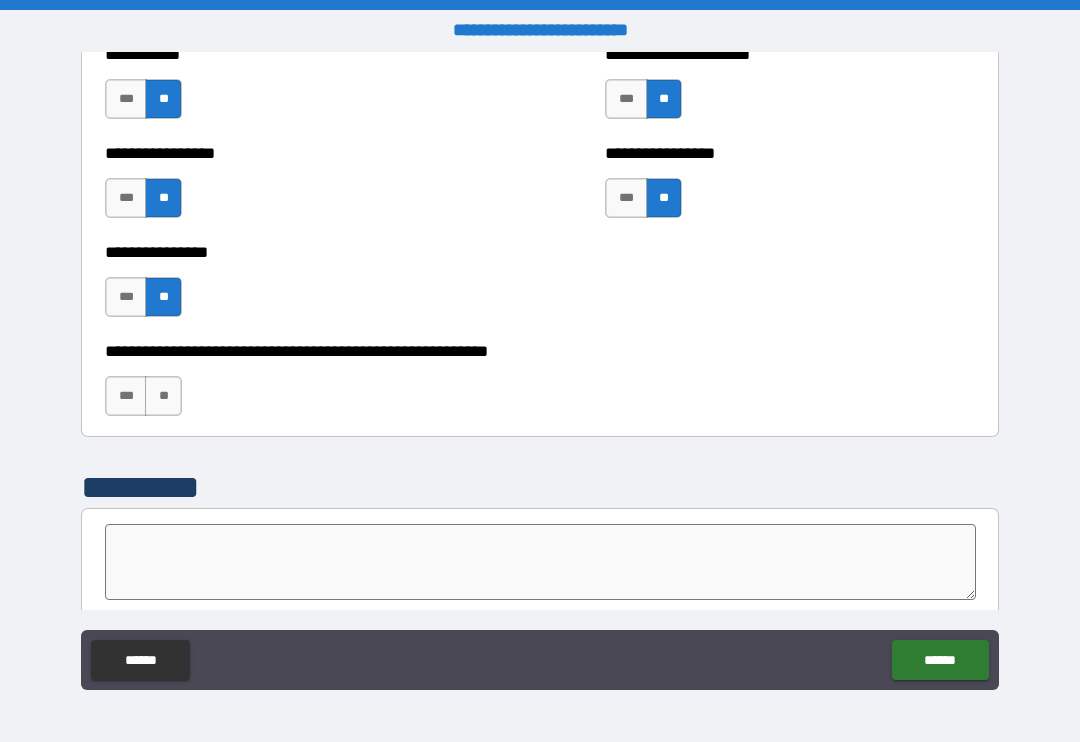 scroll, scrollTop: 5995, scrollLeft: 0, axis: vertical 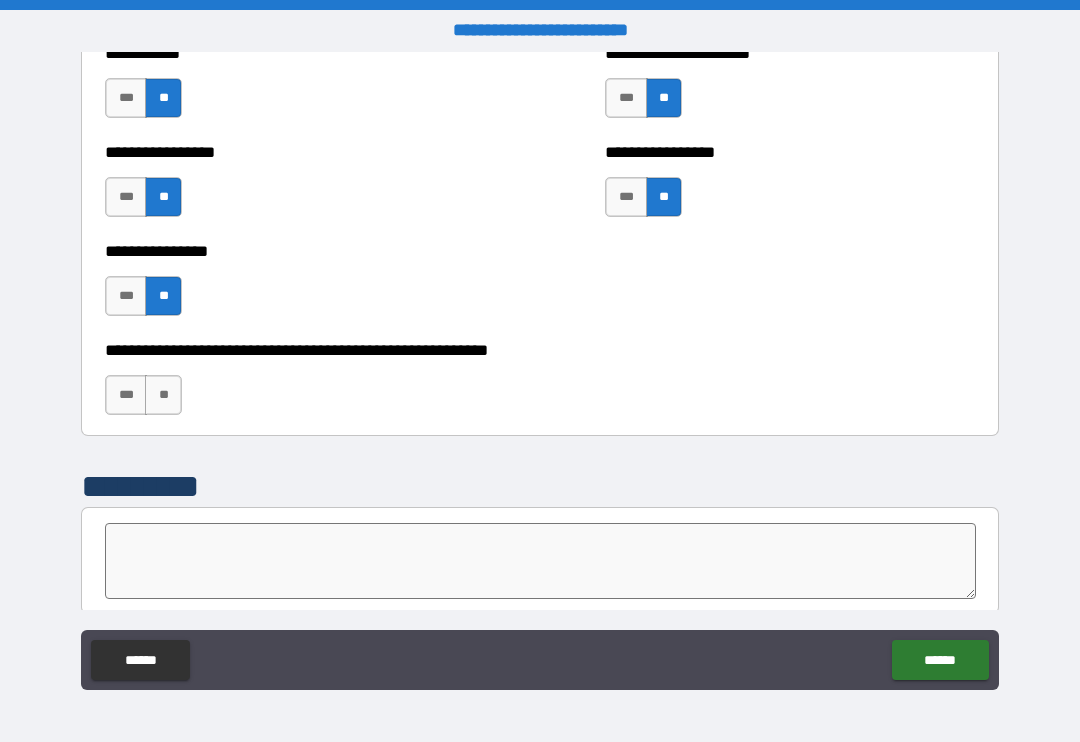 click on "**" at bounding box center [163, 395] 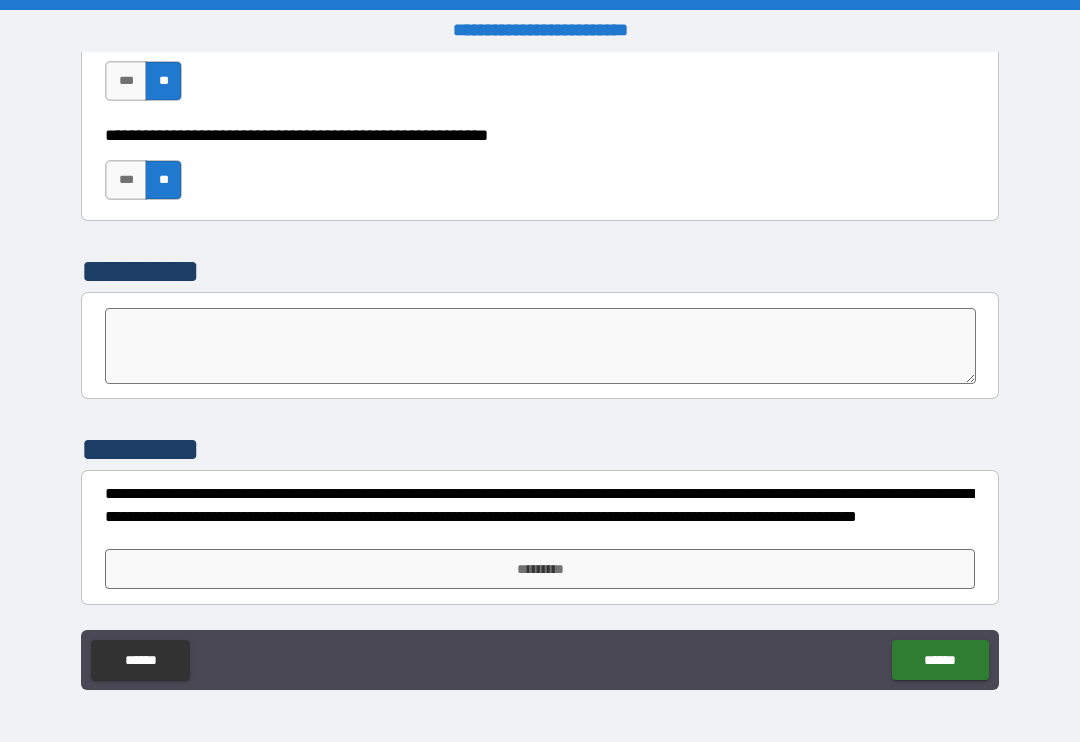 scroll, scrollTop: 6210, scrollLeft: 0, axis: vertical 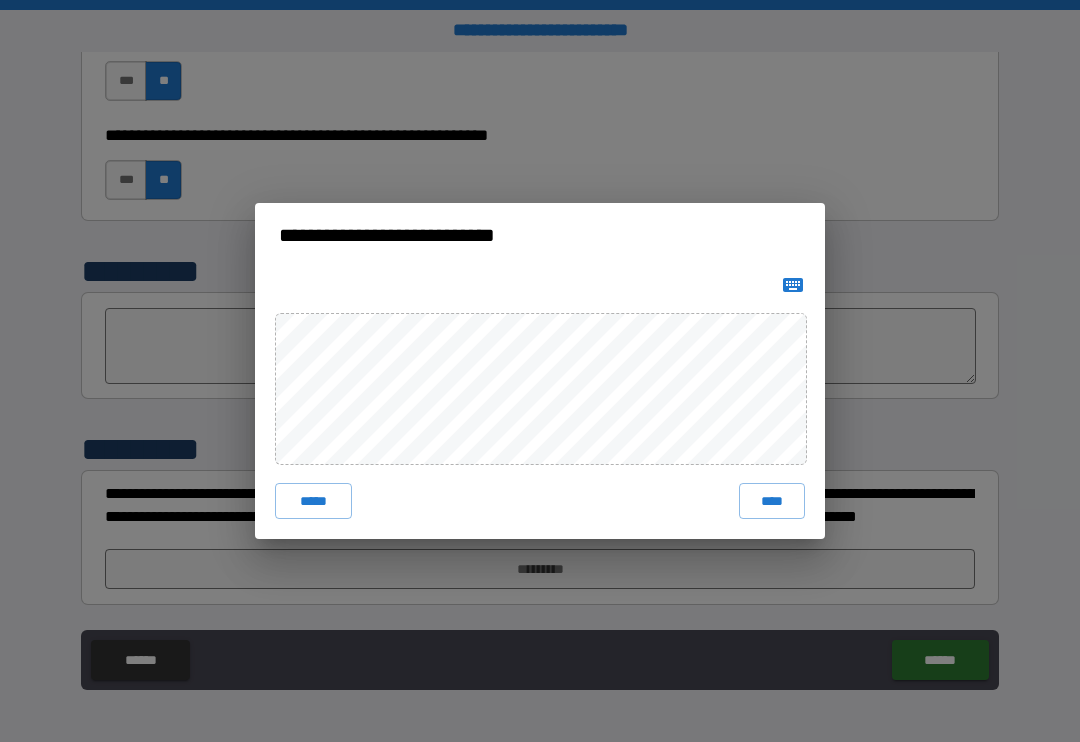click on "****" at bounding box center [772, 501] 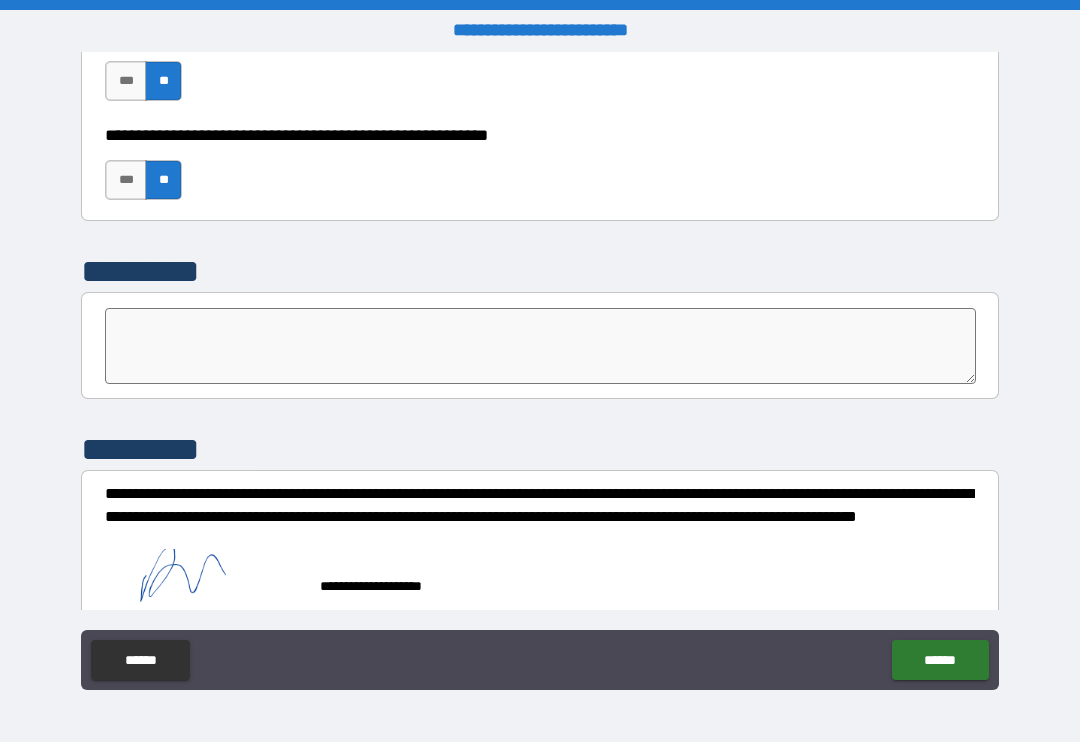 click on "******" at bounding box center (940, 660) 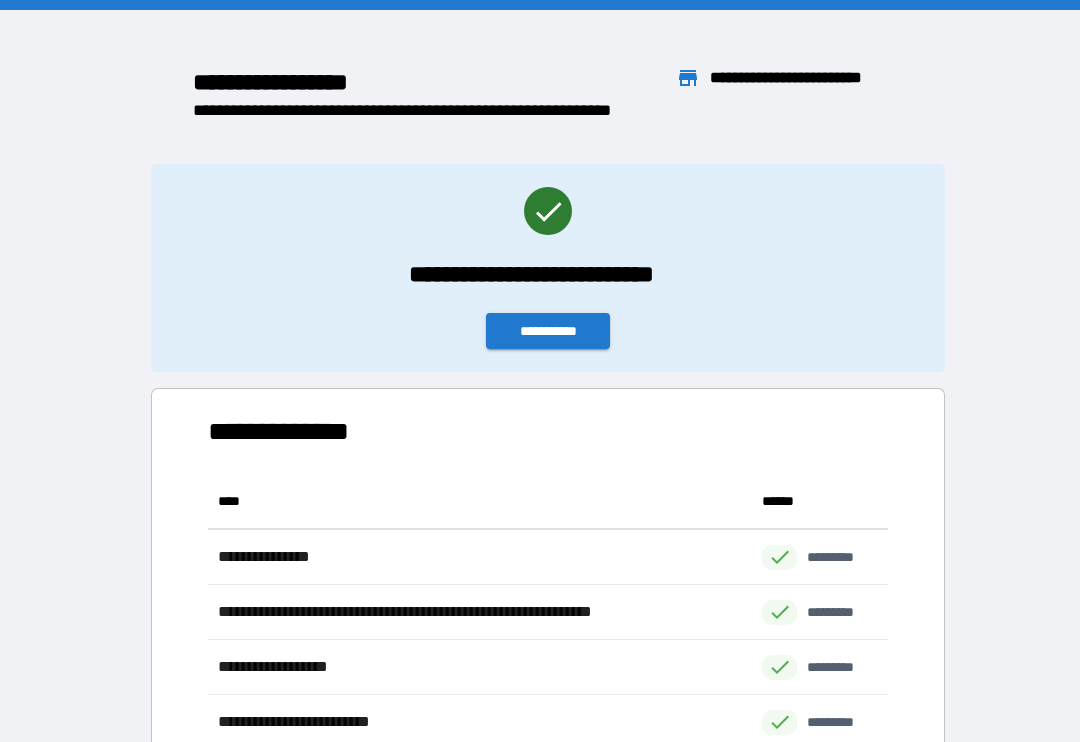 scroll, scrollTop: 1, scrollLeft: 1, axis: both 